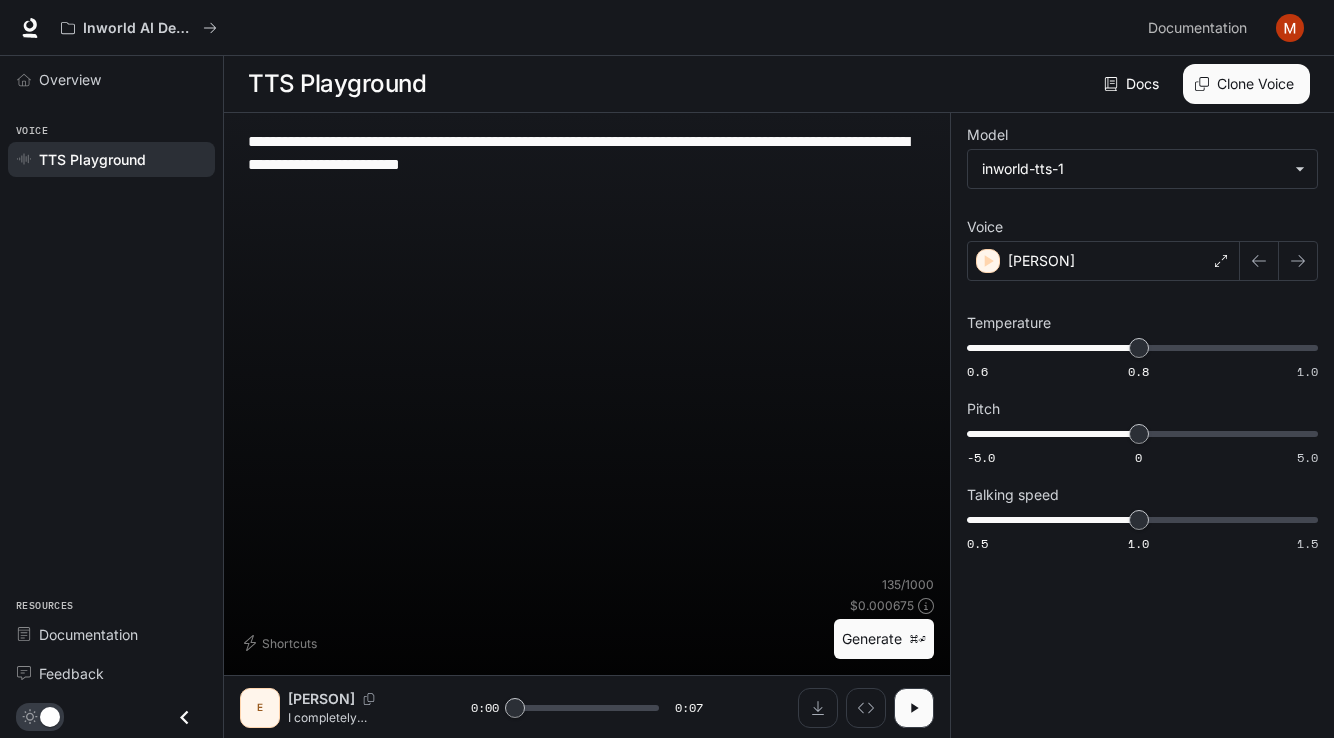 scroll, scrollTop: 0, scrollLeft: 0, axis: both 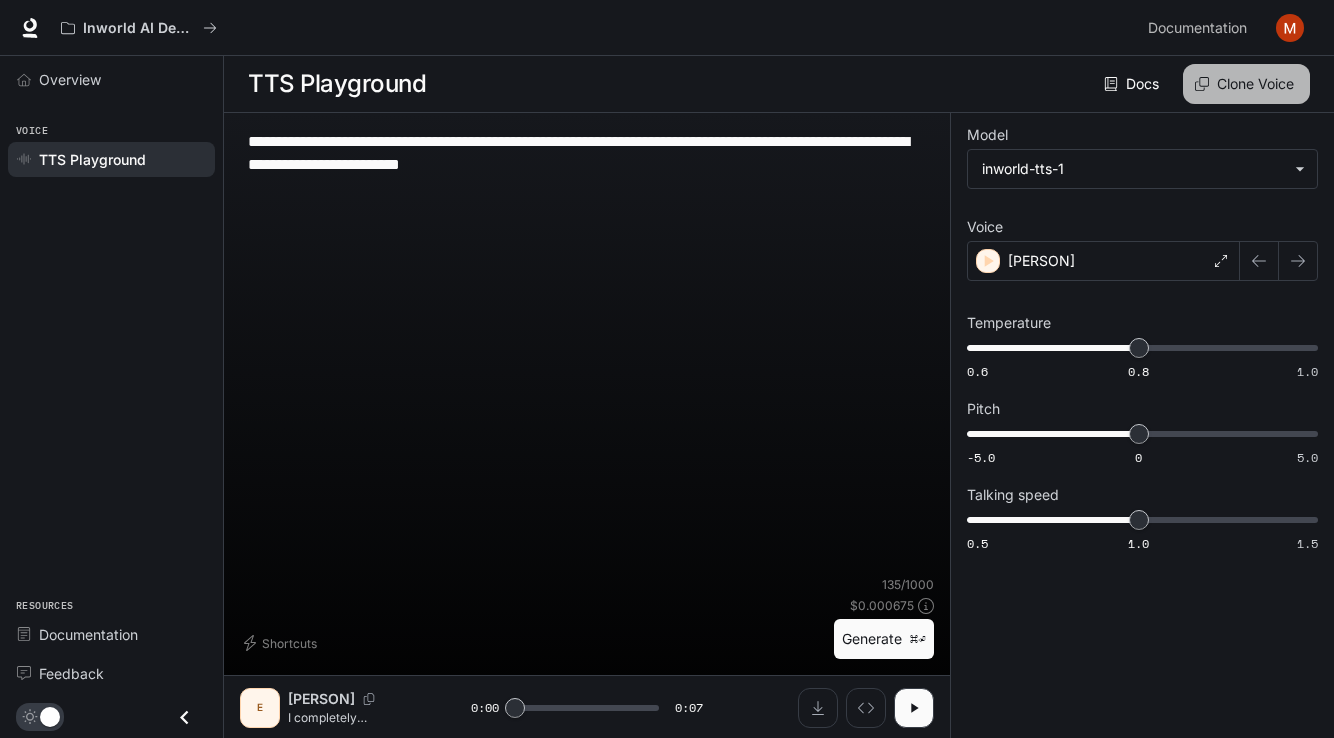 click on "Clone Voice" at bounding box center (1246, 84) 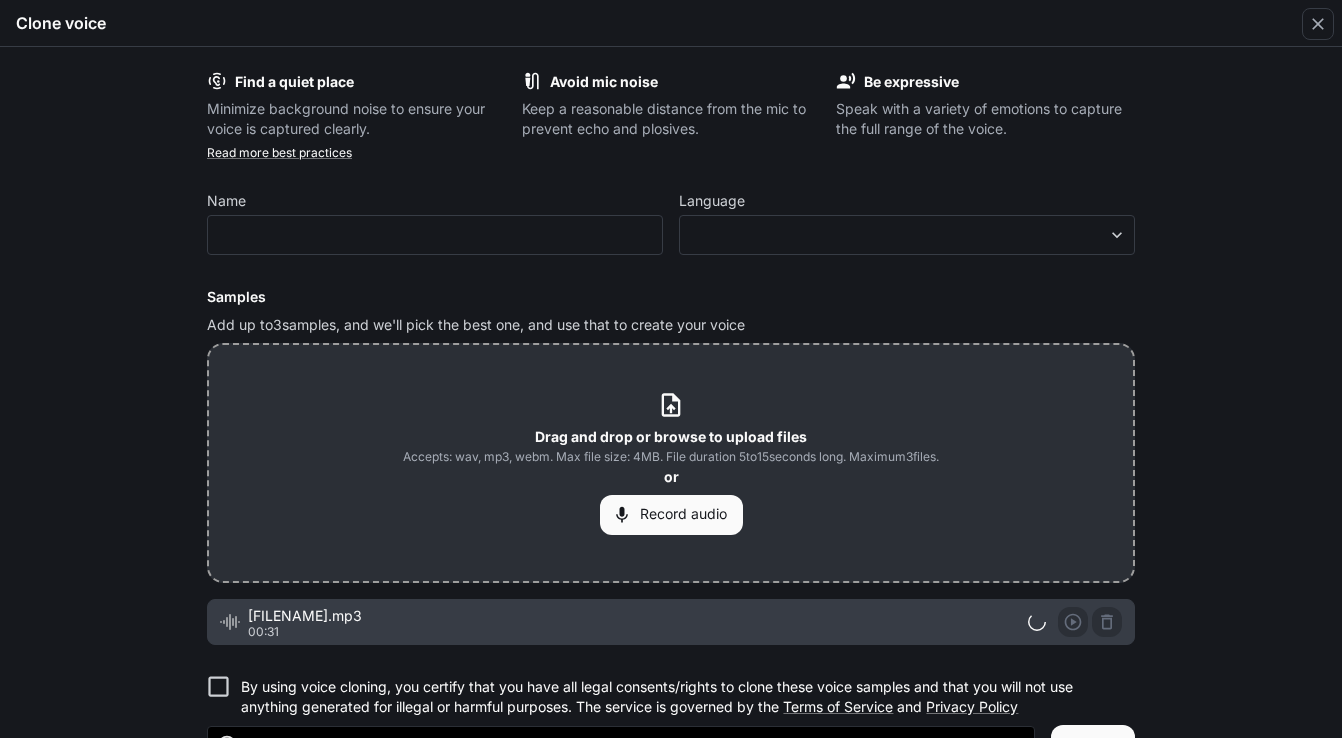 click at bounding box center (1075, 622) 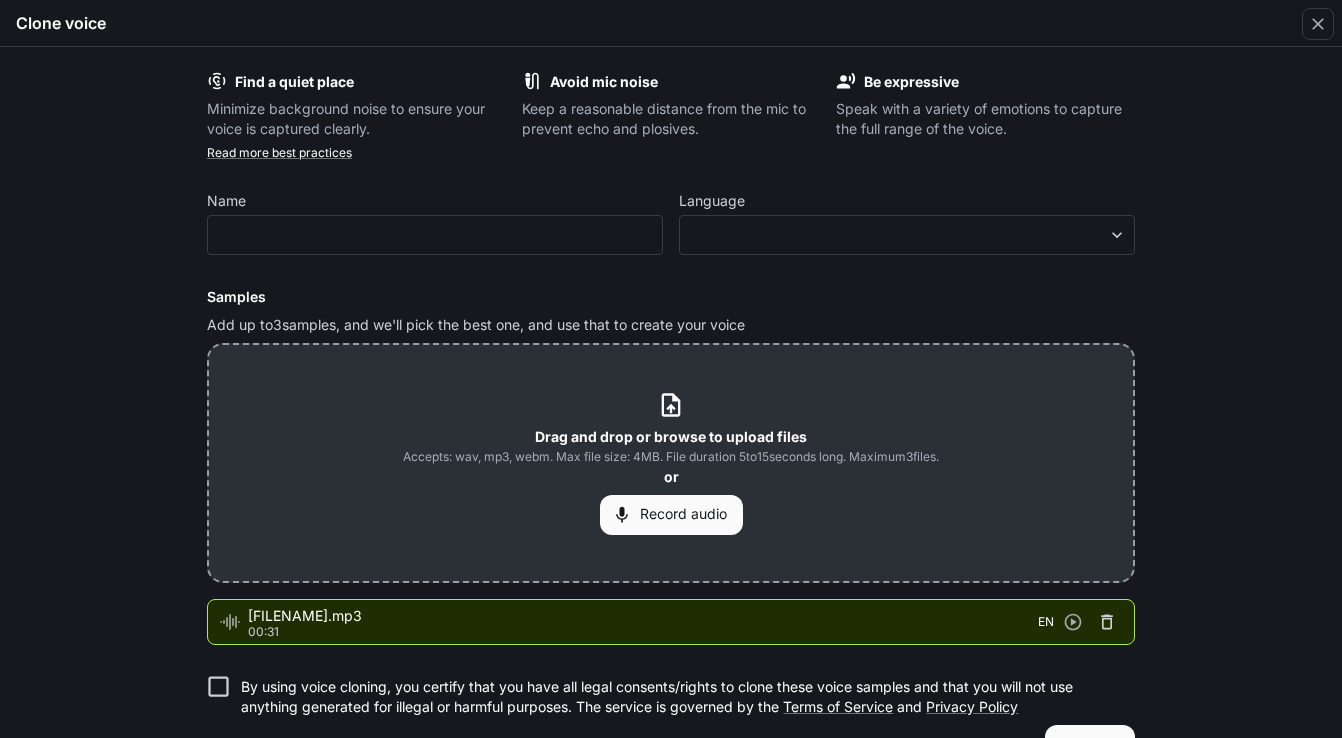 click at bounding box center [1107, 622] 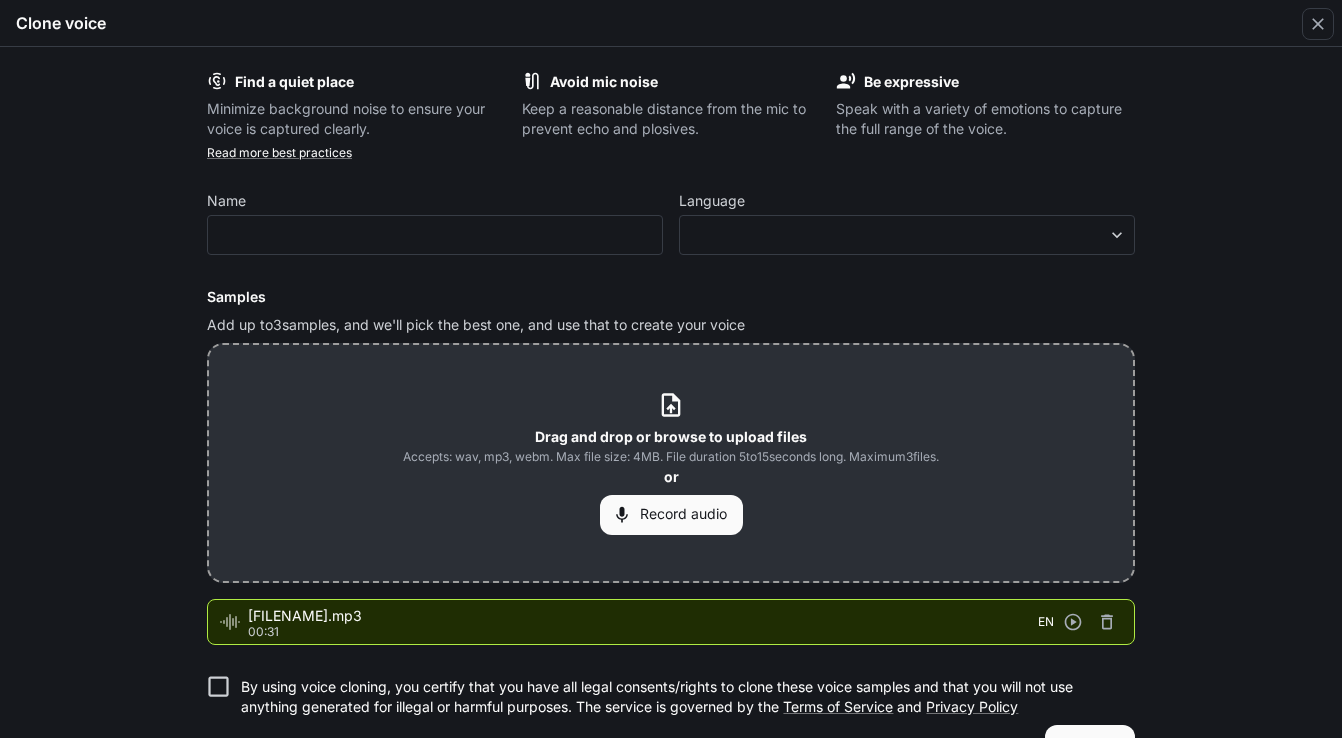 scroll, scrollTop: 51, scrollLeft: 0, axis: vertical 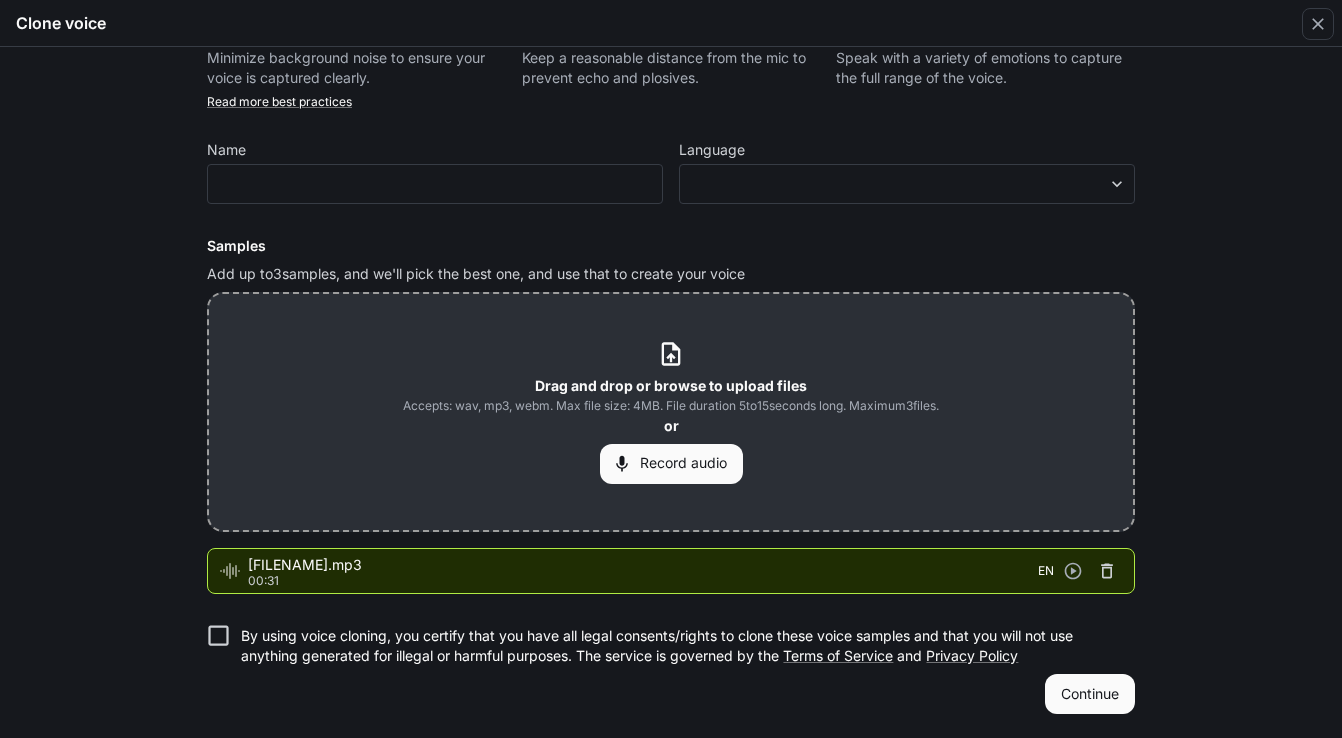 click at bounding box center (1107, 571) 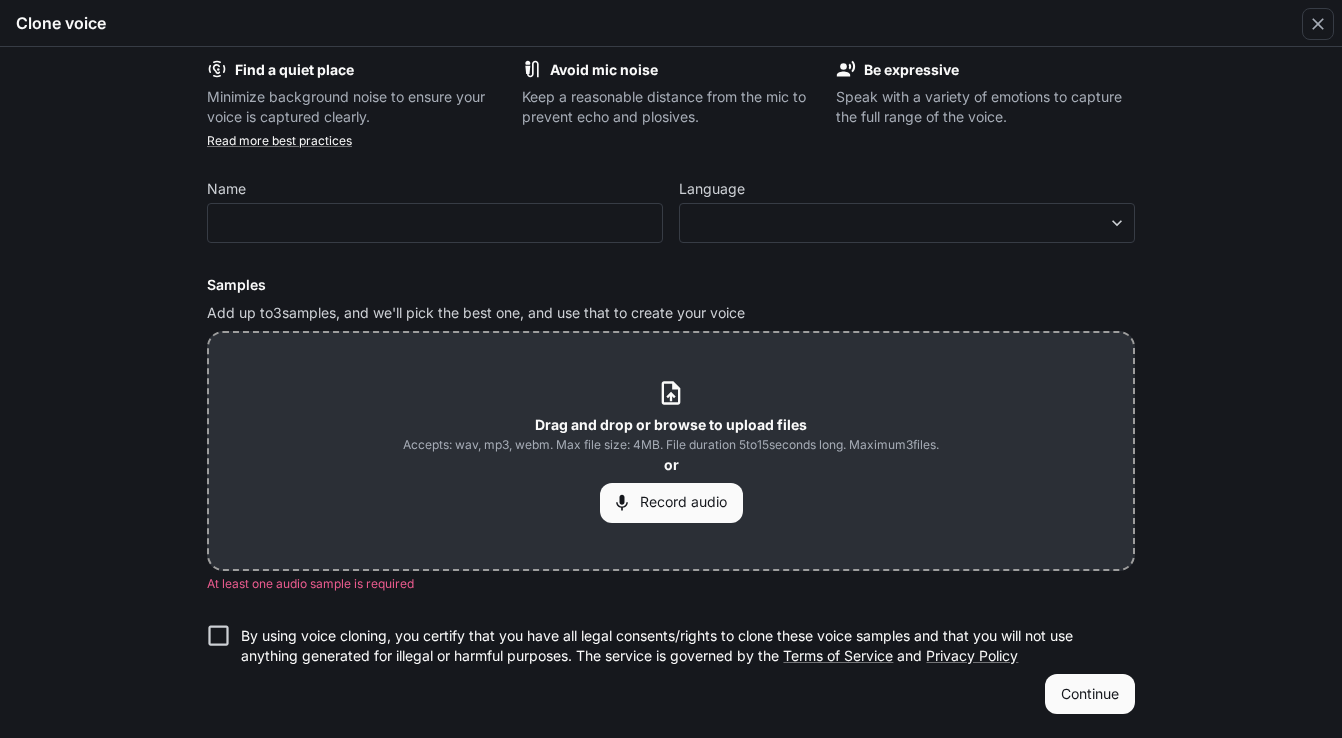 scroll, scrollTop: 12, scrollLeft: 0, axis: vertical 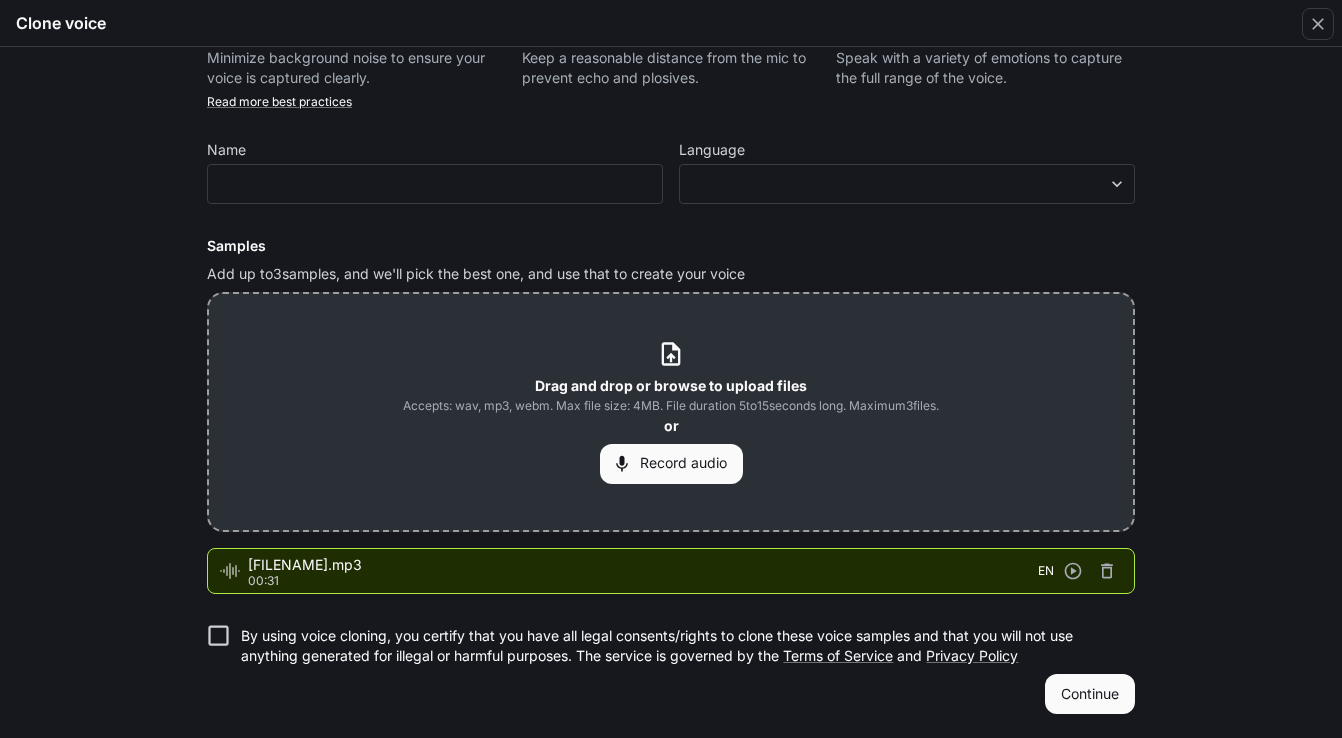 click at bounding box center (1107, 571) 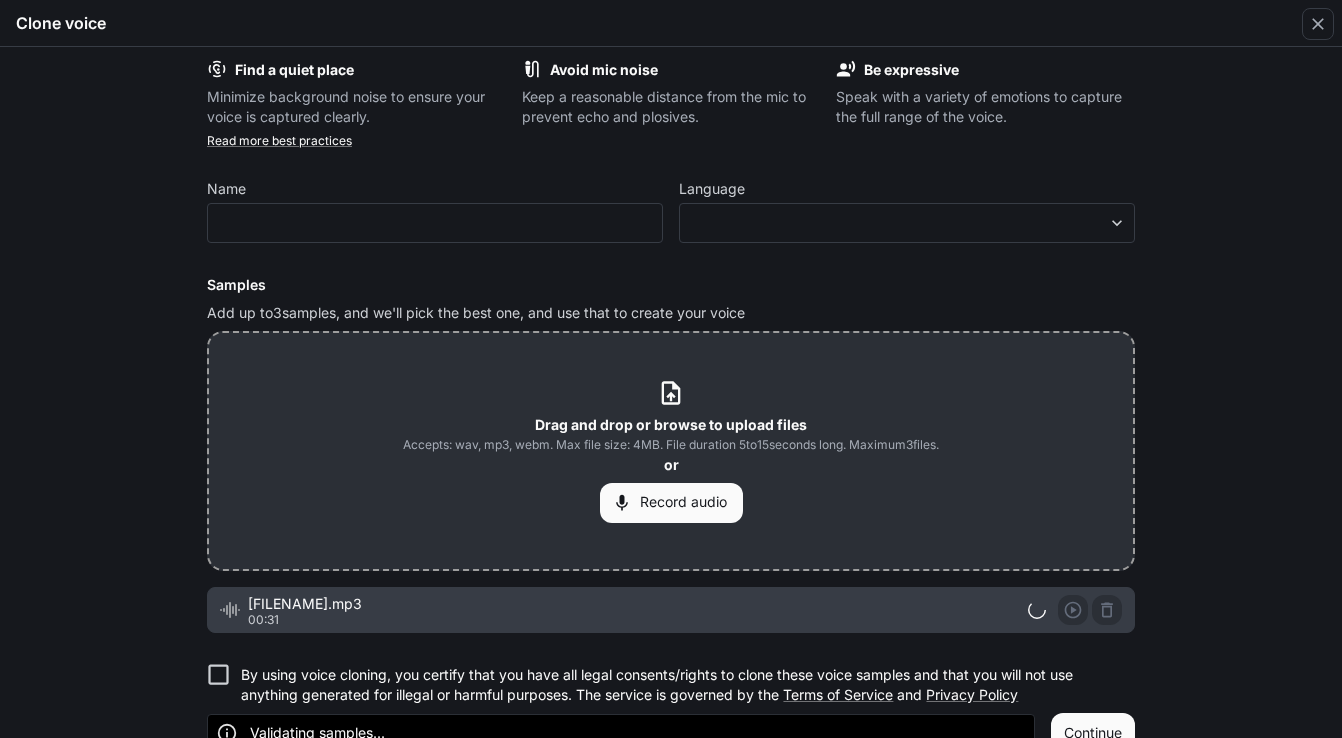 scroll, scrollTop: 51, scrollLeft: 0, axis: vertical 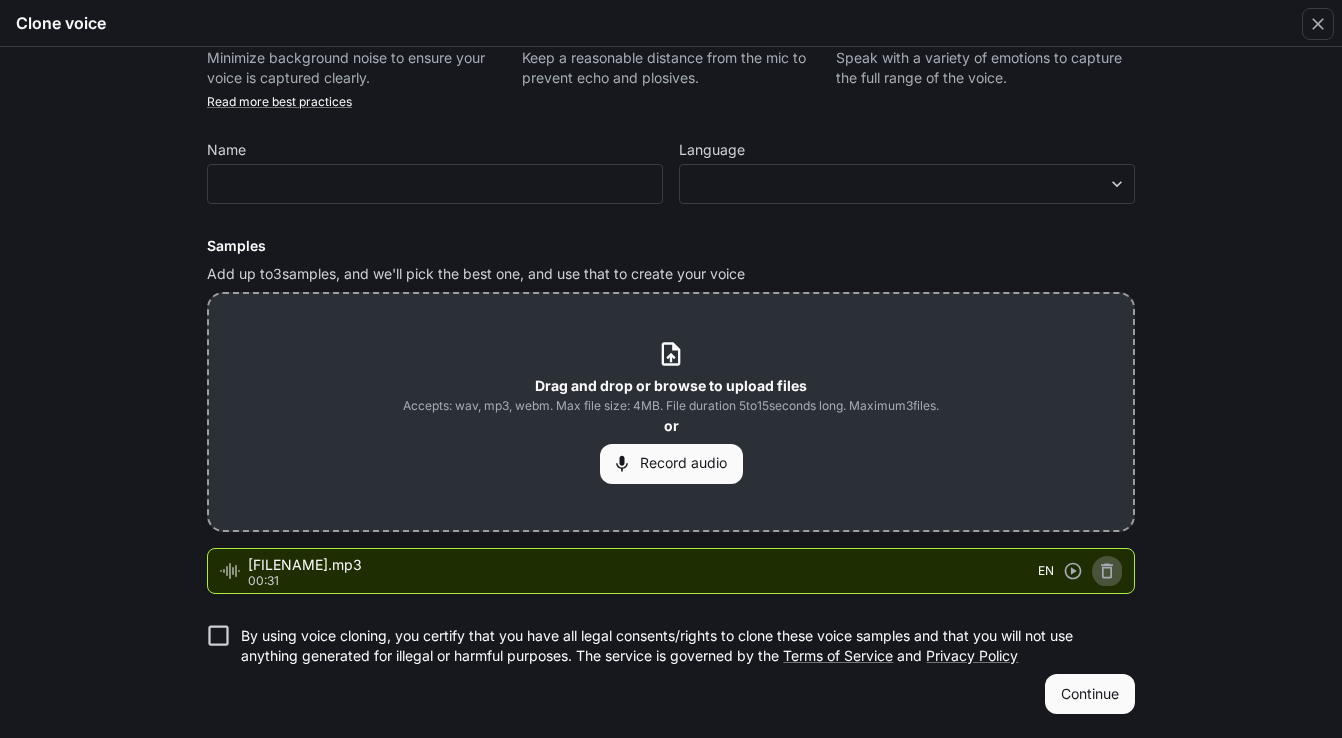 click at bounding box center [1107, 571] 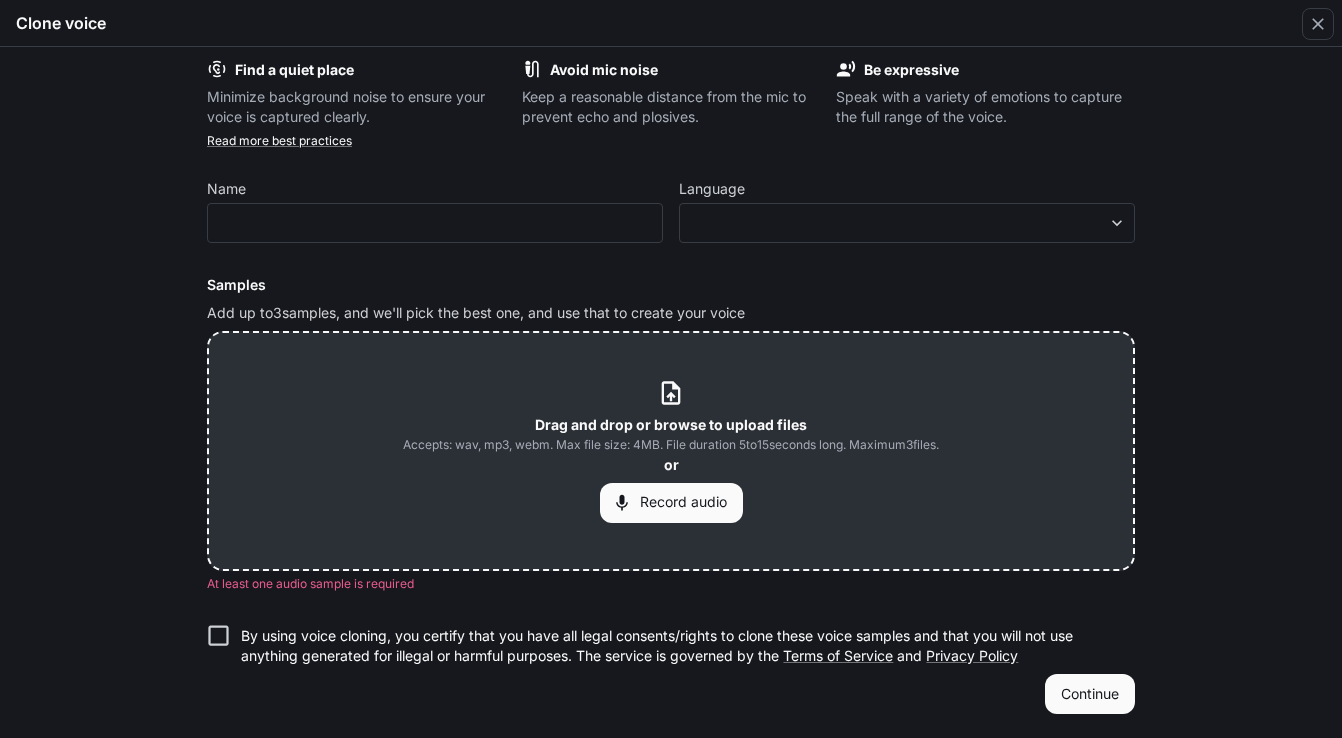 scroll, scrollTop: 51, scrollLeft: 0, axis: vertical 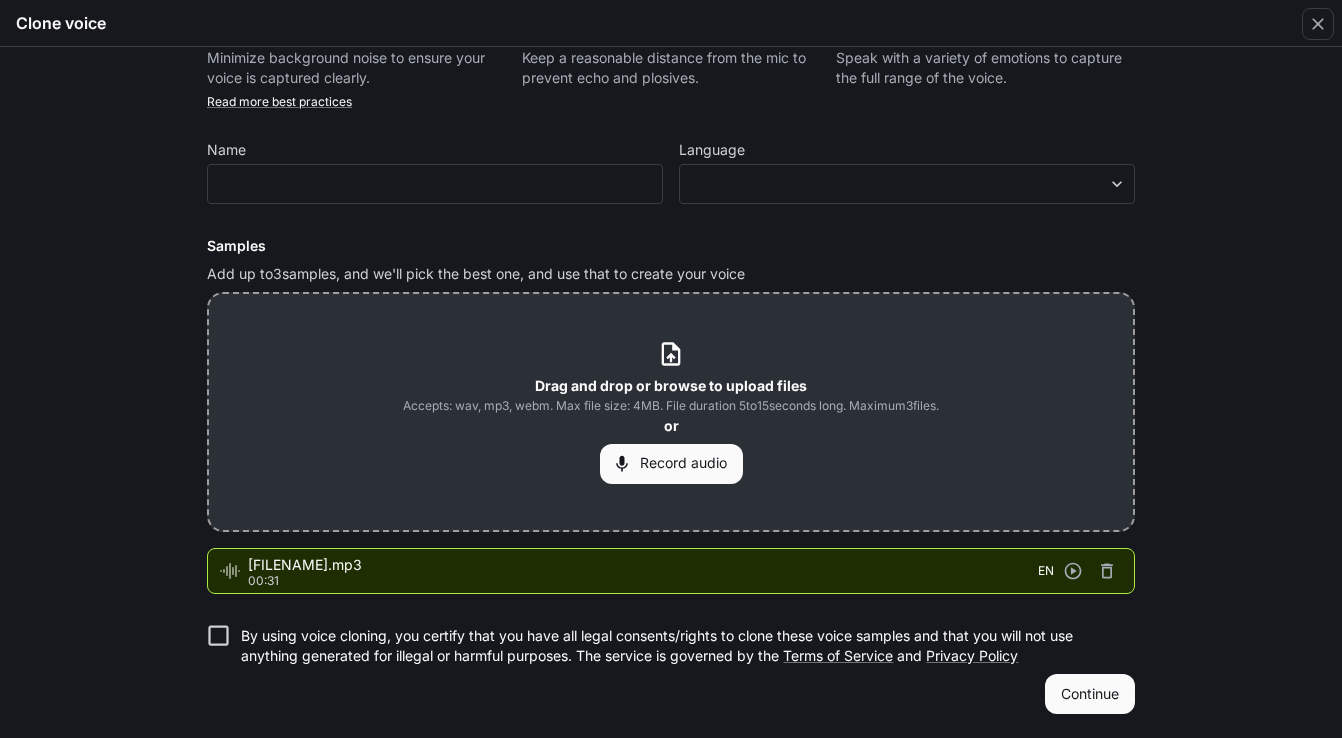 click at bounding box center (1107, 571) 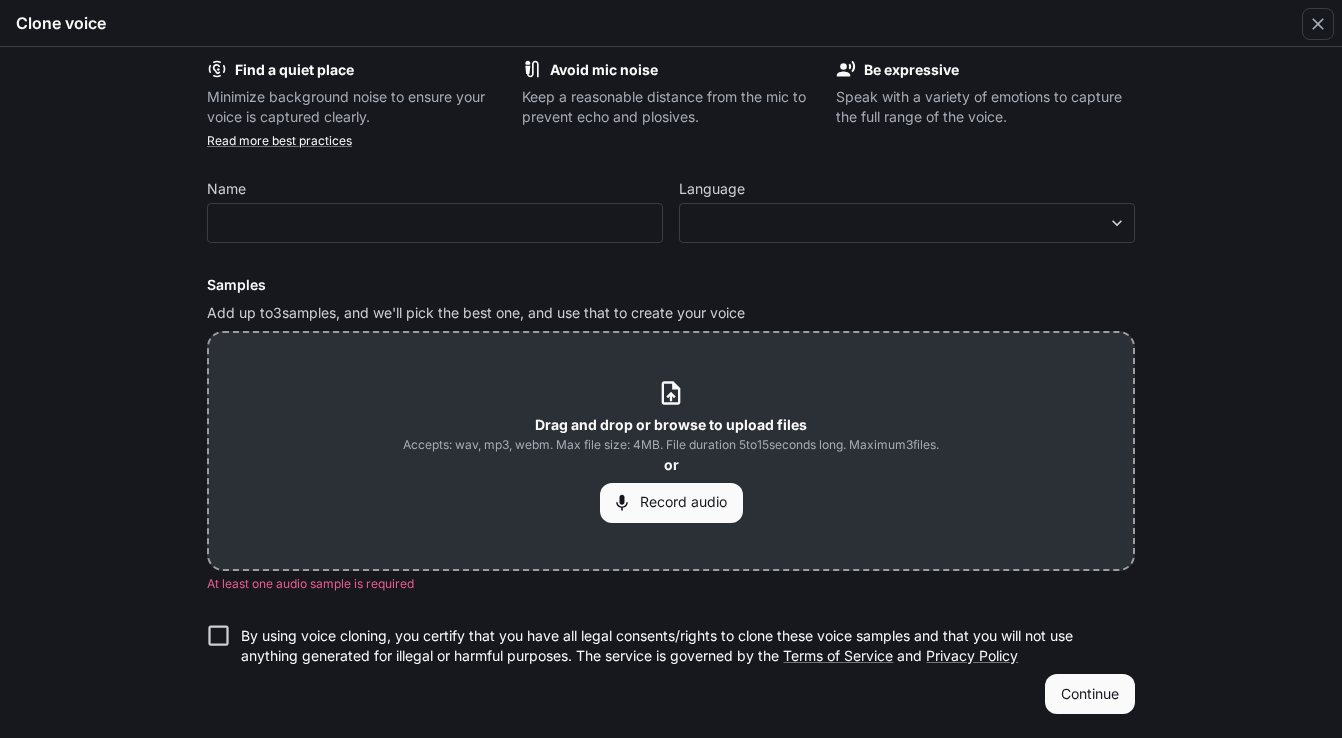 scroll, scrollTop: 12, scrollLeft: 0, axis: vertical 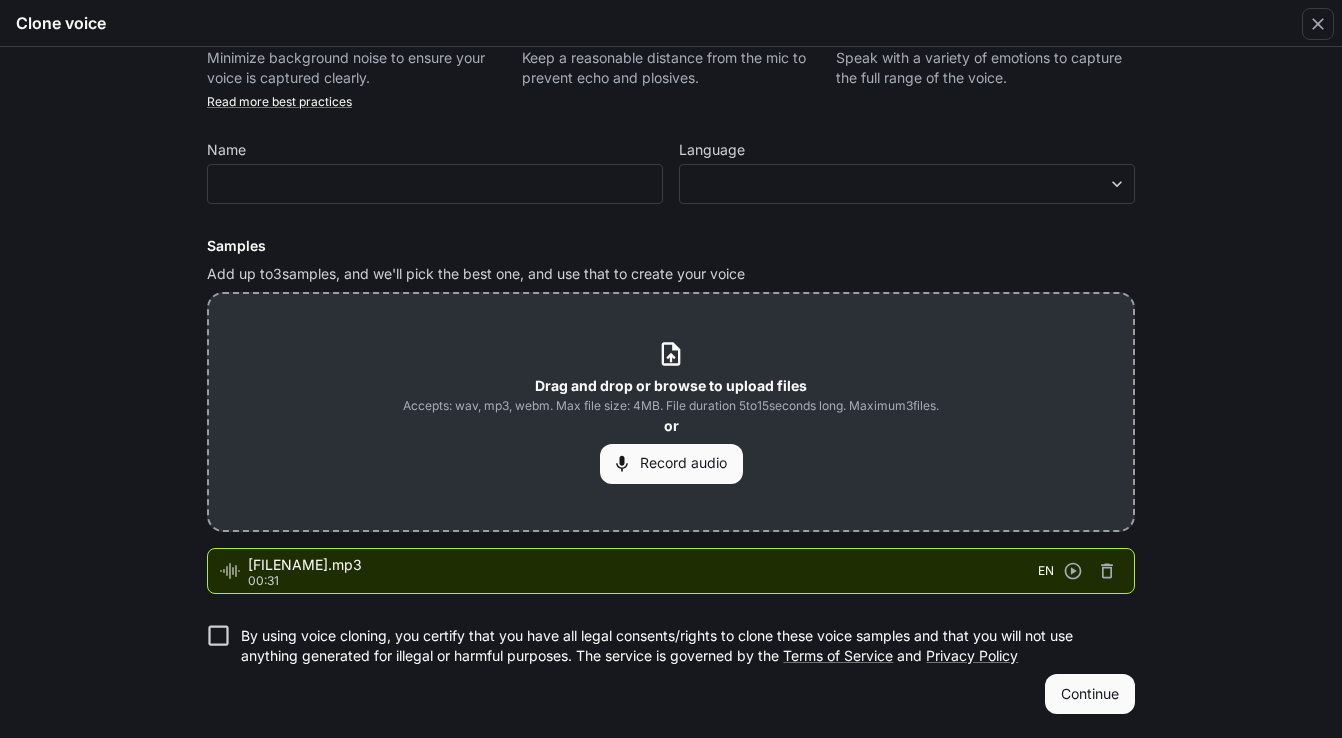 click at bounding box center [1107, 571] 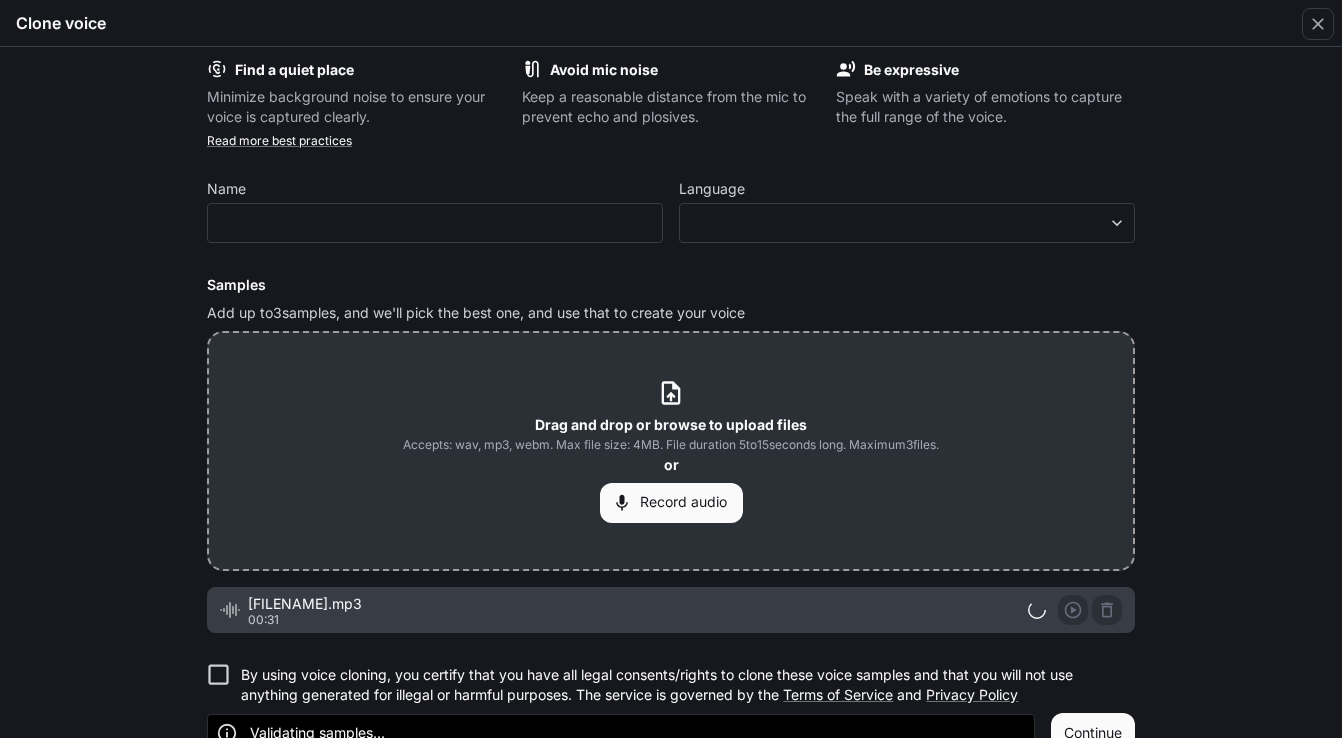 scroll, scrollTop: 51, scrollLeft: 0, axis: vertical 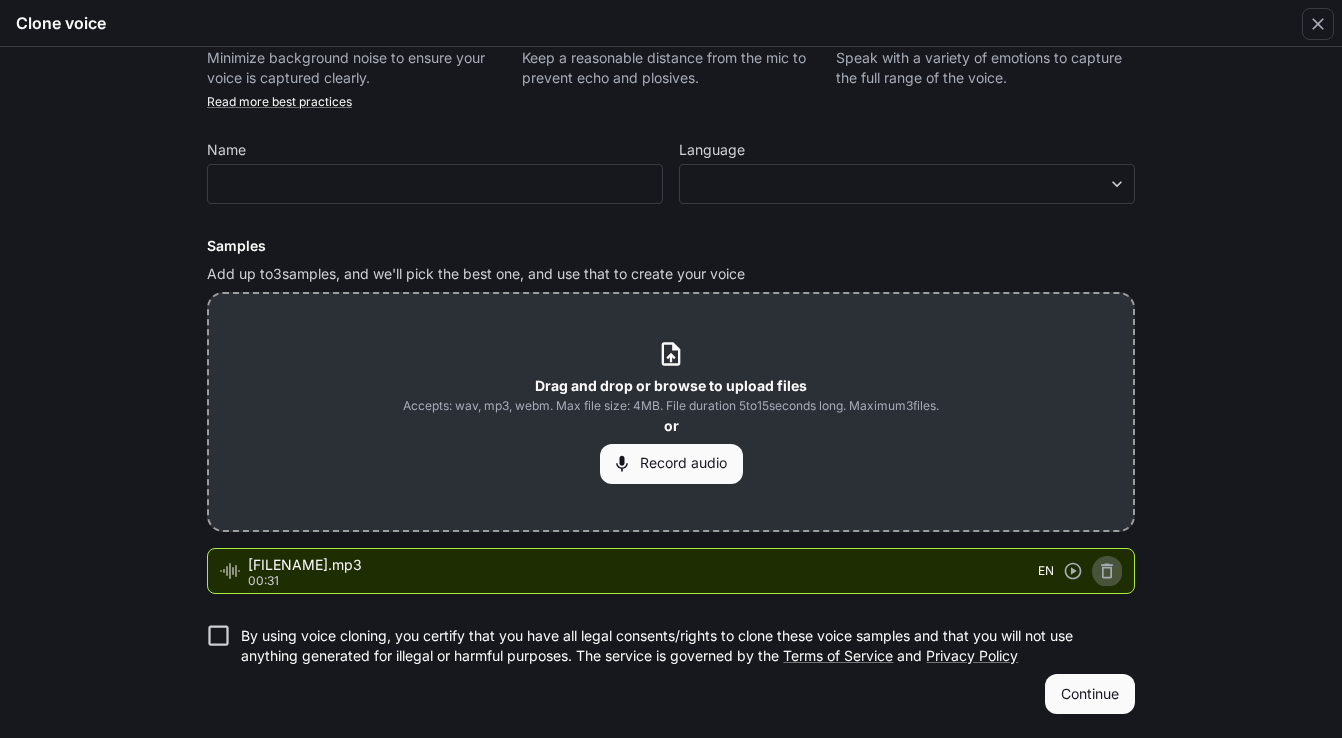 click at bounding box center [1107, 571] 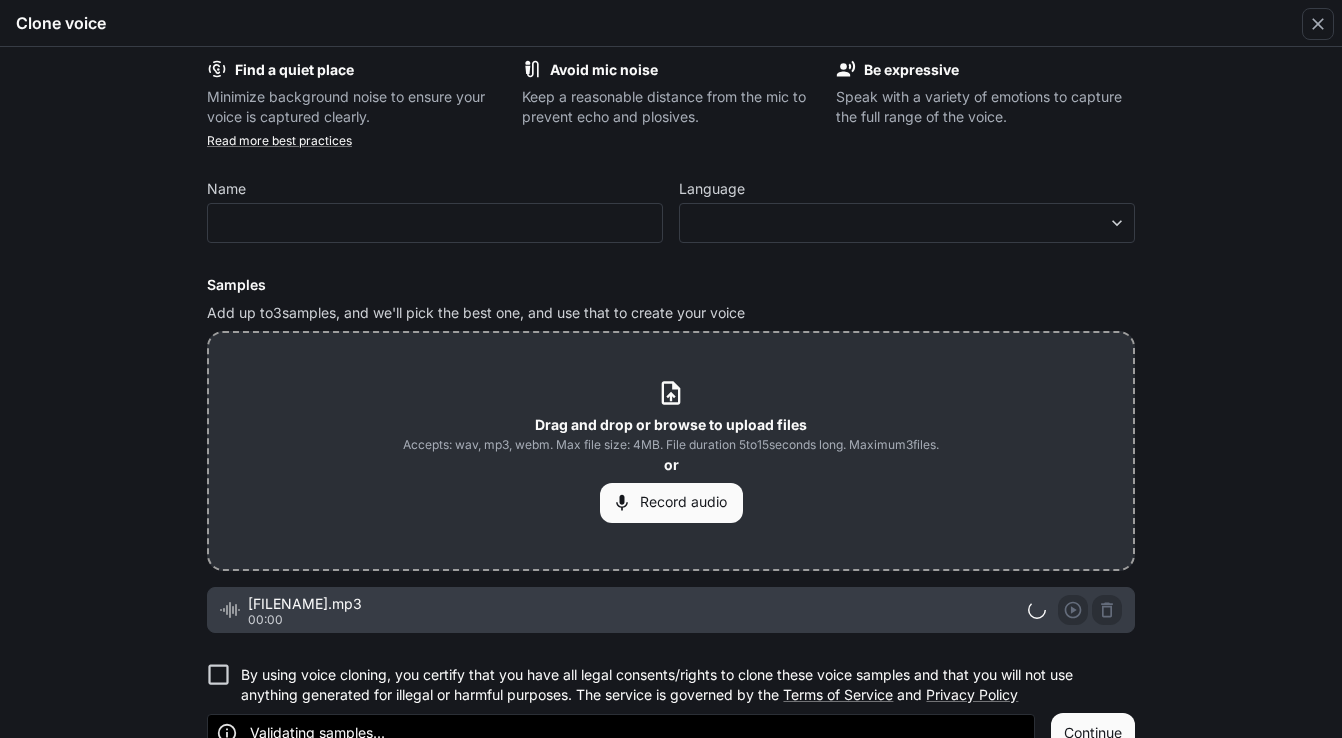 scroll, scrollTop: 51, scrollLeft: 0, axis: vertical 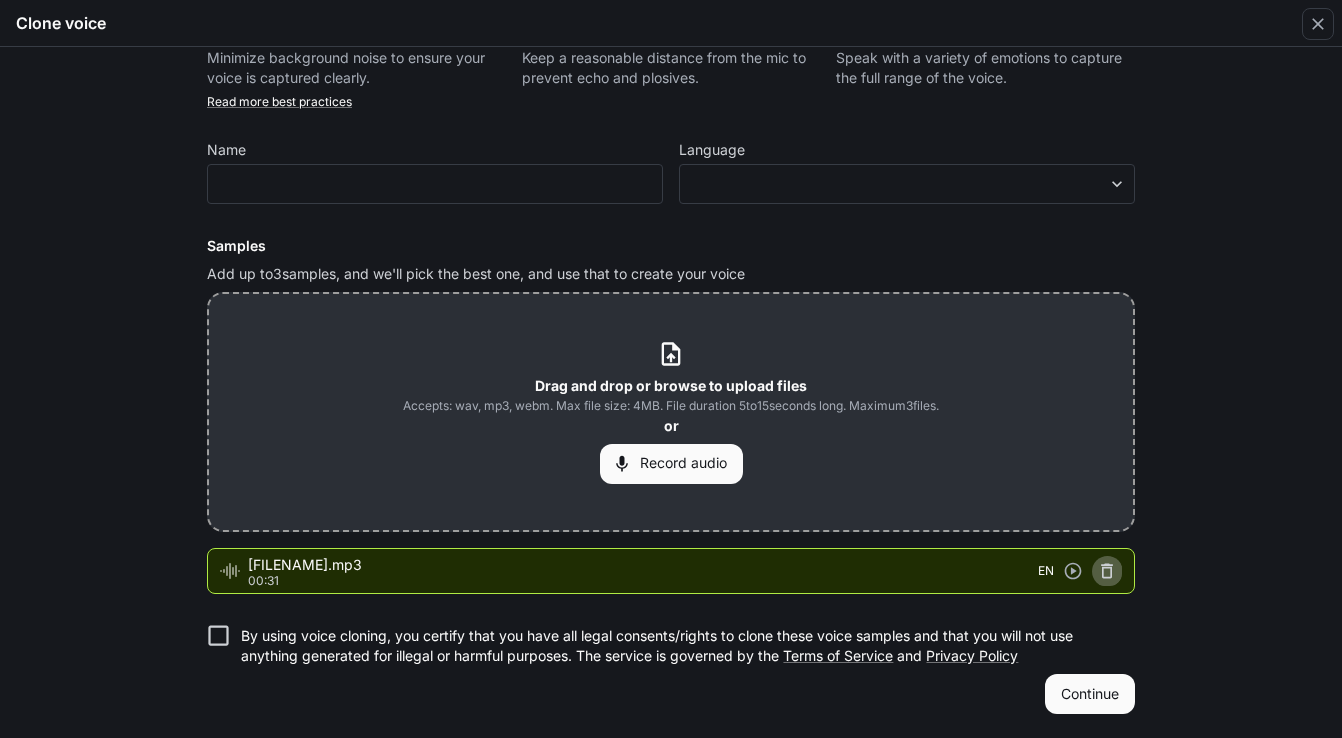 click at bounding box center (1107, 571) 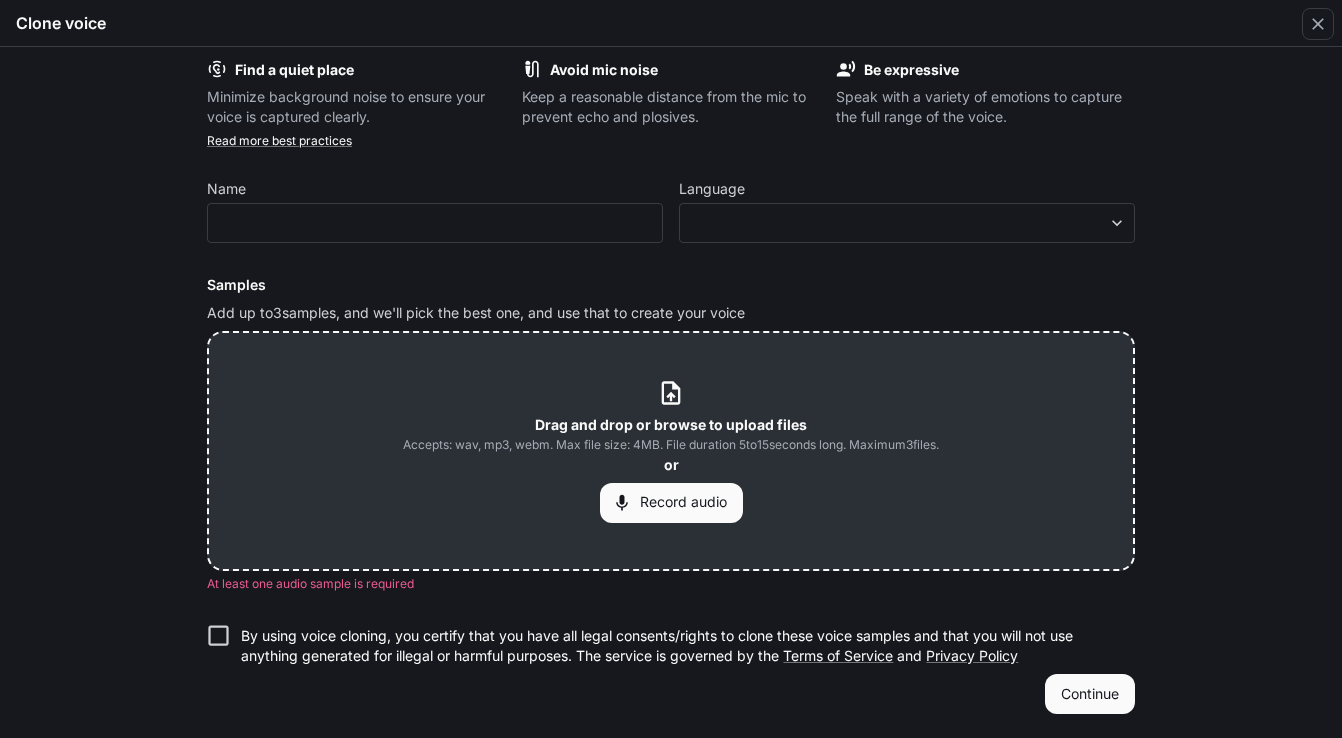 scroll, scrollTop: 51, scrollLeft: 0, axis: vertical 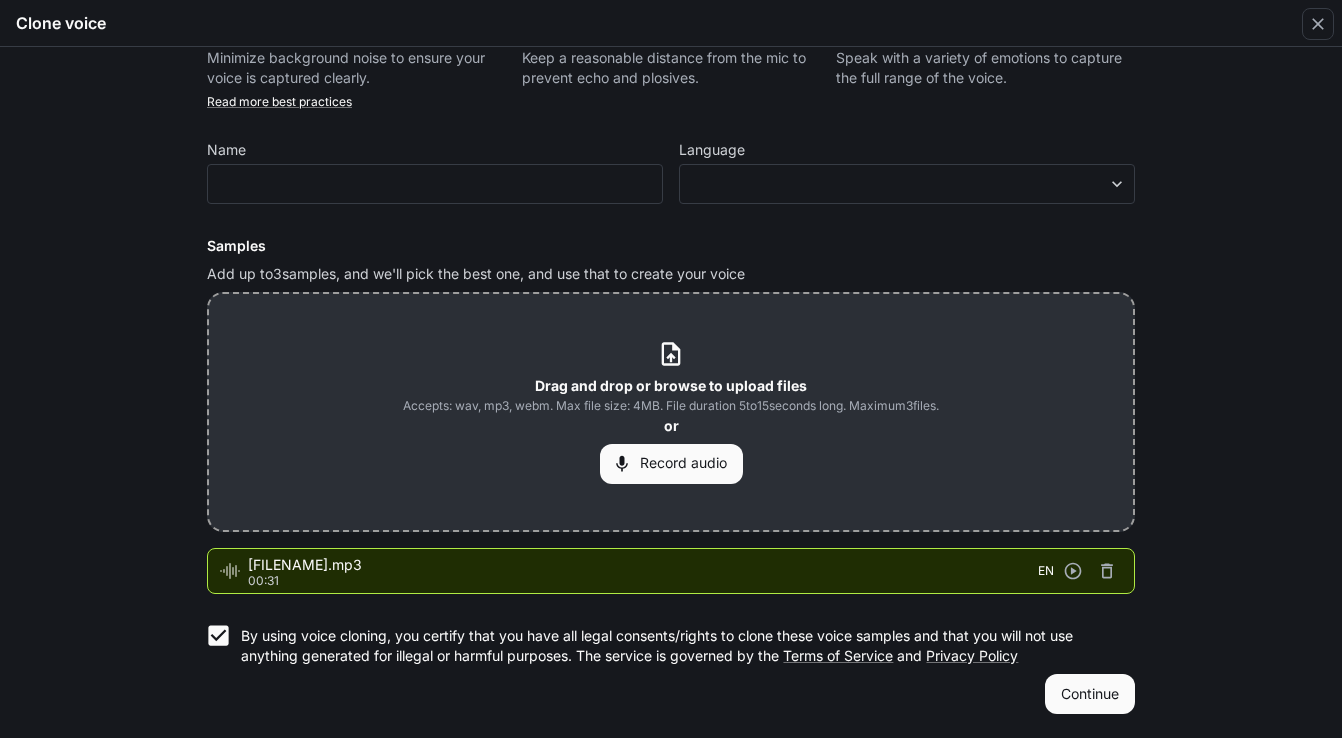 click on "Find a quiet place Minimize background noise to ensure your voice is captured clearly. Avoid mic noise Keep a reasonable distance from the mic to prevent echo and plosives. Be expressive Speak with a variety of emotions to capture the full range of the voice. Read more best practices Name ​ Language ​ ​ Samples Add up to  3  samples, and we'll pick the best one, and use that to create your voice Drag and drop or browse to upload files Accepts: wav, mp3, webm. Max file size: 4MB. File duration   5  to  15  seconds long. Maximum  3  files. or Record audio MG_Voice_Clone_Sample_July_2025.mp3 00:31 EN By using voice cloning, you certify that you have all legal consents/rights to clone these voice samples and that you will not use anything generated for illegal or harmful purposes. The service is governed by the   Terms of Service   and   Privacy Policy Continue" at bounding box center (671, 367) 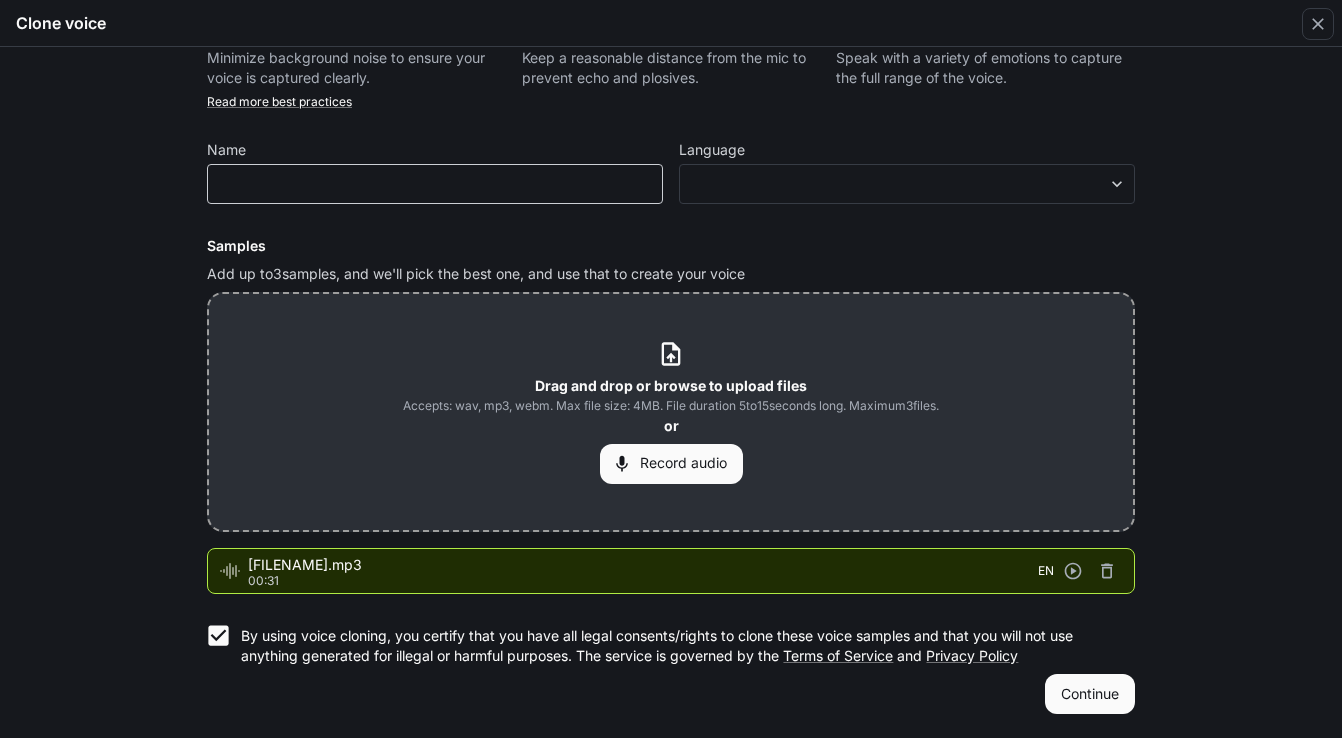 click on "​" at bounding box center (435, 184) 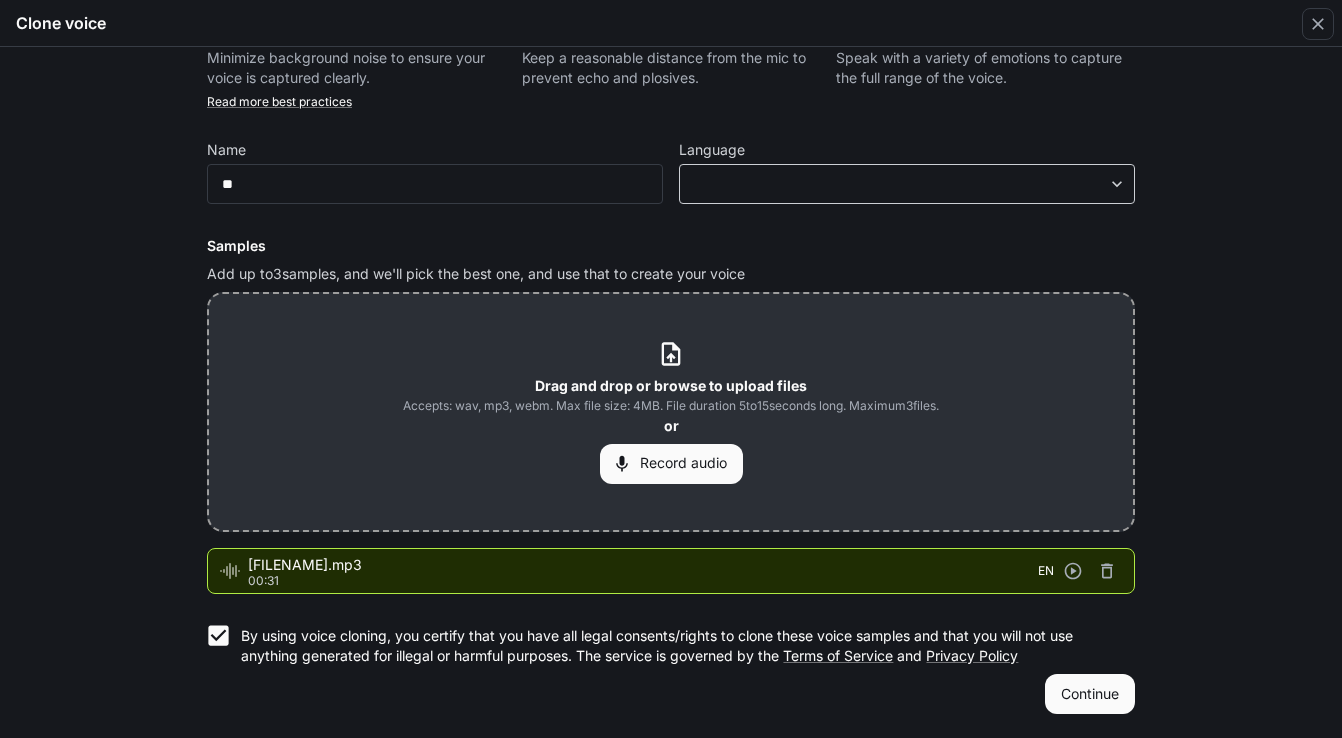 click on "**********" at bounding box center (671, 369) 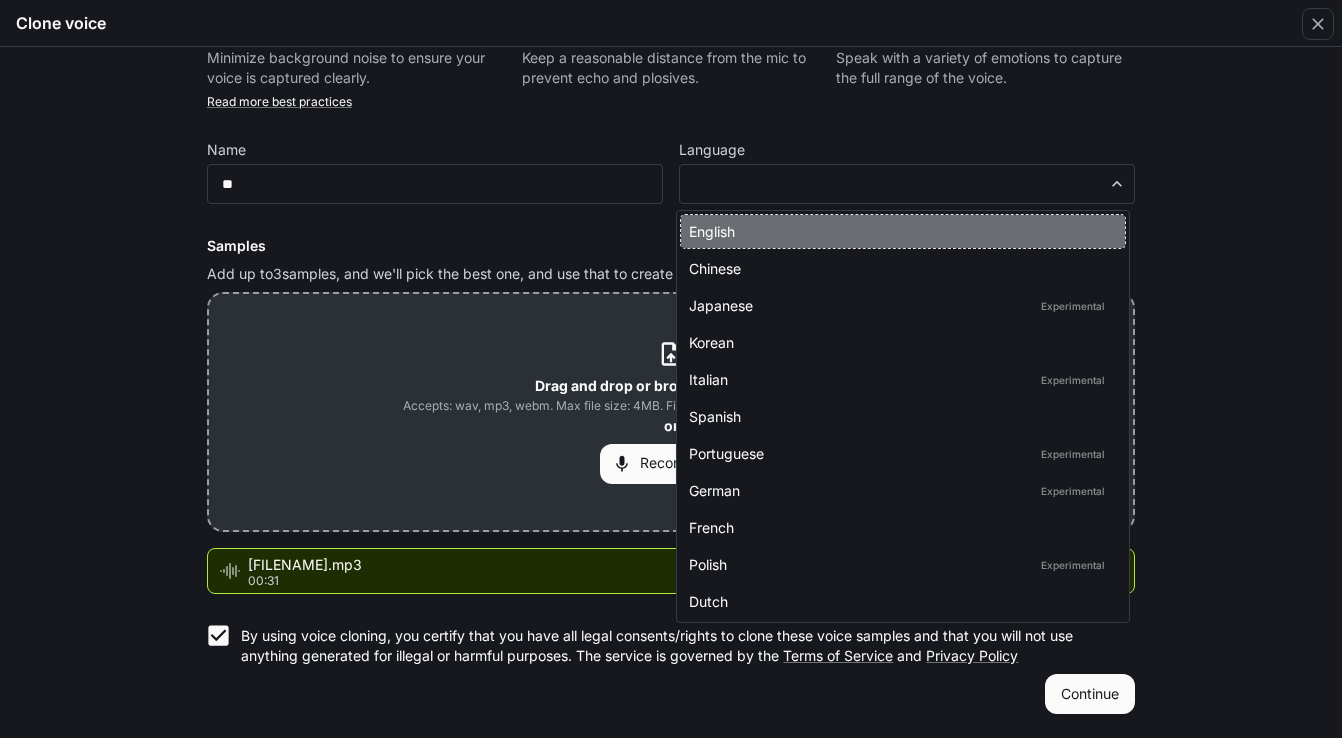 click on "English" at bounding box center (899, 231) 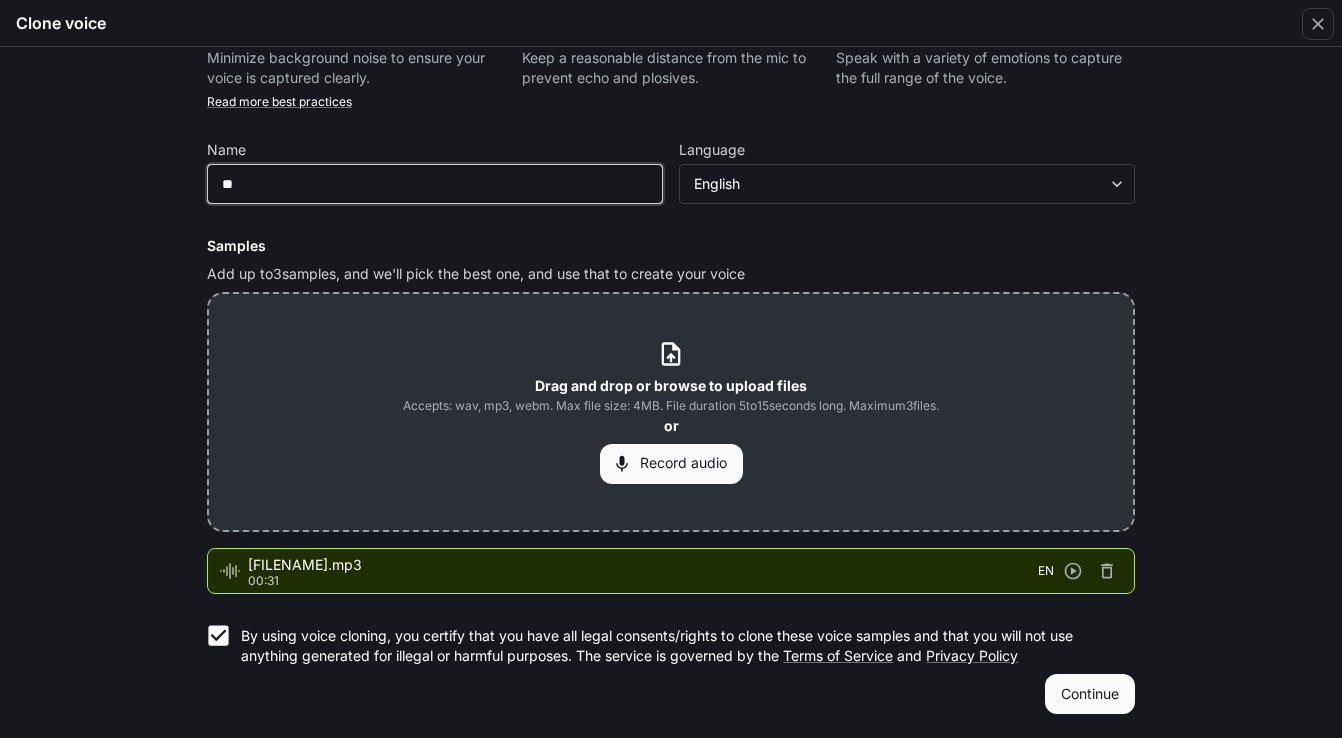 click on "**" at bounding box center (435, 184) 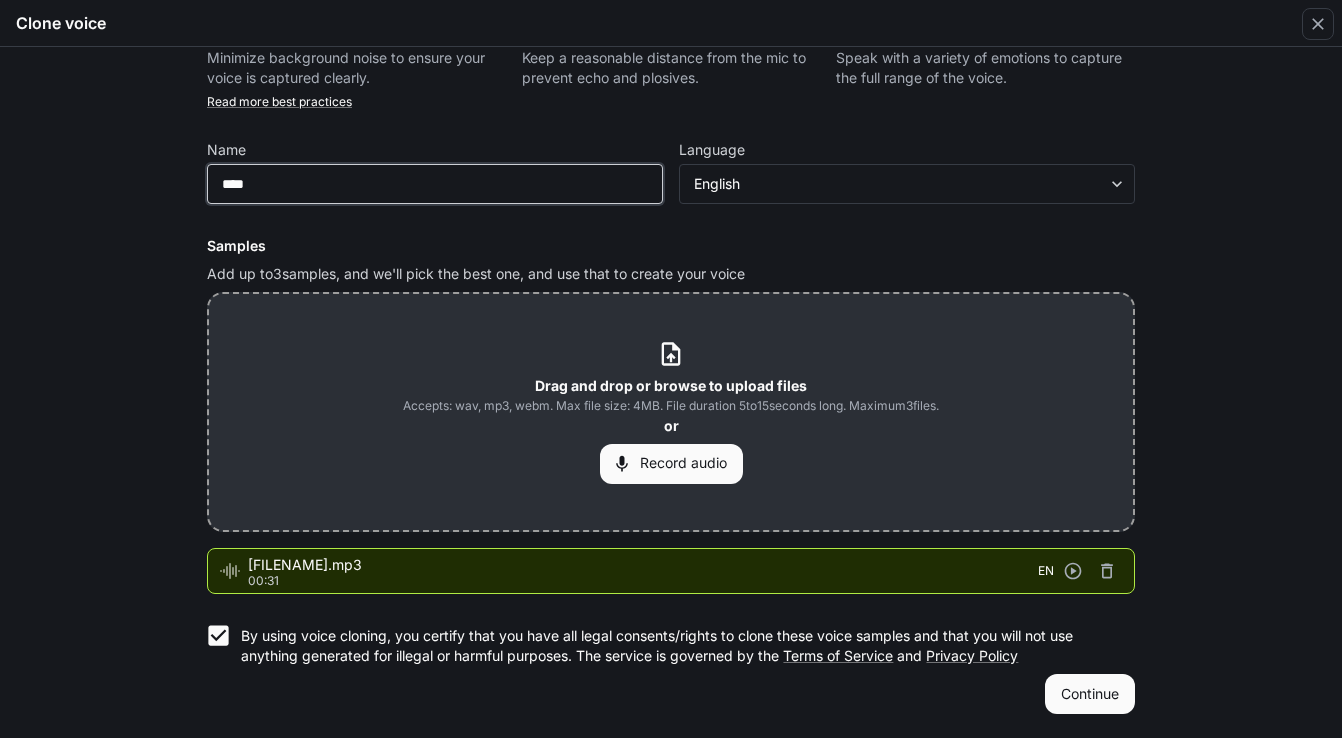 type on "****" 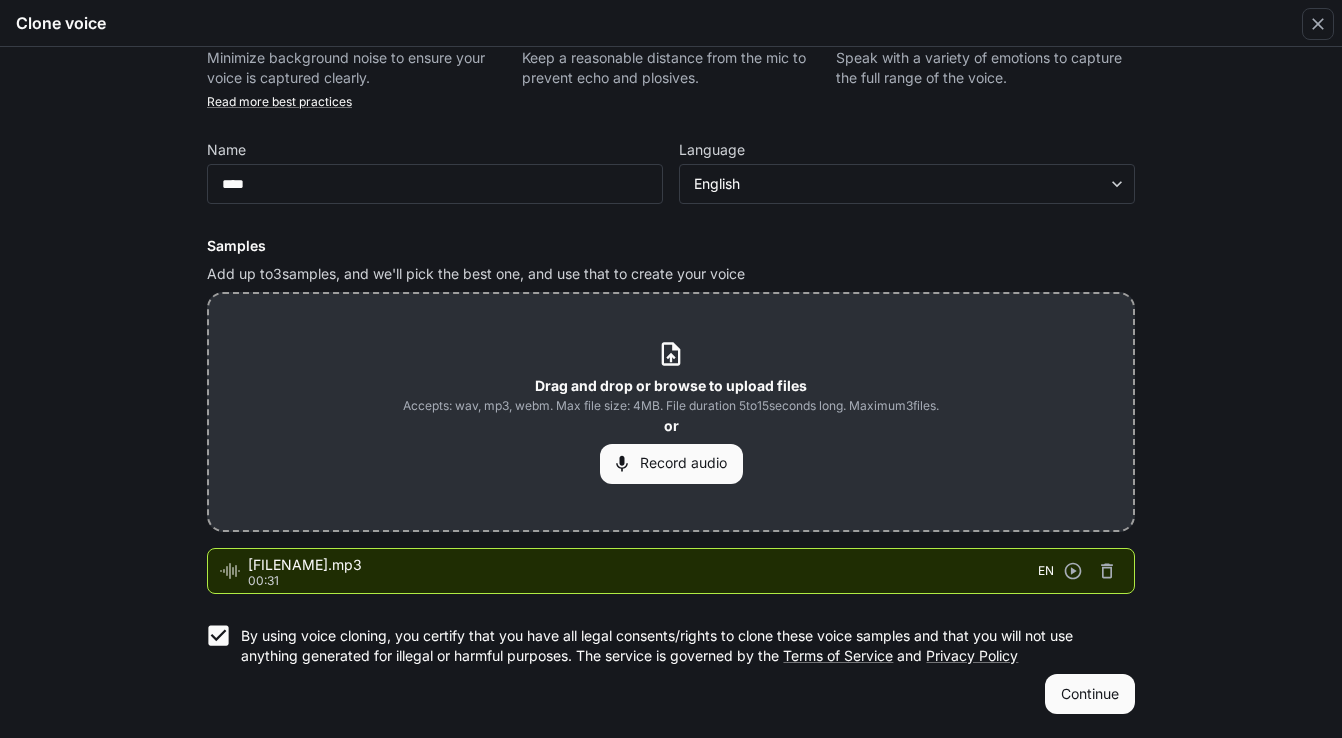 click on "Continue" at bounding box center (1090, 694) 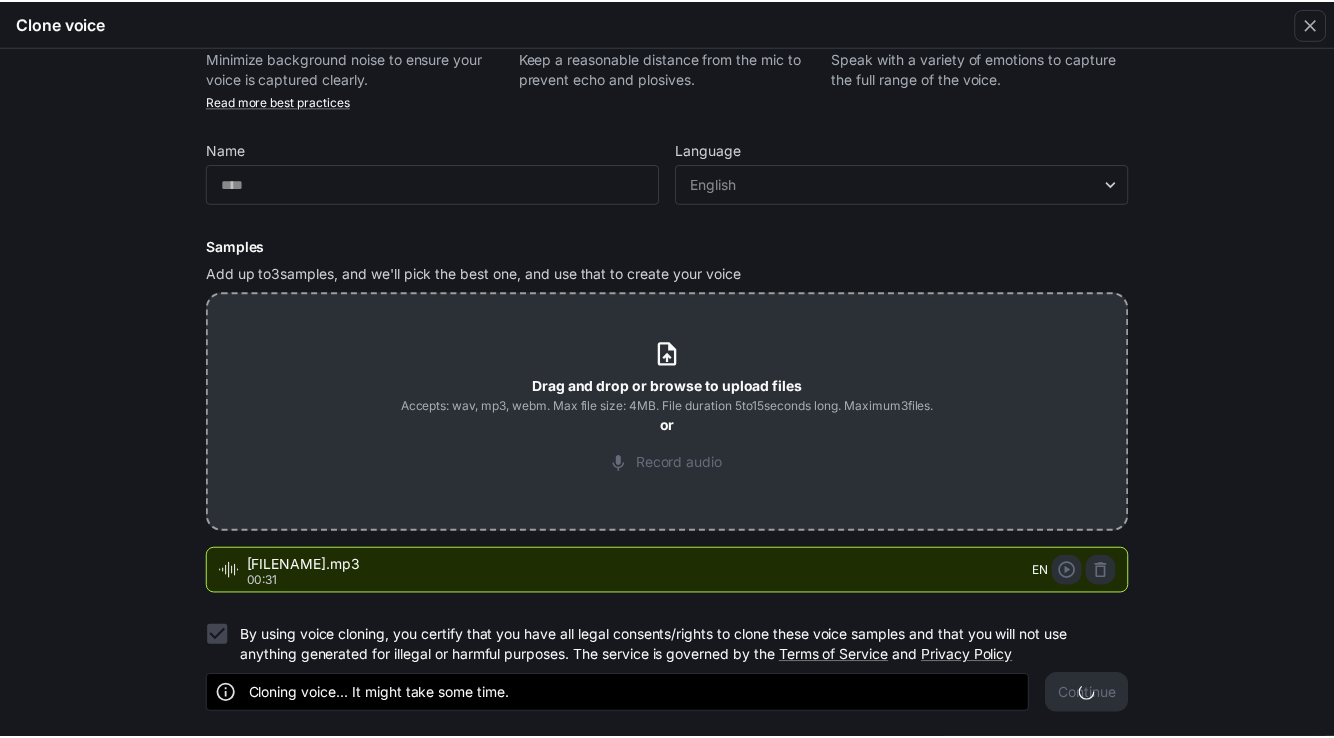scroll, scrollTop: 0, scrollLeft: 0, axis: both 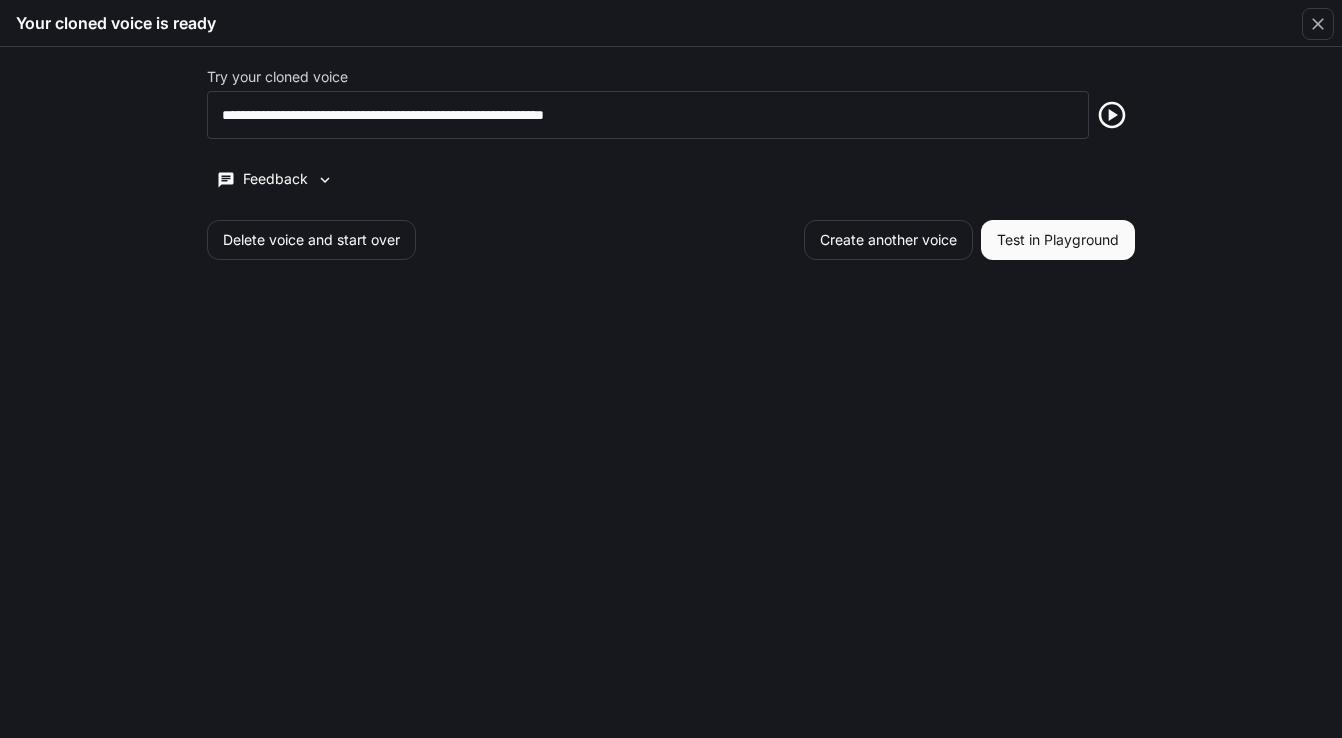click at bounding box center (1112, 115) 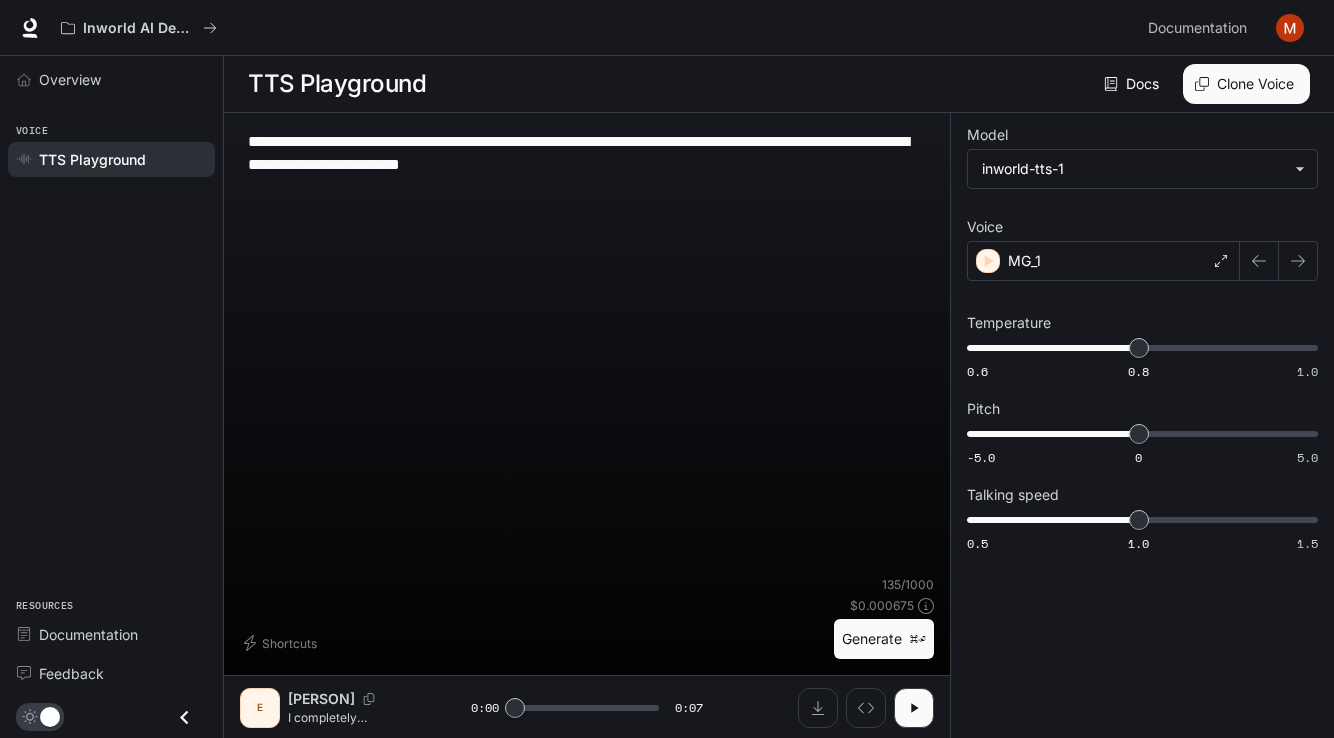 click on "**********" at bounding box center [587, 153] 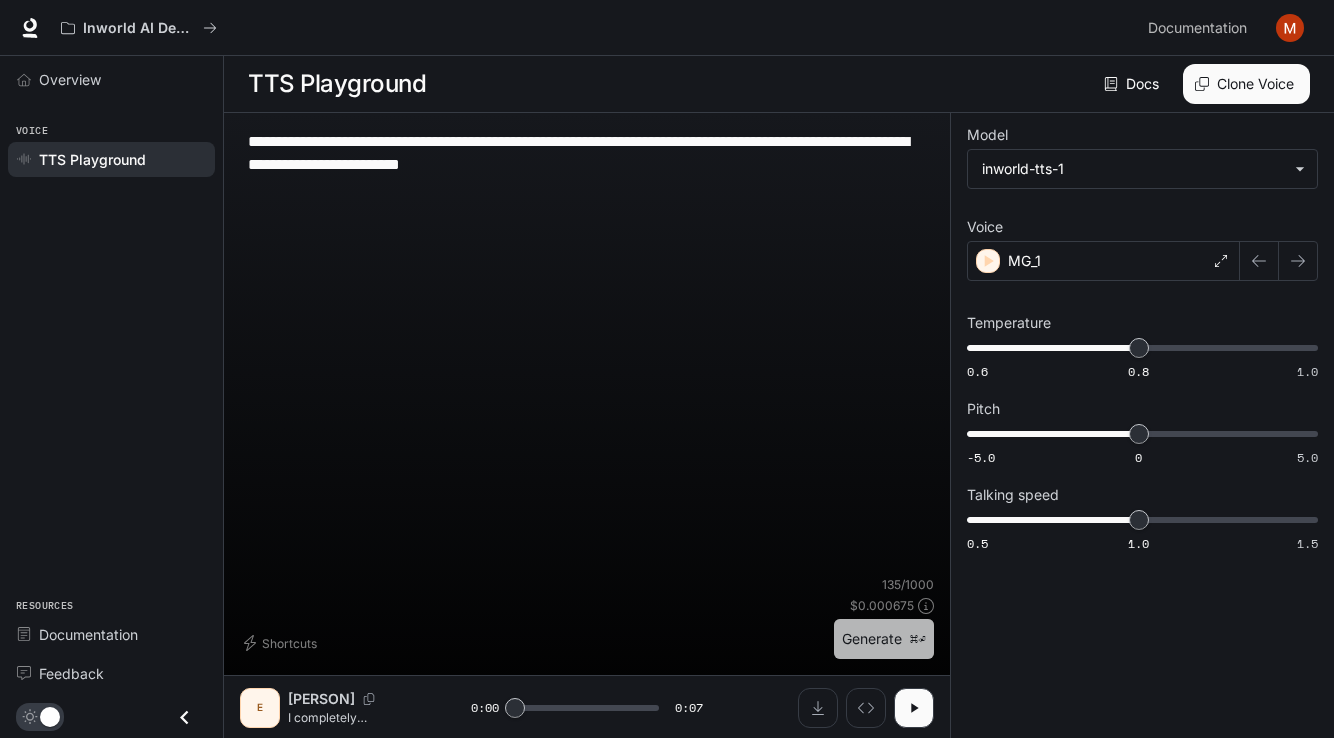 click on "Generate ⌘⏎" at bounding box center [884, 639] 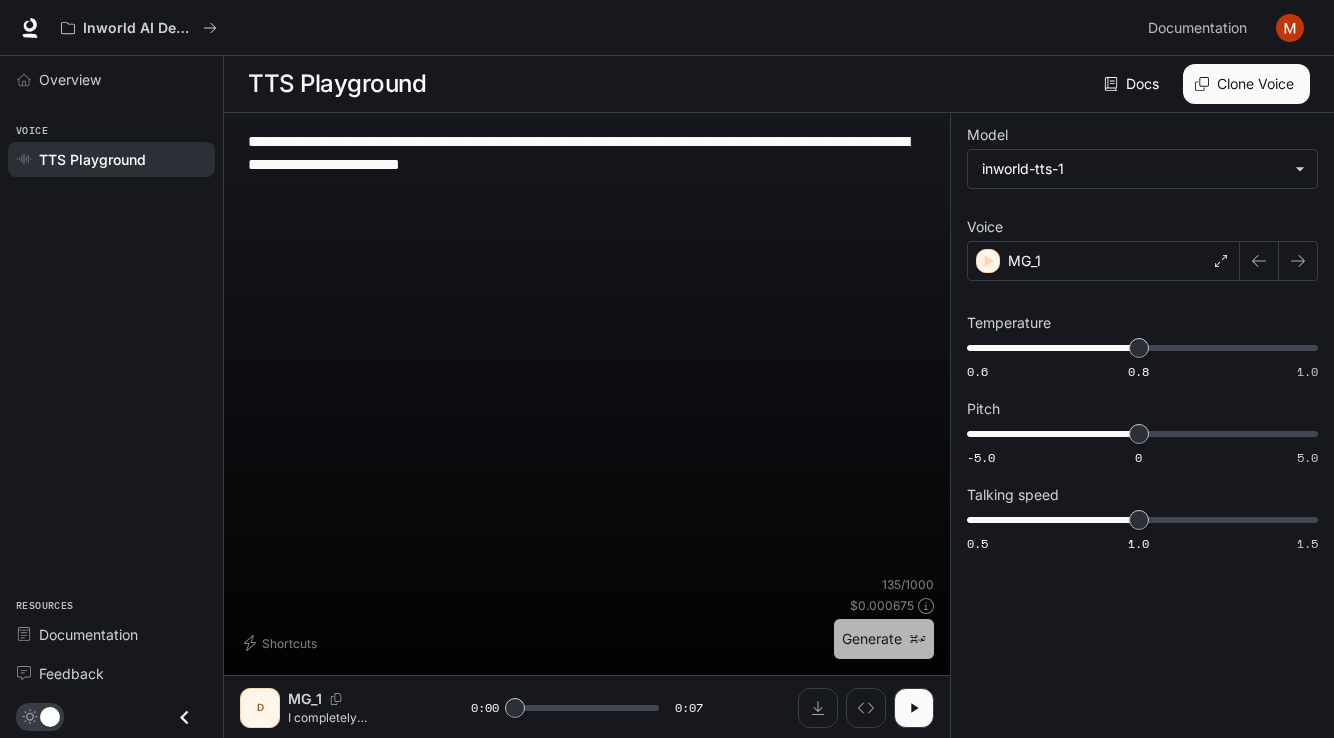 click on "Generate ⌘⏎" at bounding box center (884, 639) 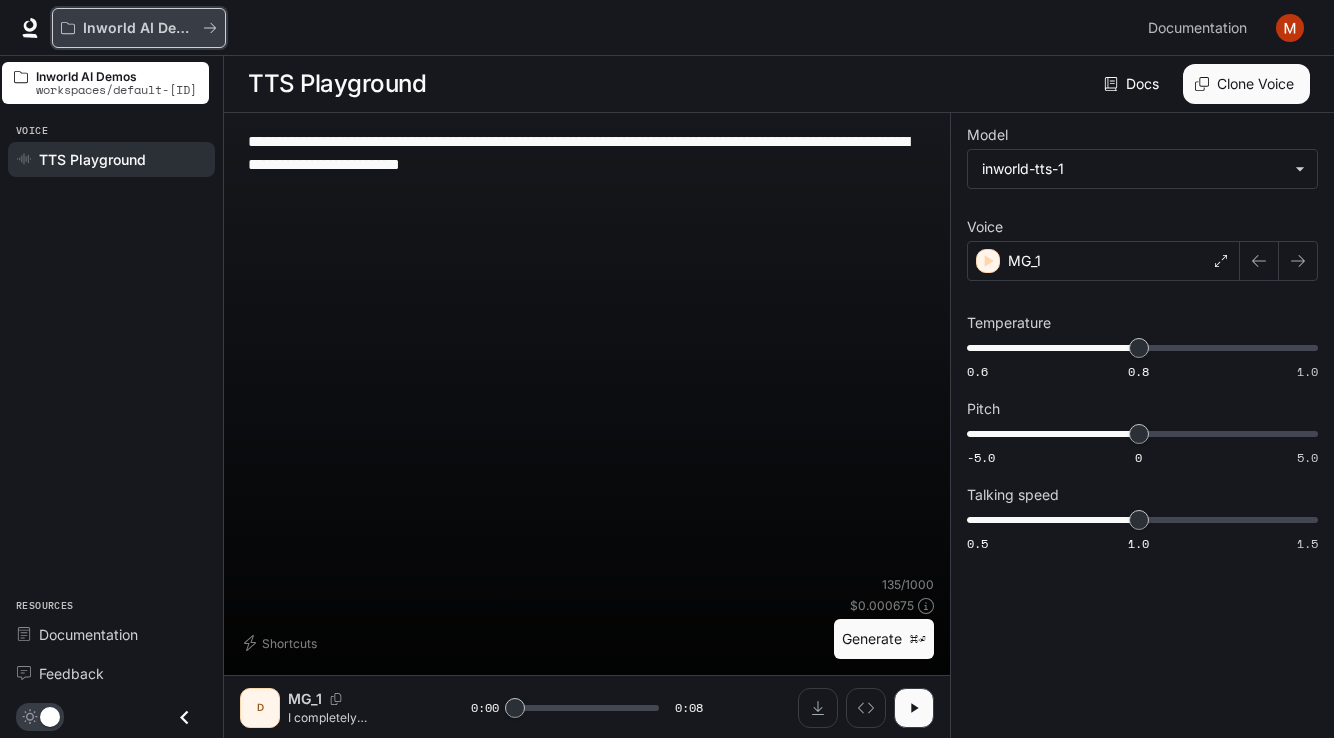 click on "Inworld AI Demos" at bounding box center [139, 28] 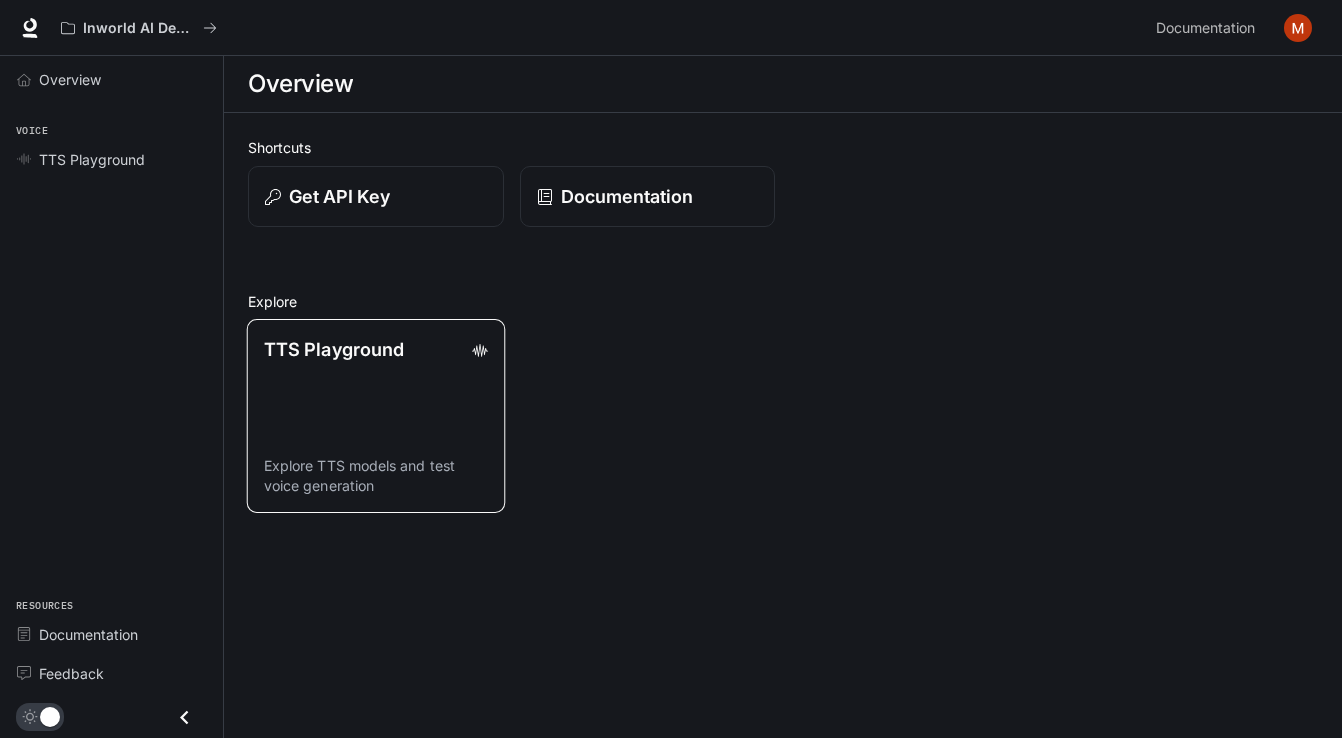 click on "TTS Playground Explore TTS models and test voice generation" at bounding box center (376, 416) 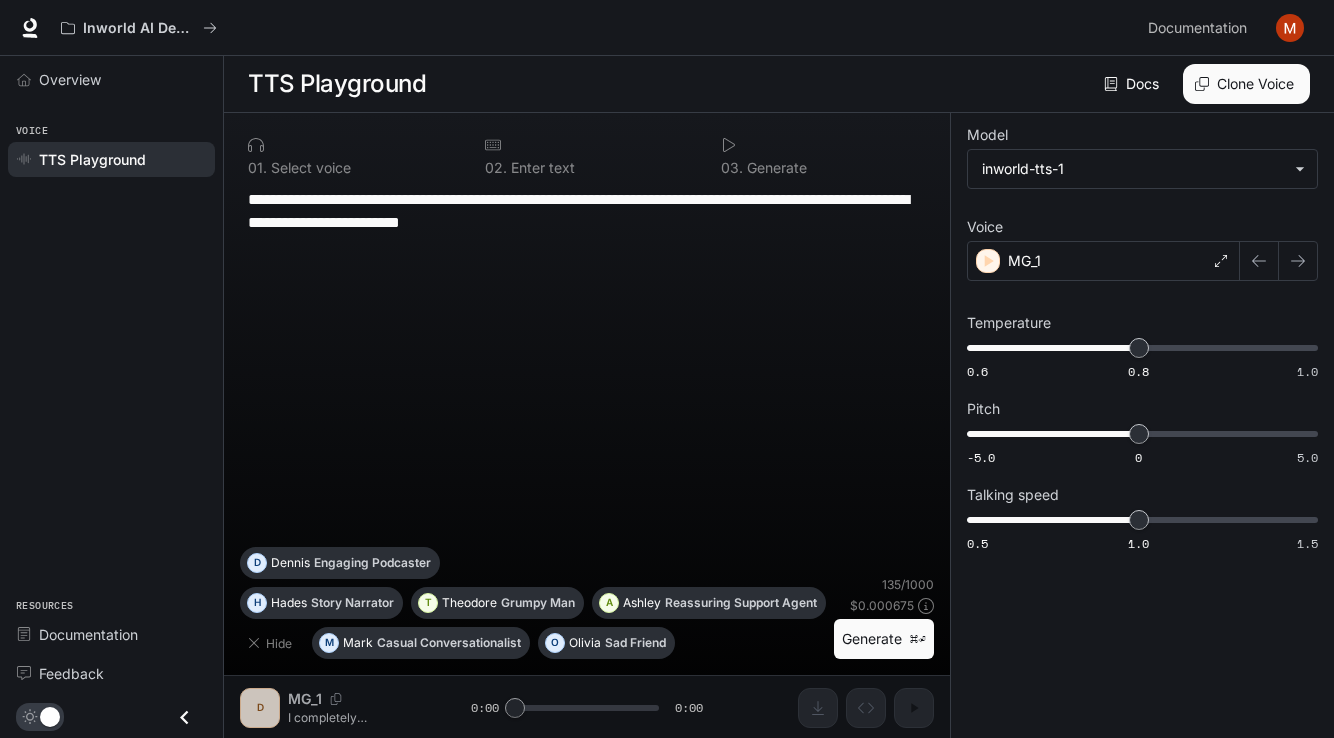 drag, startPoint x: 654, startPoint y: 224, endPoint x: 185, endPoint y: 203, distance: 469.4699 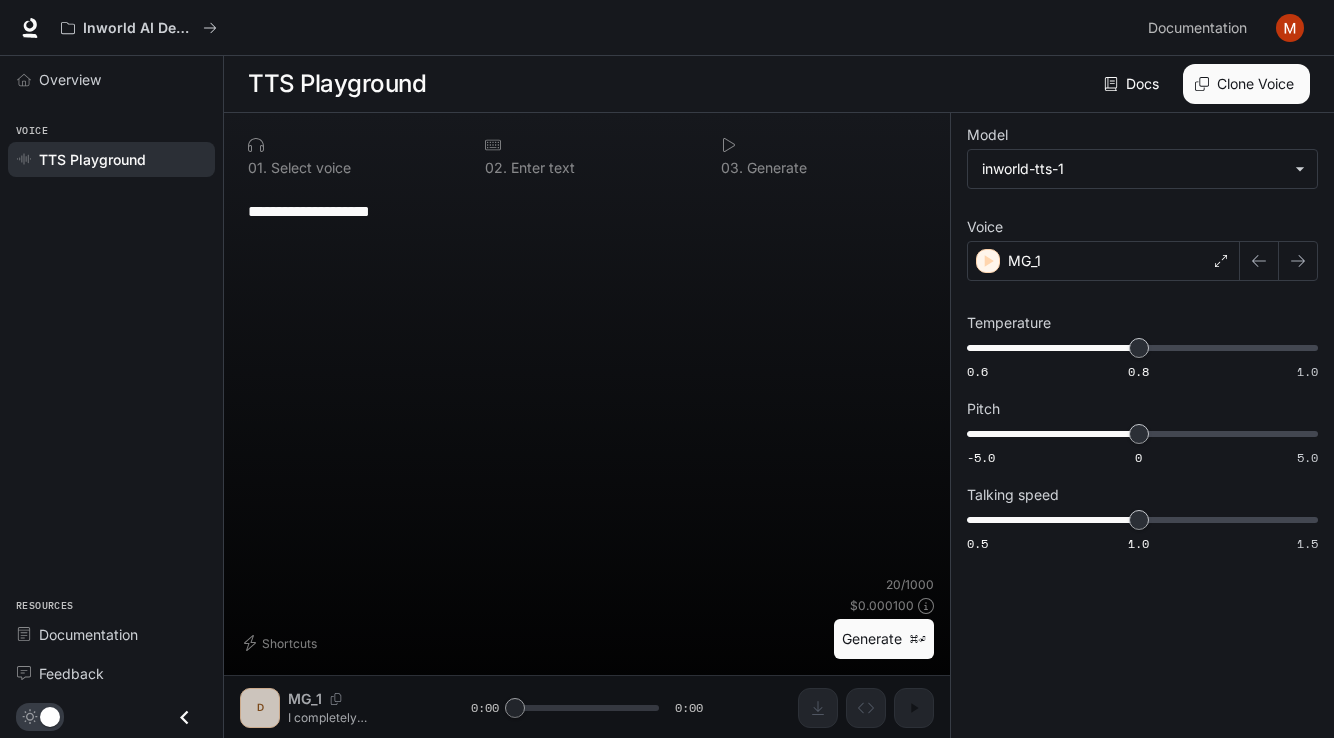 type on "**********" 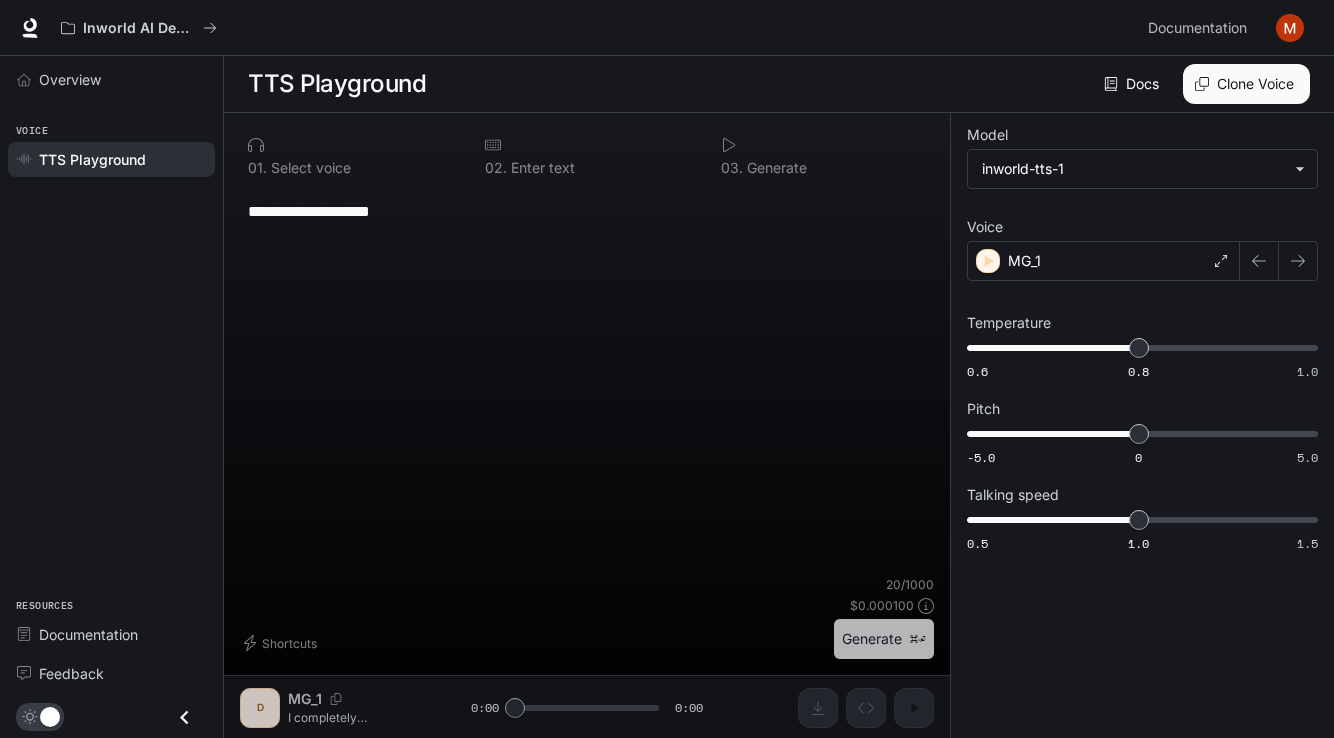click on "Generate ⌘⏎" at bounding box center [884, 639] 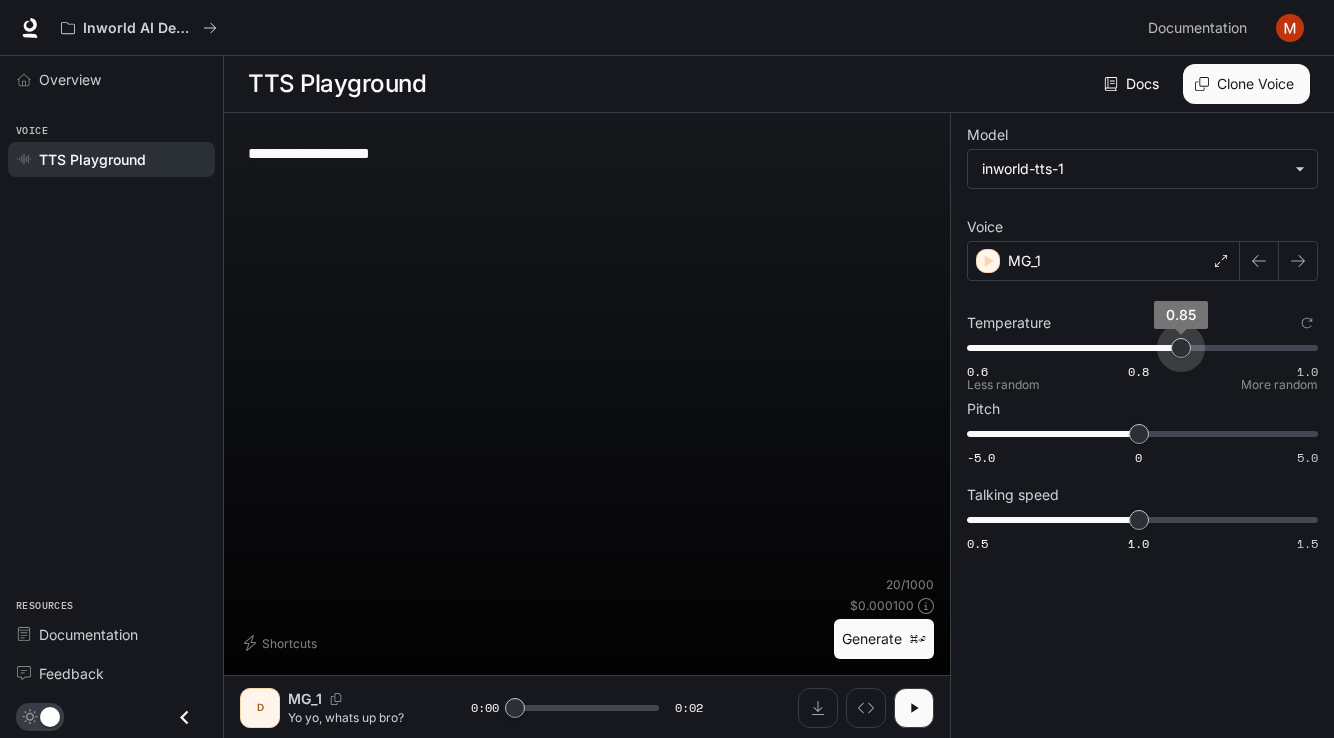 click on "0.6 0.8 1.0 0.85" at bounding box center (1138, 348) 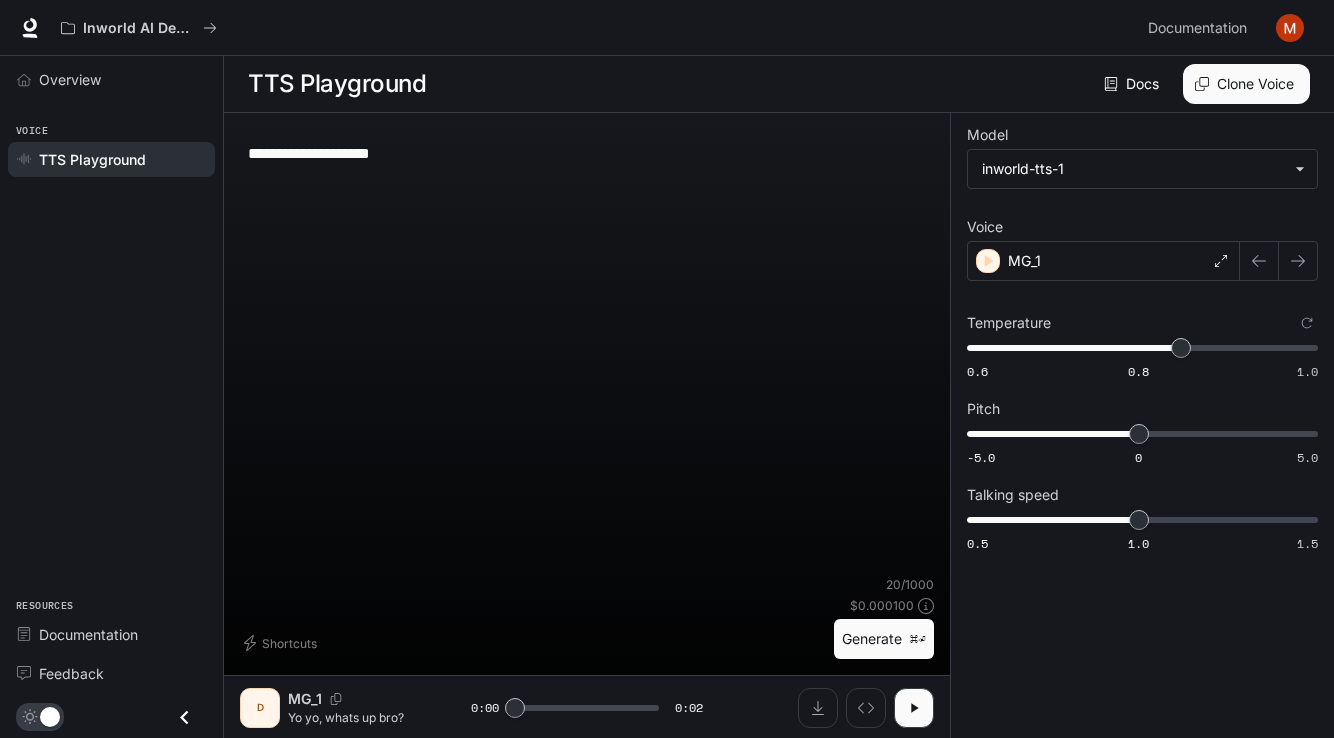 click on "Generate ⌘⏎" at bounding box center (884, 639) 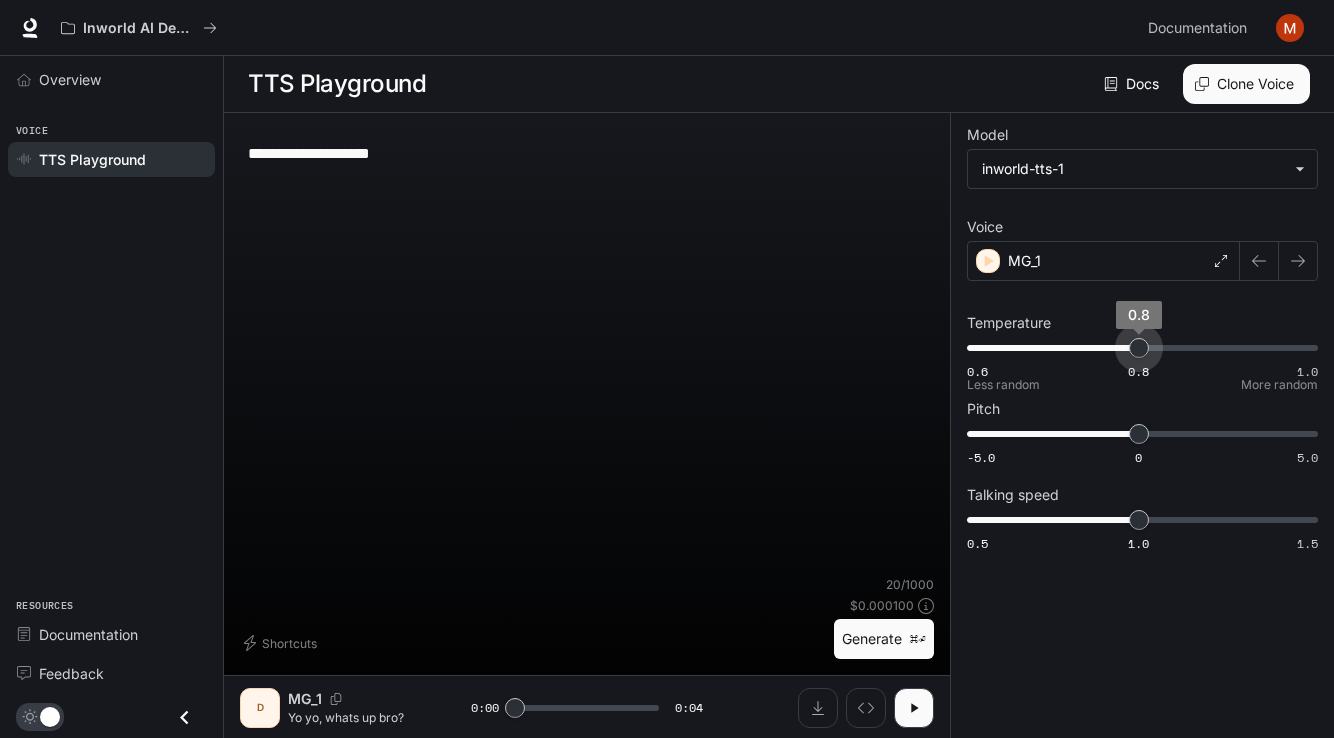 drag, startPoint x: 1178, startPoint y: 347, endPoint x: 1141, endPoint y: 348, distance: 37.01351 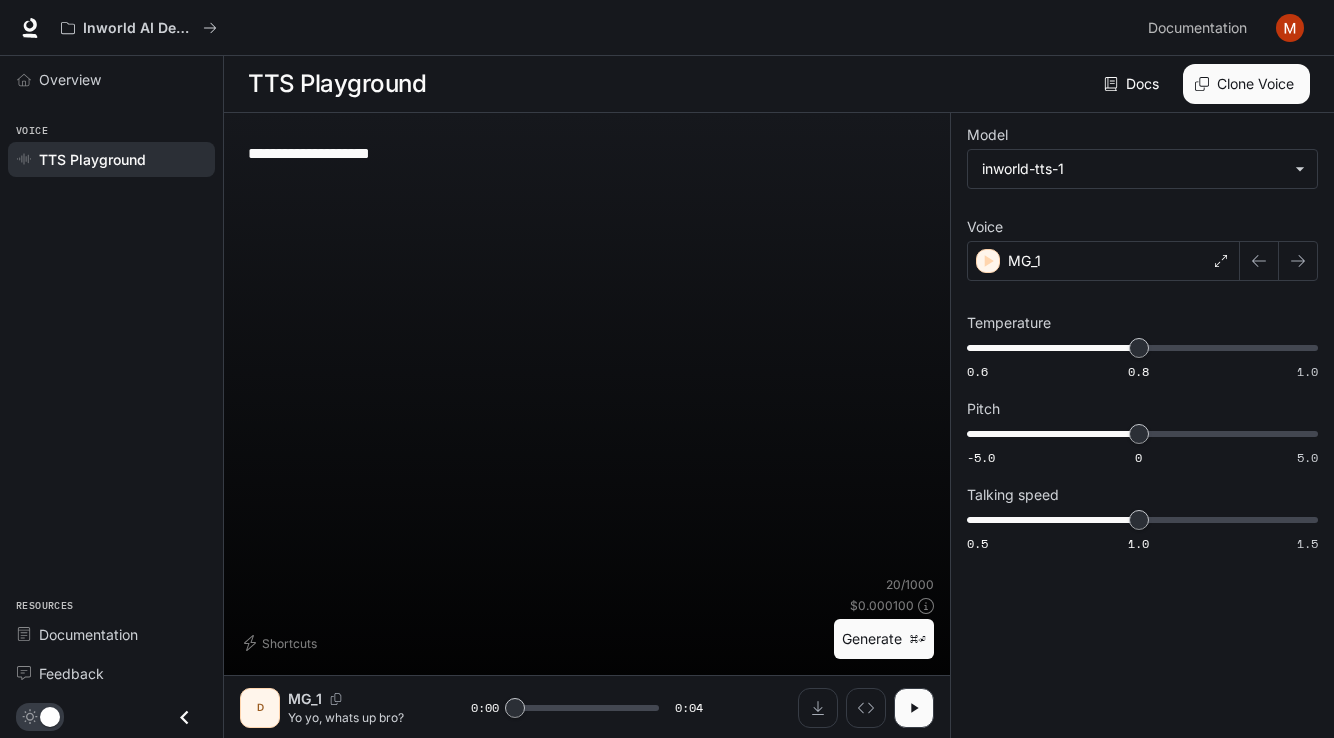 click on "Generate ⌘⏎" at bounding box center [884, 639] 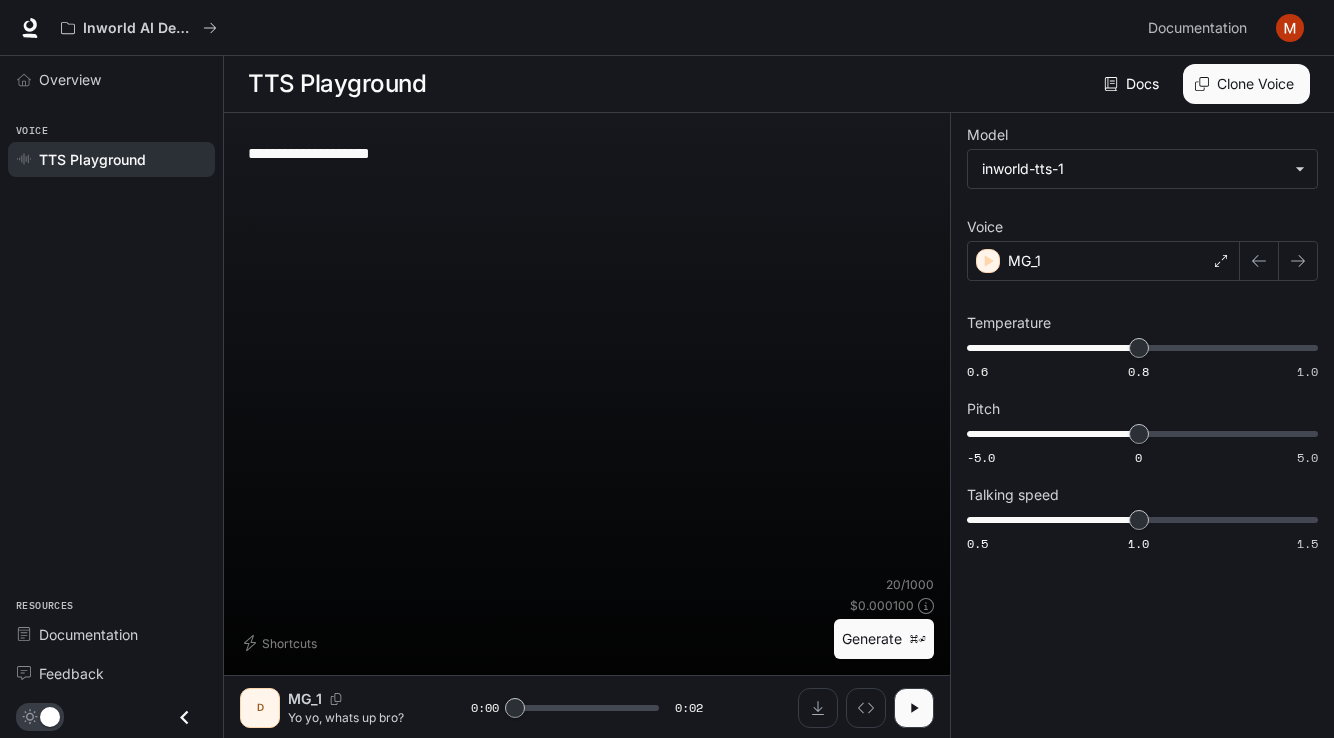 click on "Generate ⌘⏎" at bounding box center (884, 639) 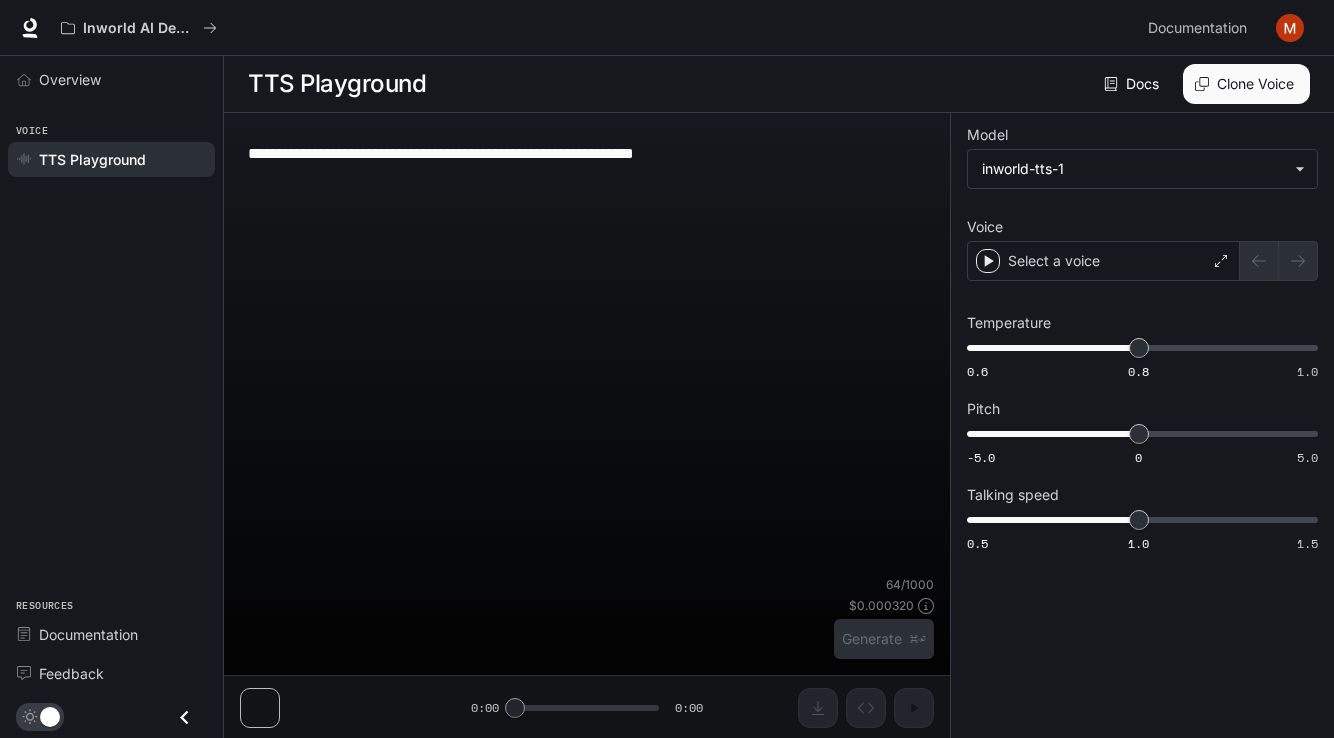 scroll, scrollTop: 0, scrollLeft: 0, axis: both 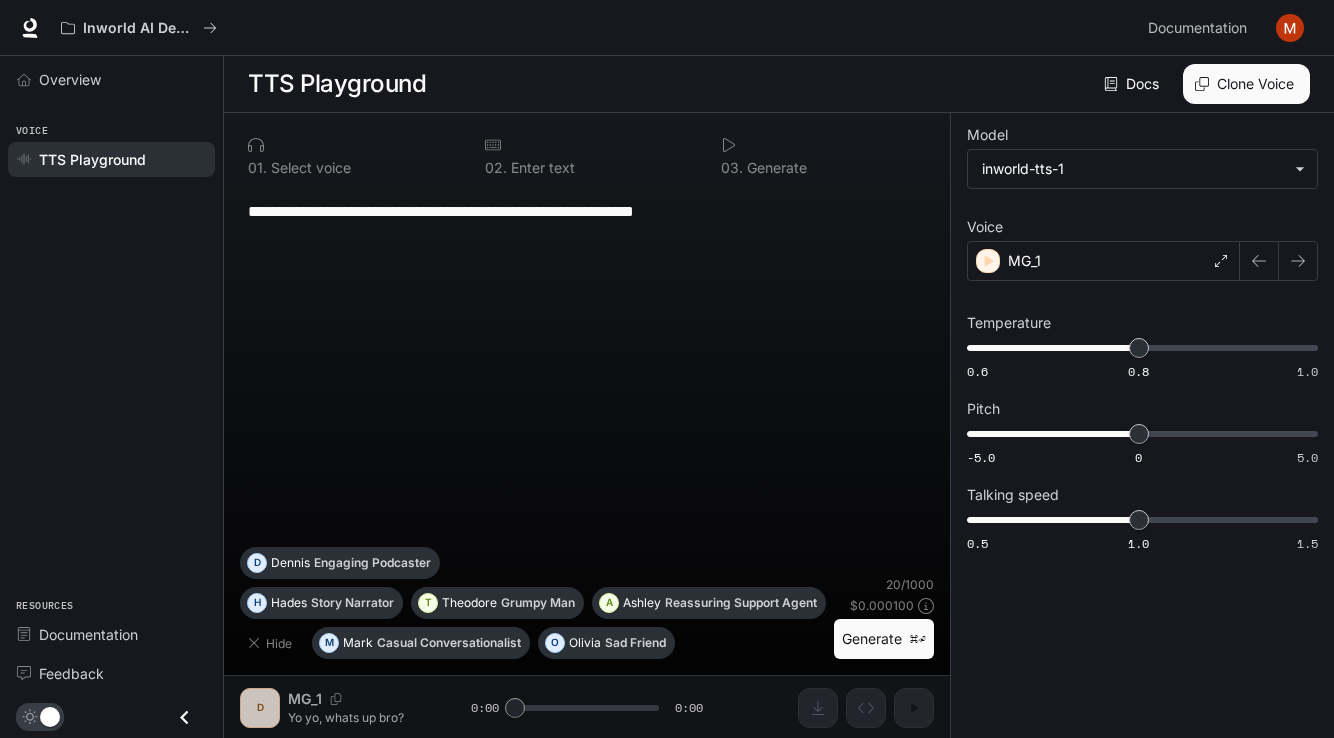 click on "Generate ⌘⏎" at bounding box center (884, 639) 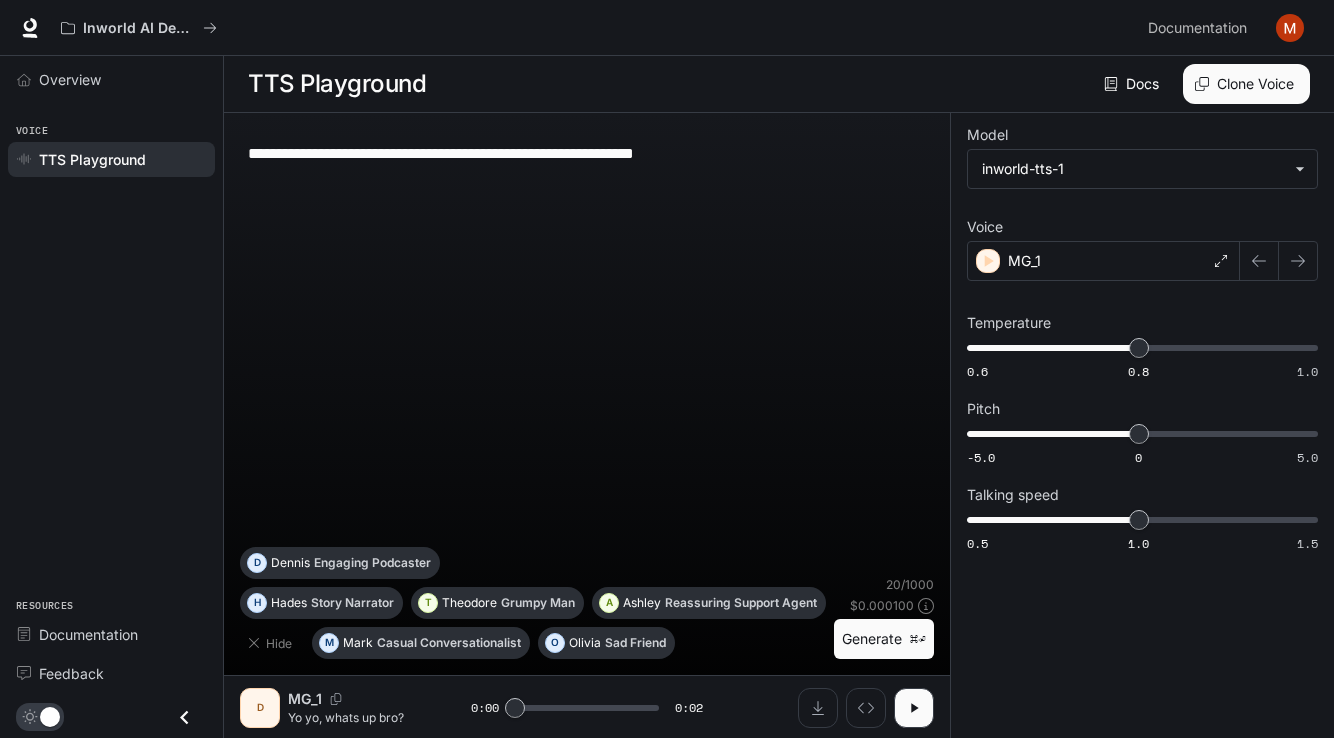 click on "**********" at bounding box center [587, 153] 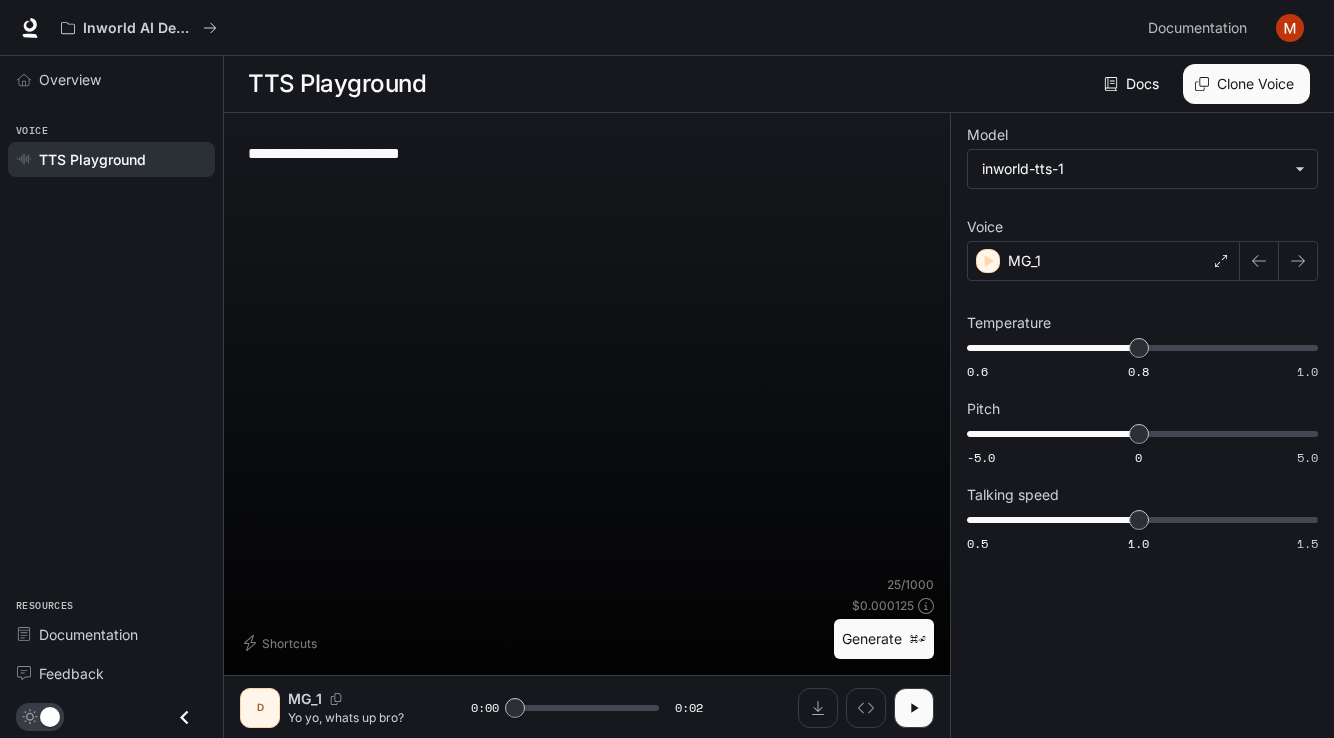 type on "**********" 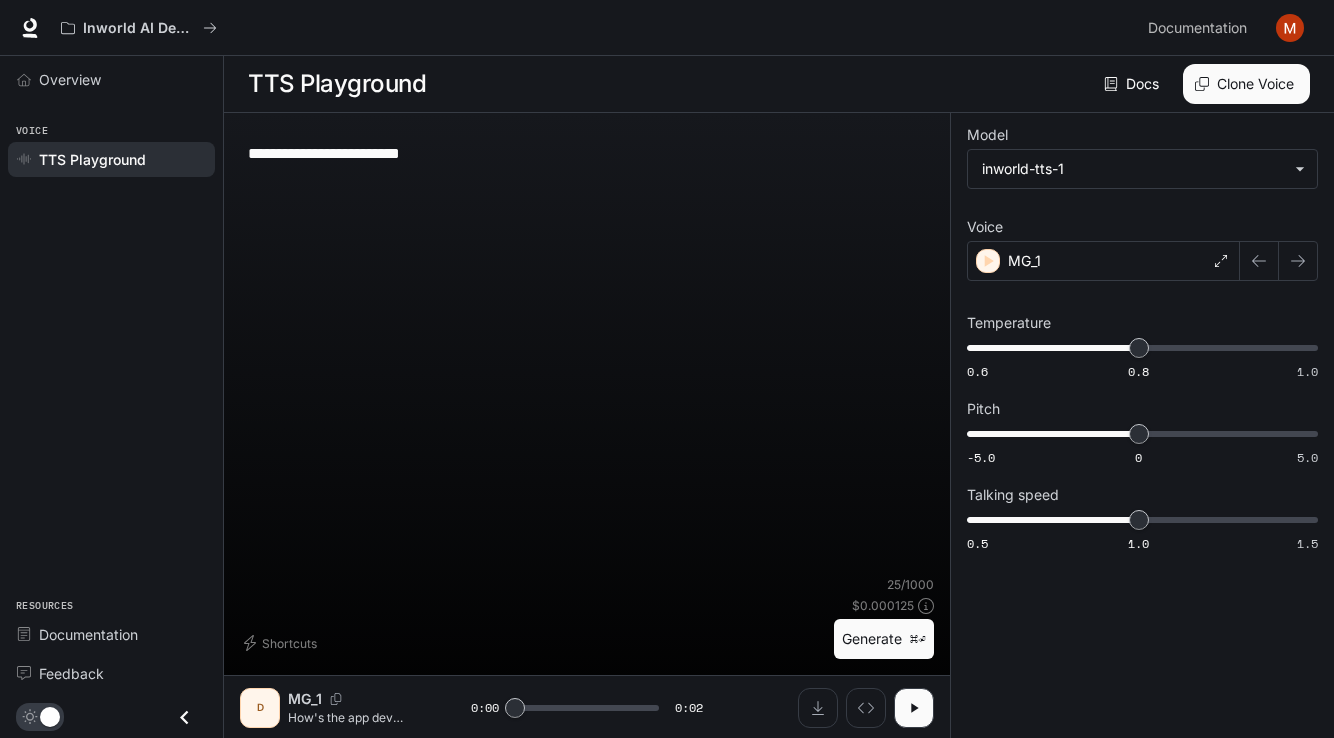 click at bounding box center [1290, 28] 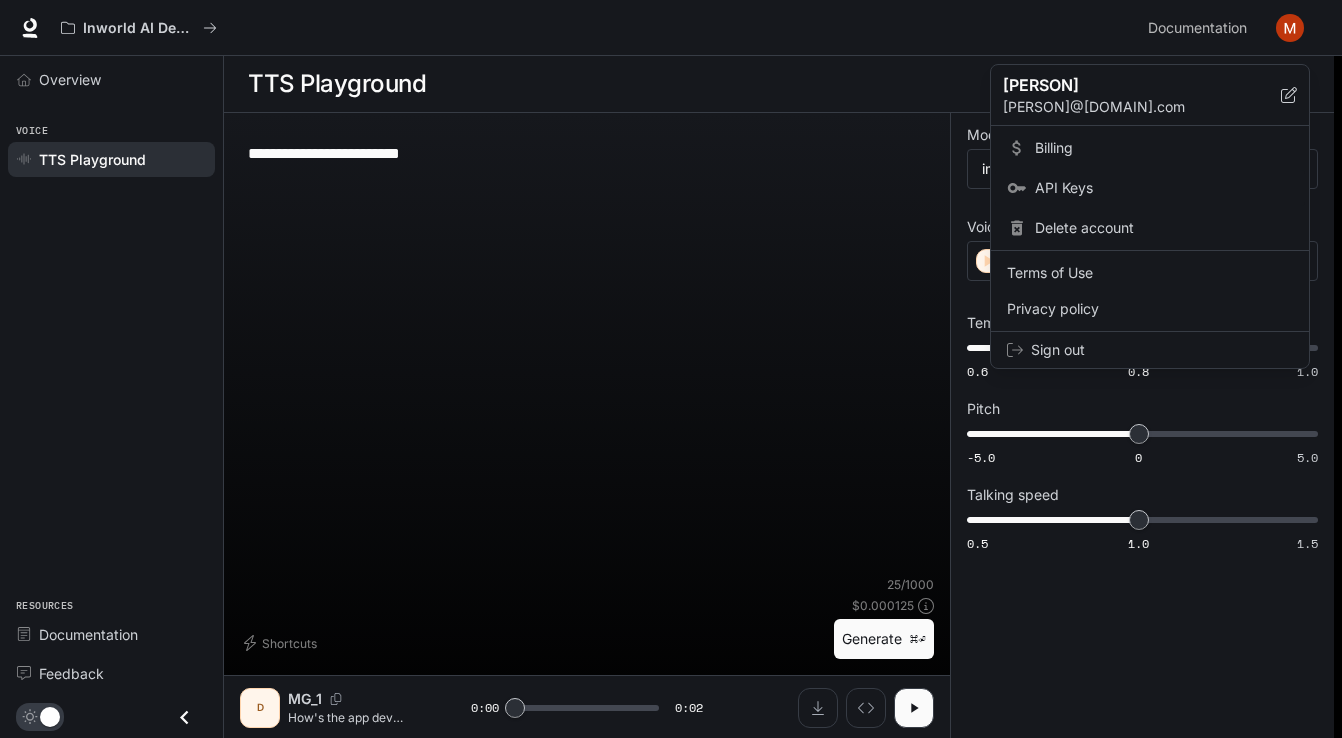 click on "API Keys" at bounding box center (1164, 188) 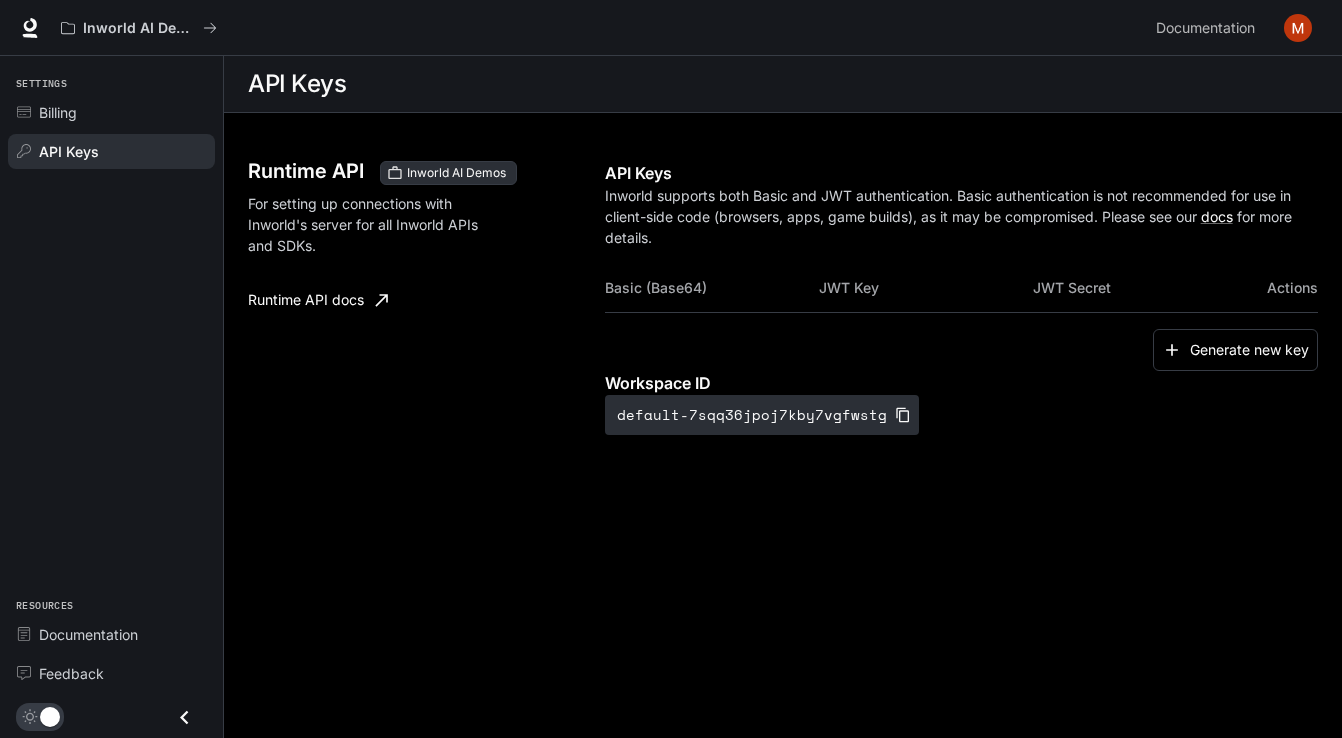 click at bounding box center (1298, 28) 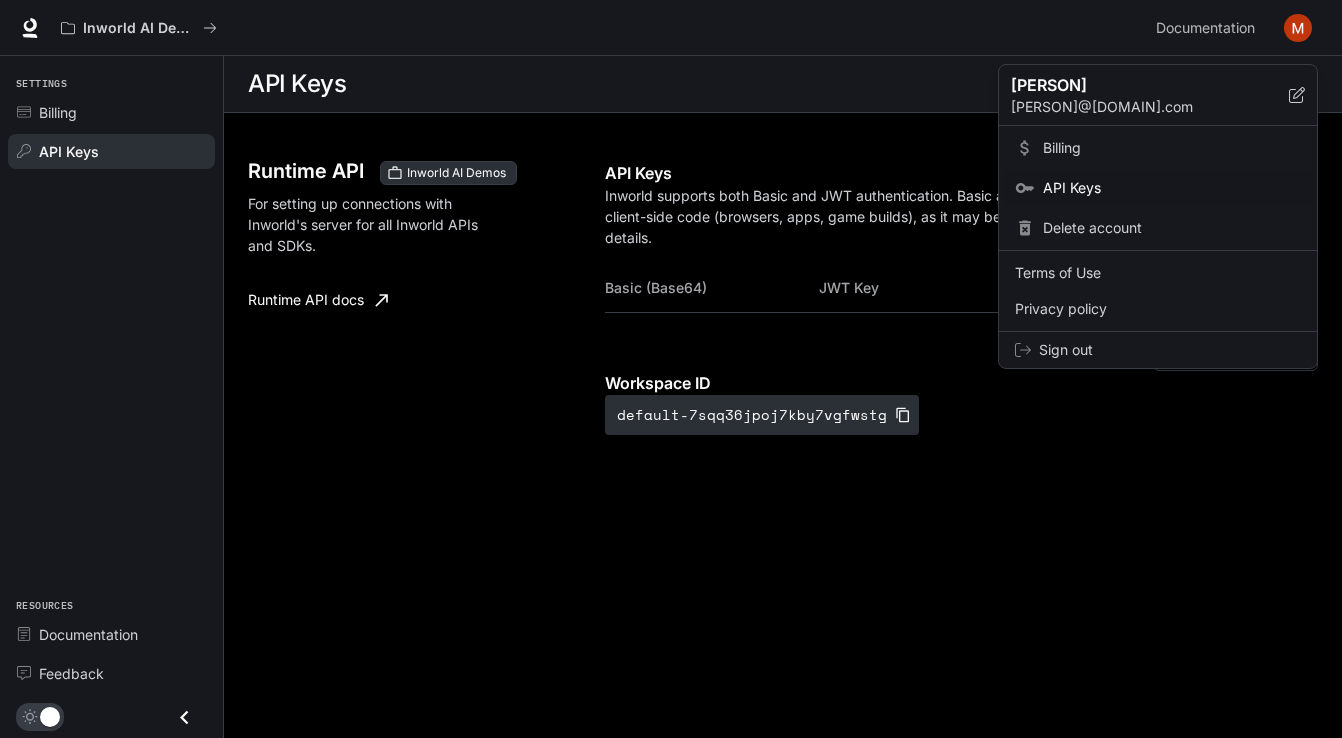 click on "Billing" at bounding box center [1172, 148] 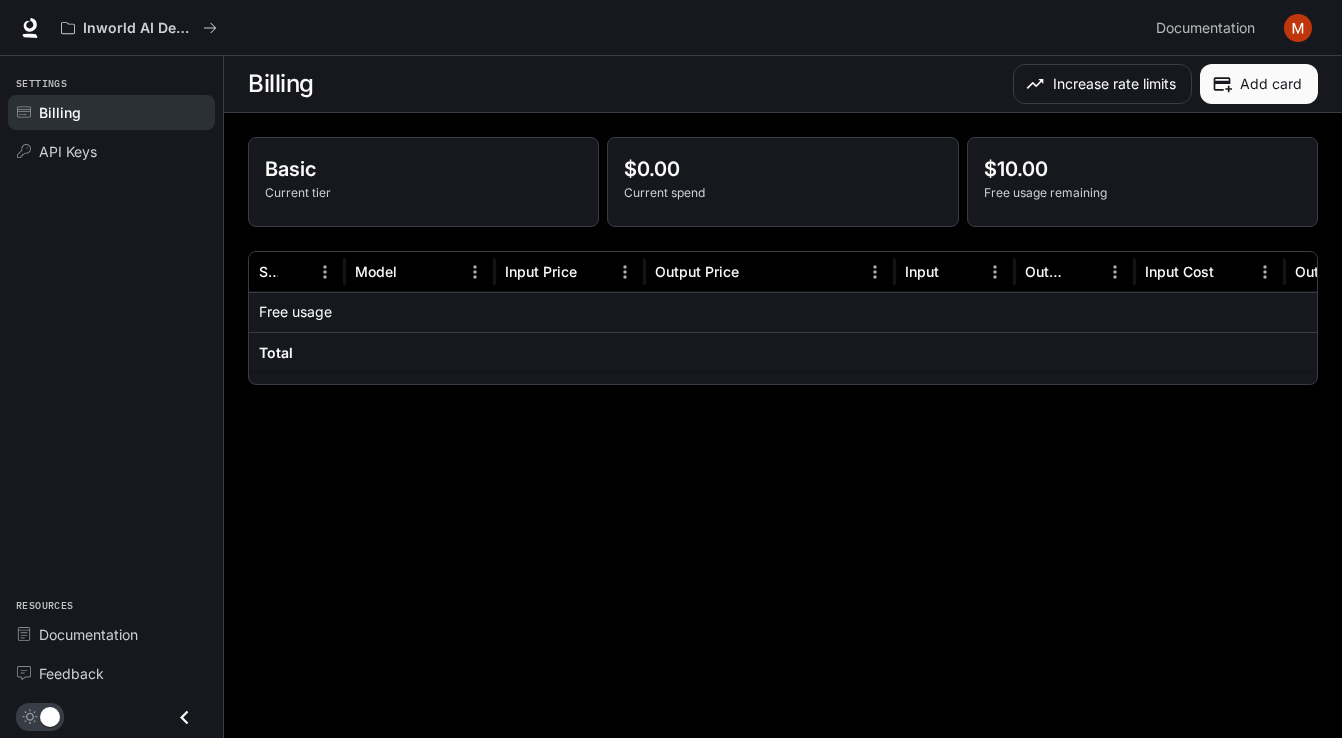 click at bounding box center (1298, 28) 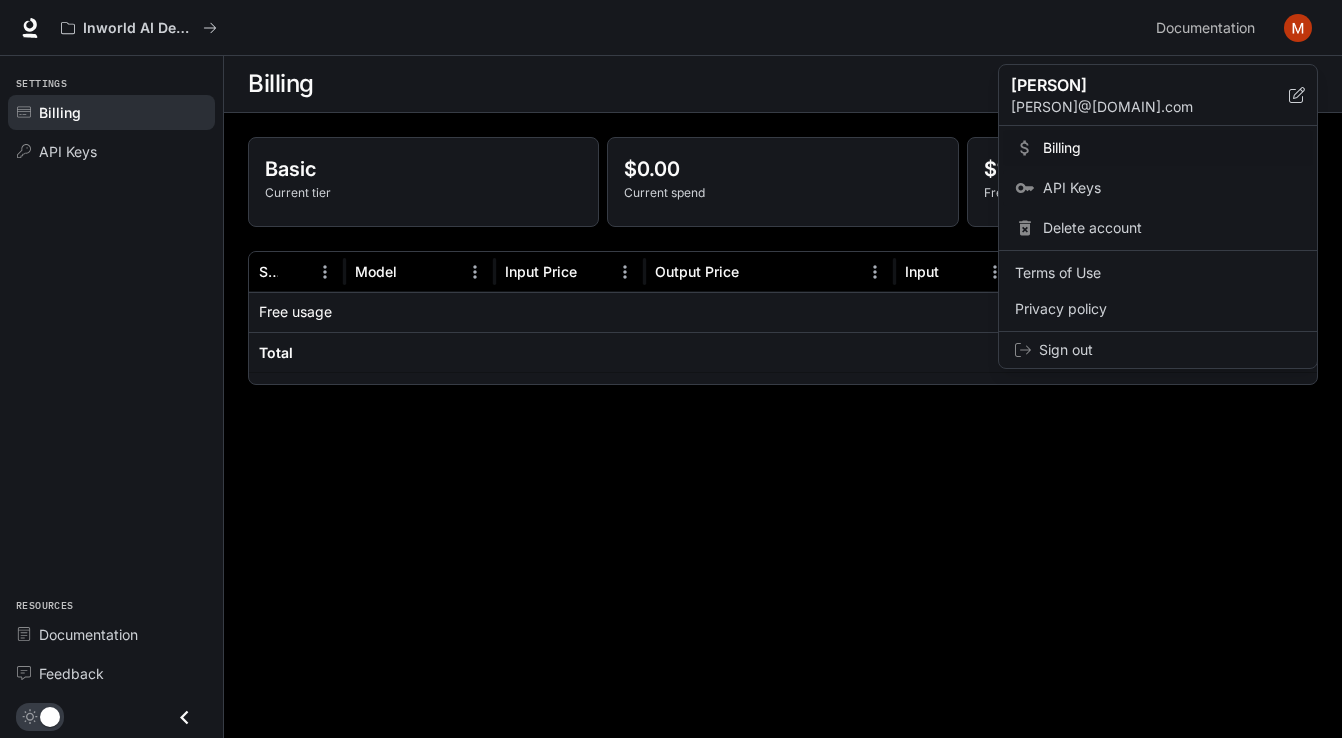 click on "API Keys" at bounding box center (1172, 188) 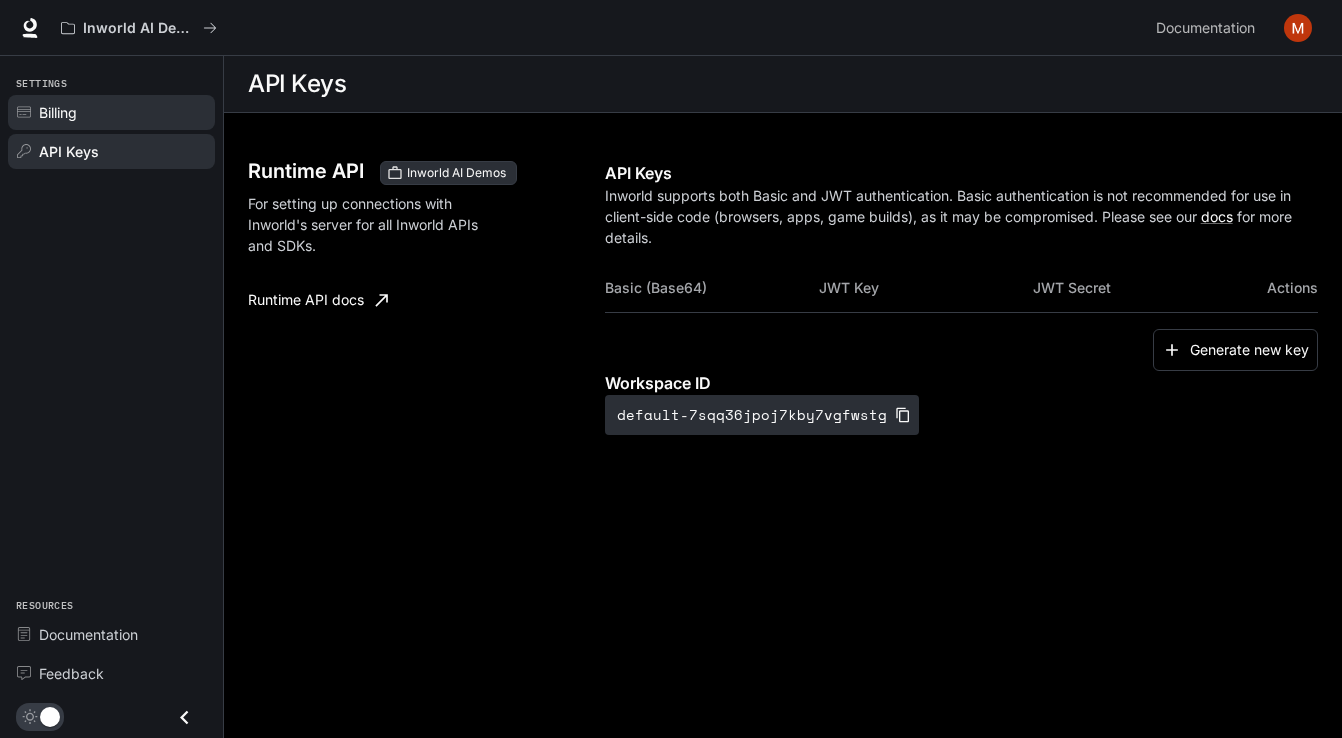 click on "Billing" at bounding box center (111, 112) 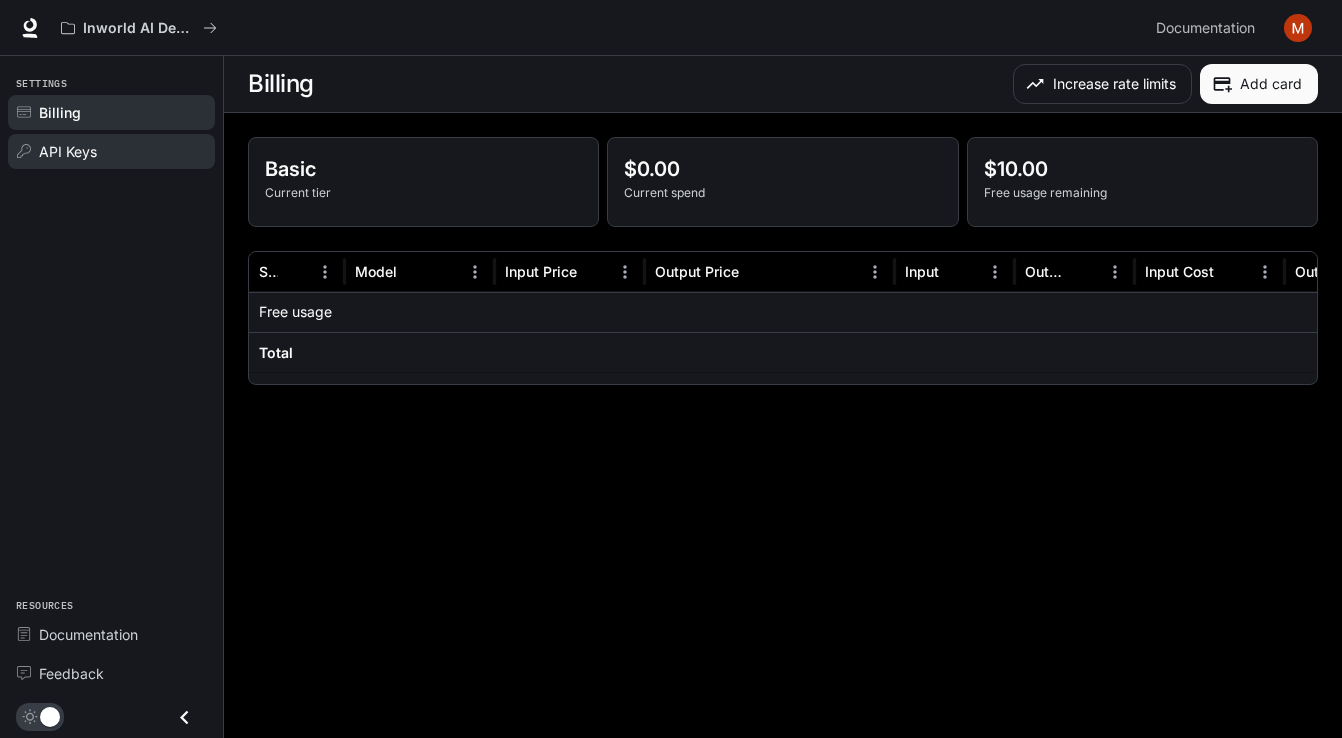 click on "API Keys" at bounding box center (122, 151) 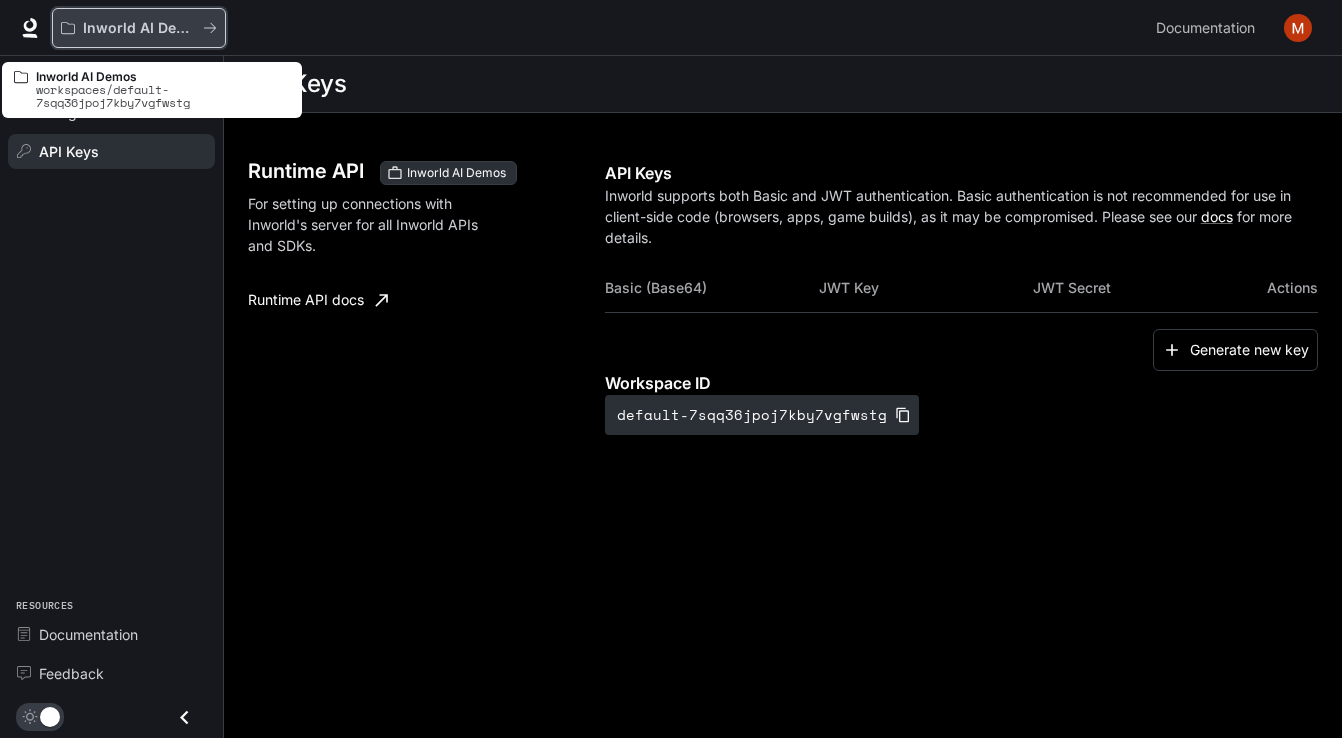 click on "Inworld AI Demos" at bounding box center [139, 28] 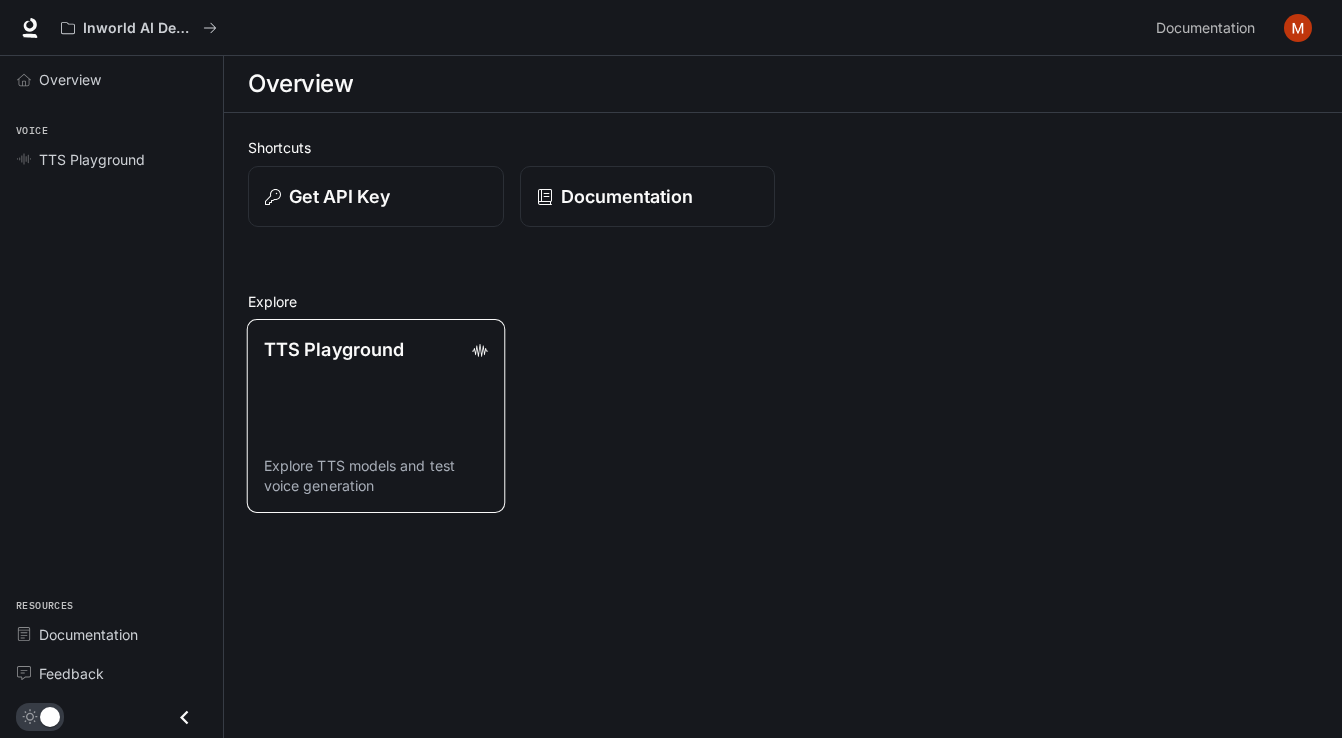 click on "TTS Playground" at bounding box center (334, 349) 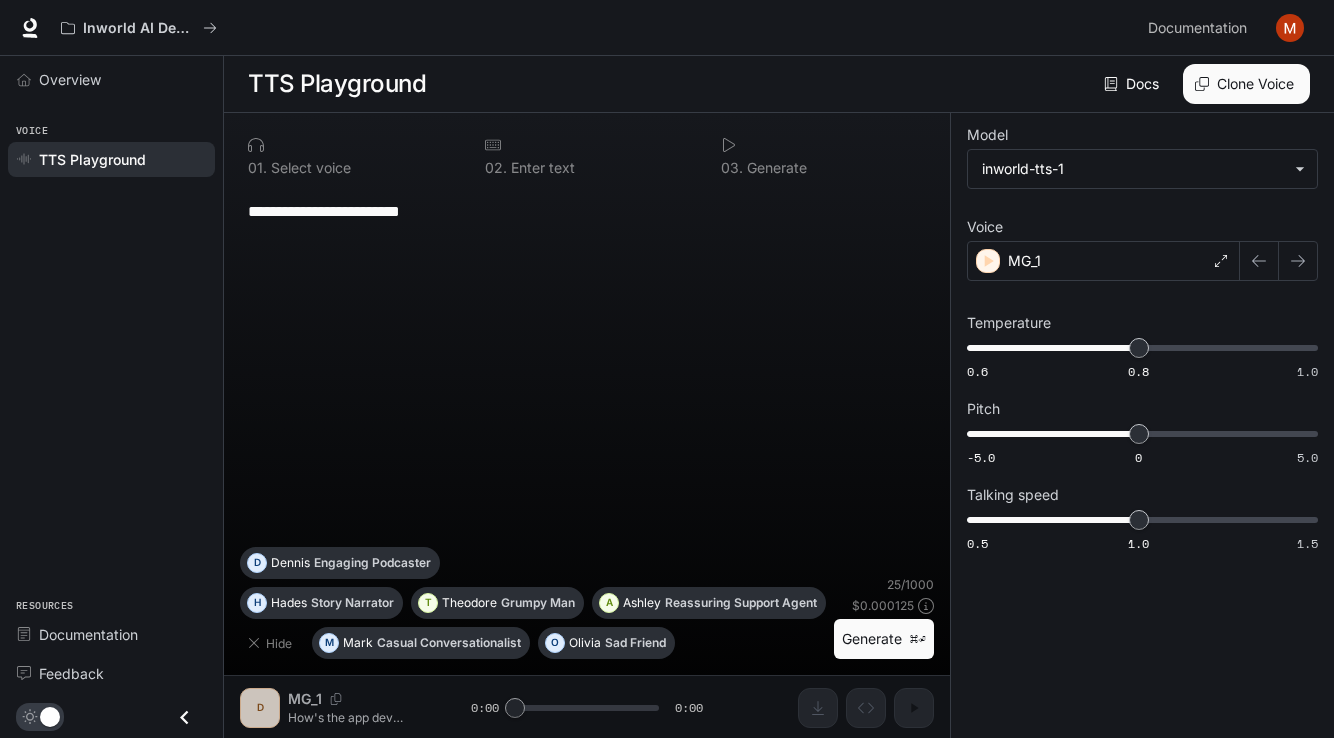 click on "Clone Voice" at bounding box center [1246, 84] 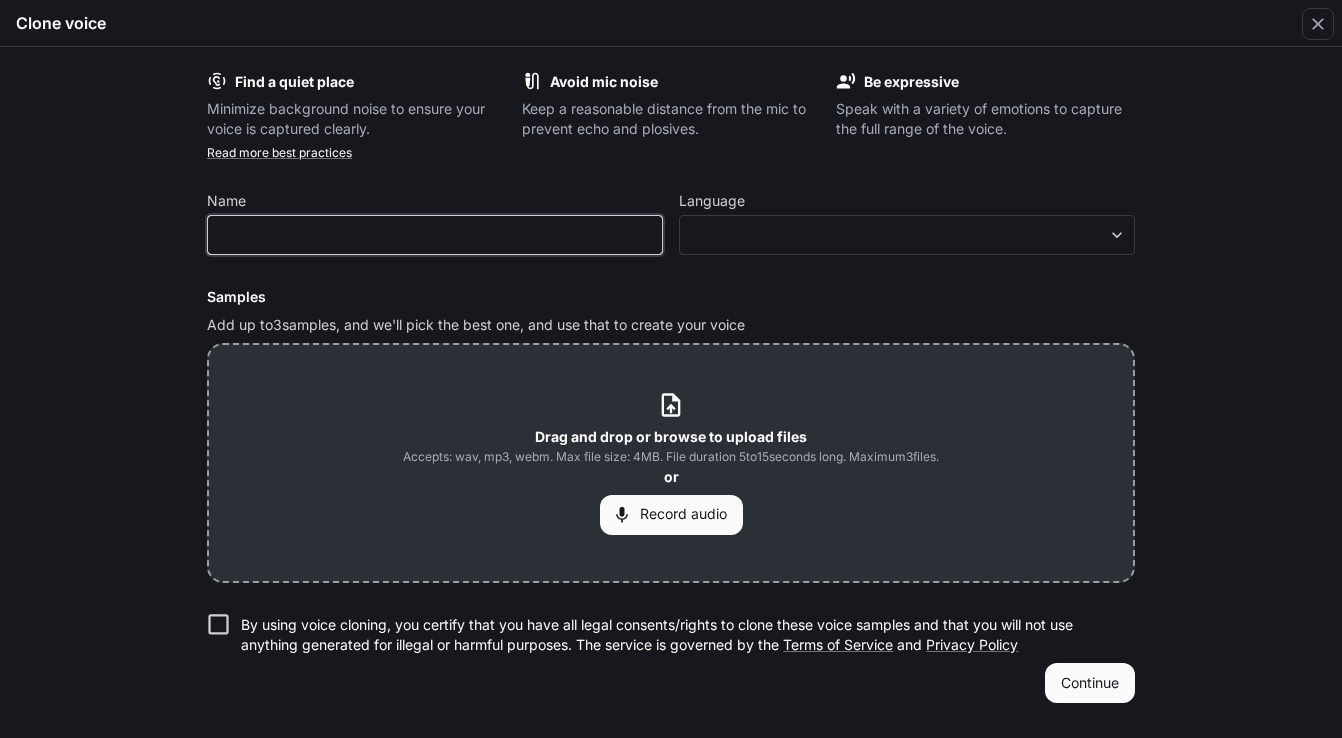 click at bounding box center (435, 235) 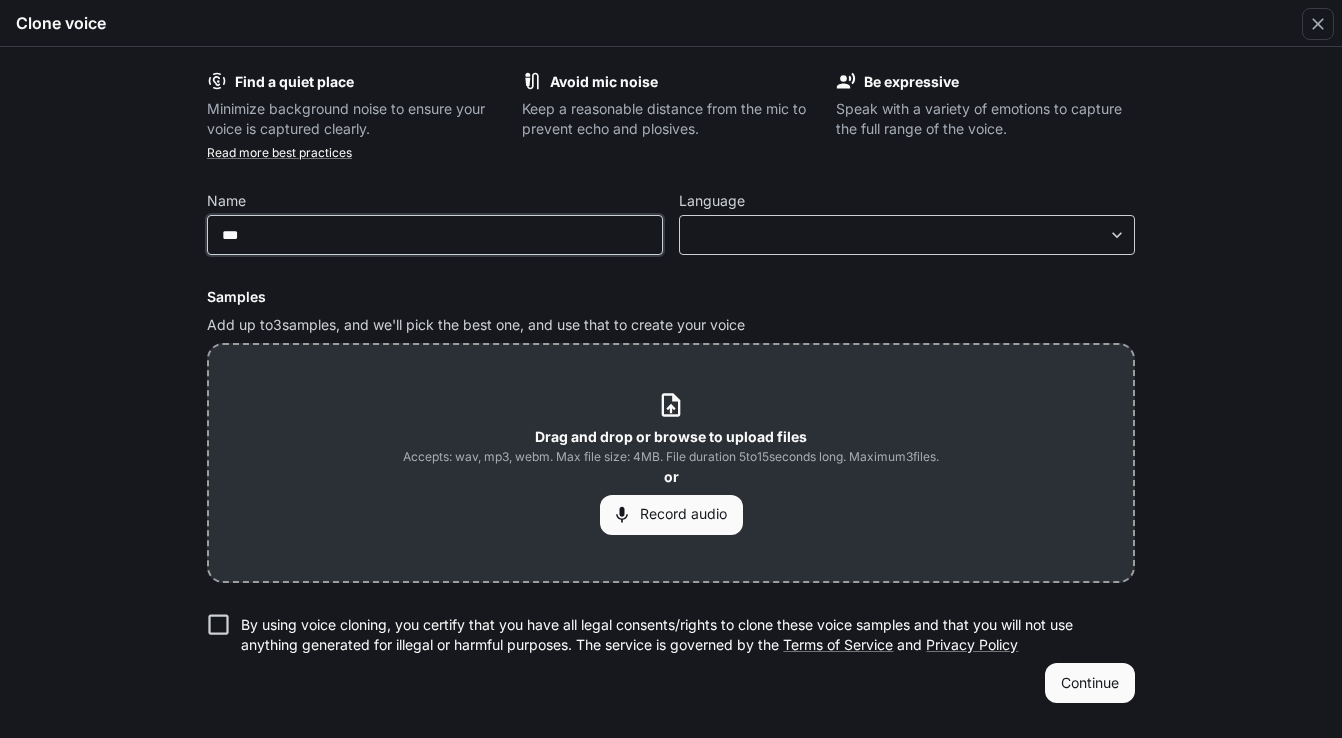 type on "***" 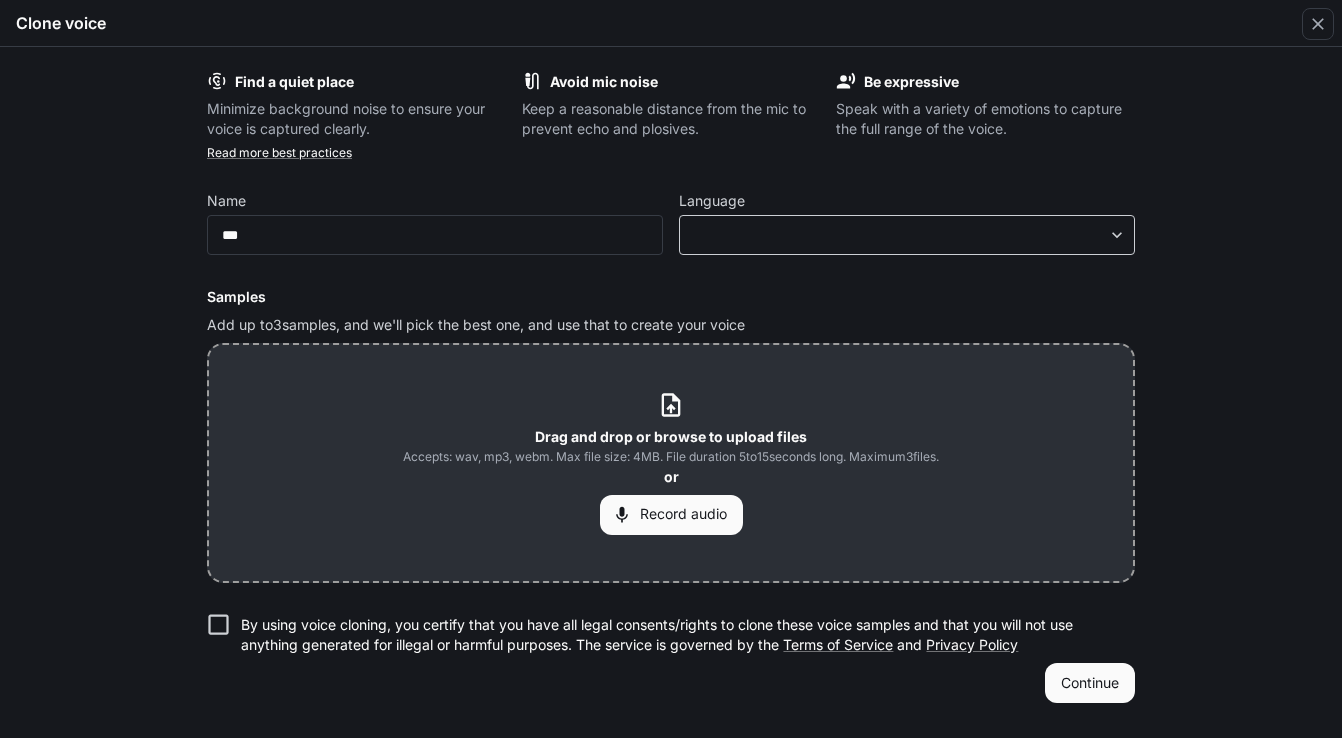 click on "​ ​" at bounding box center [435, 235] 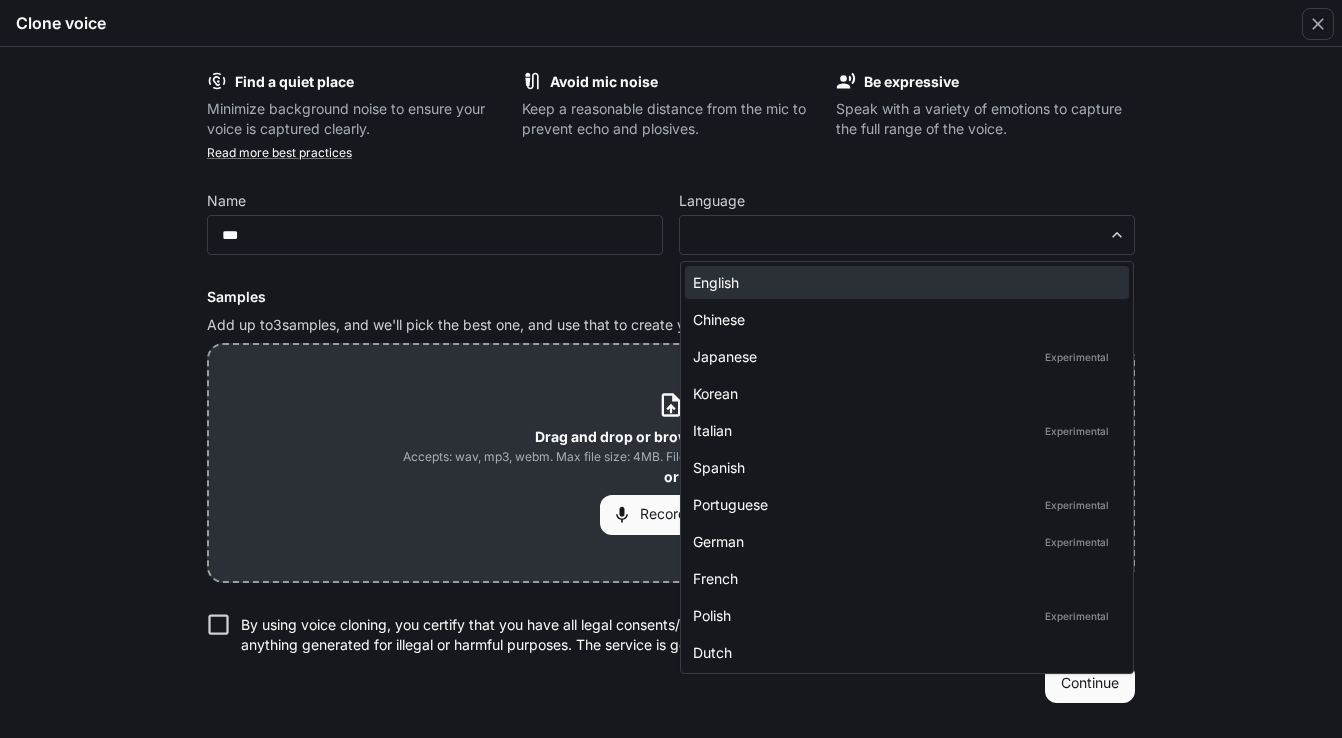 click on "English" at bounding box center (903, 282) 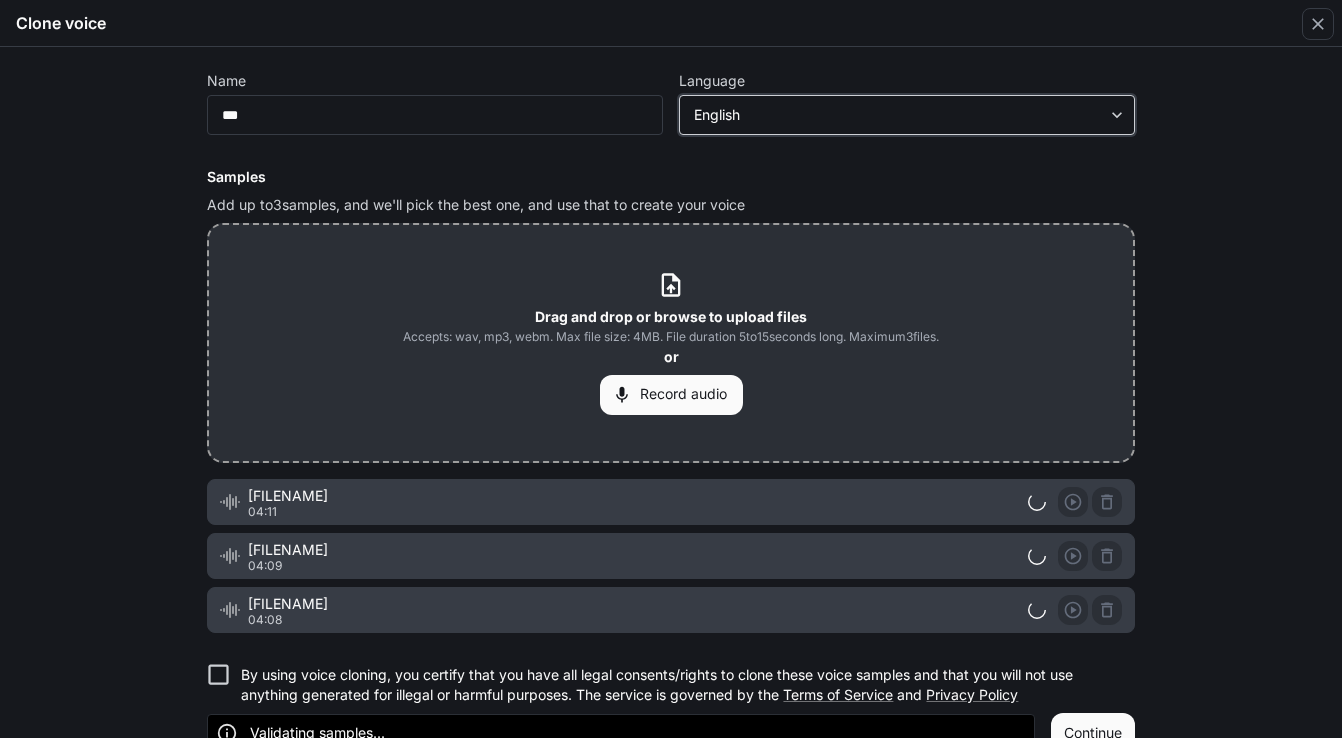 scroll, scrollTop: 159, scrollLeft: 0, axis: vertical 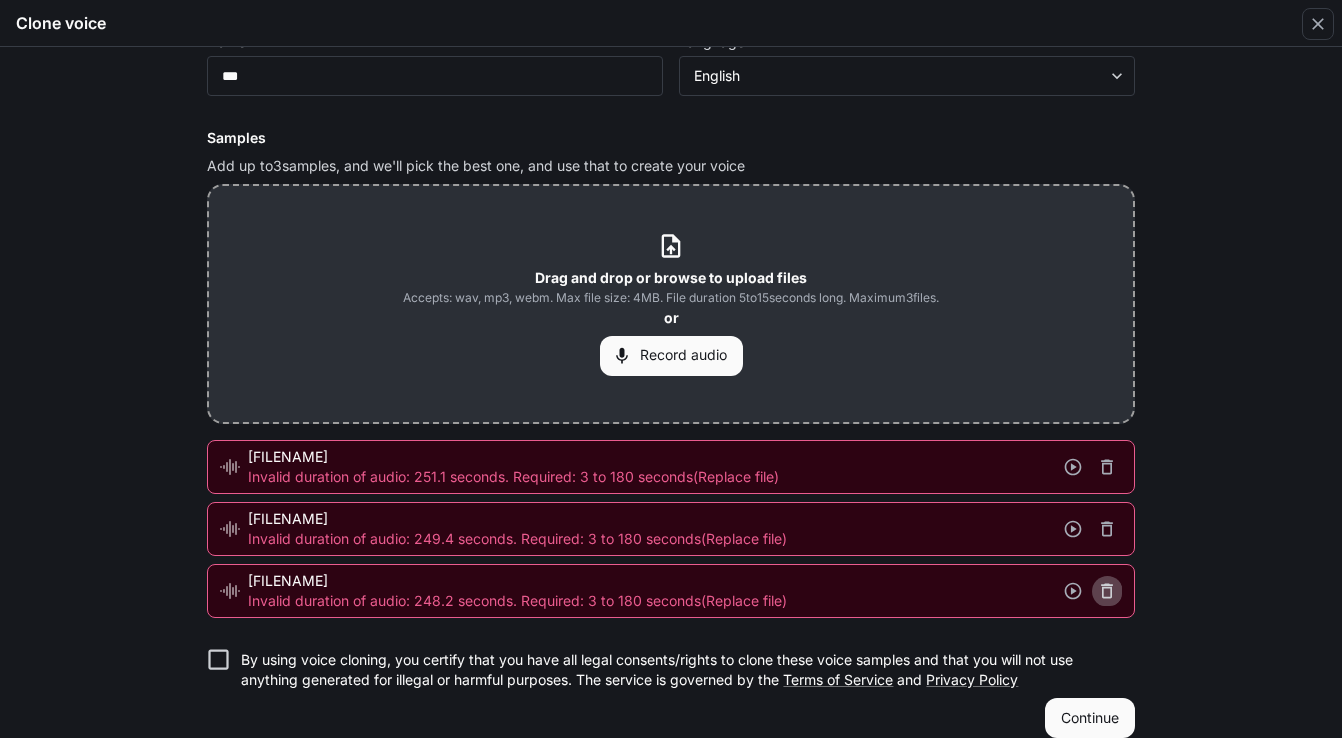 click at bounding box center [1107, 467] 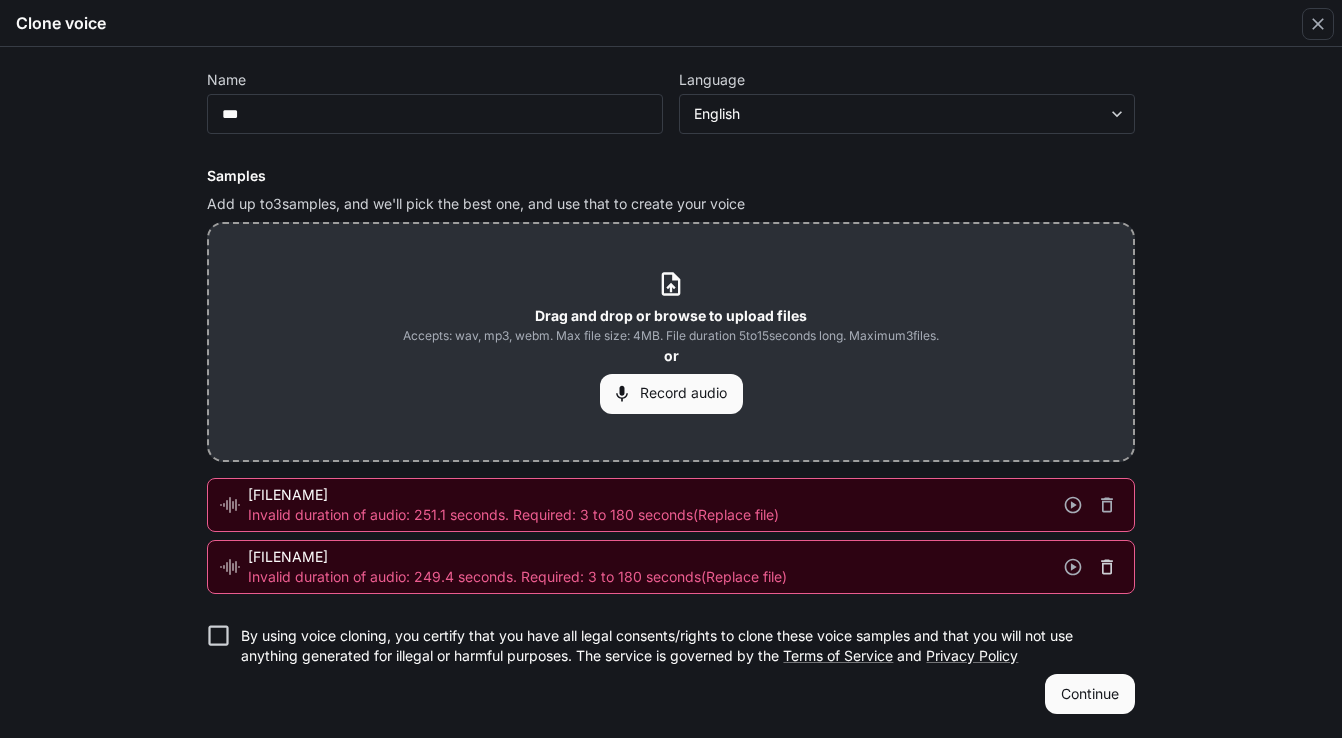 click at bounding box center [1107, 505] 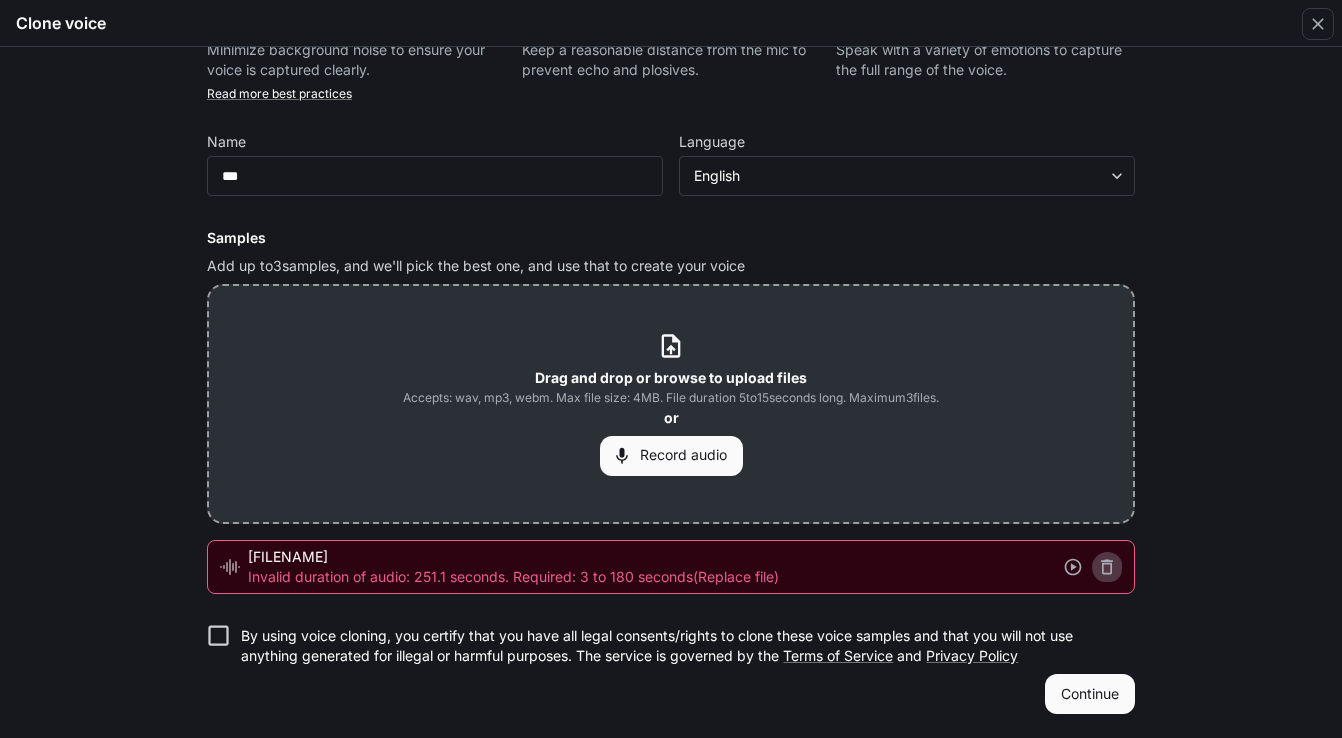 click at bounding box center (1107, 567) 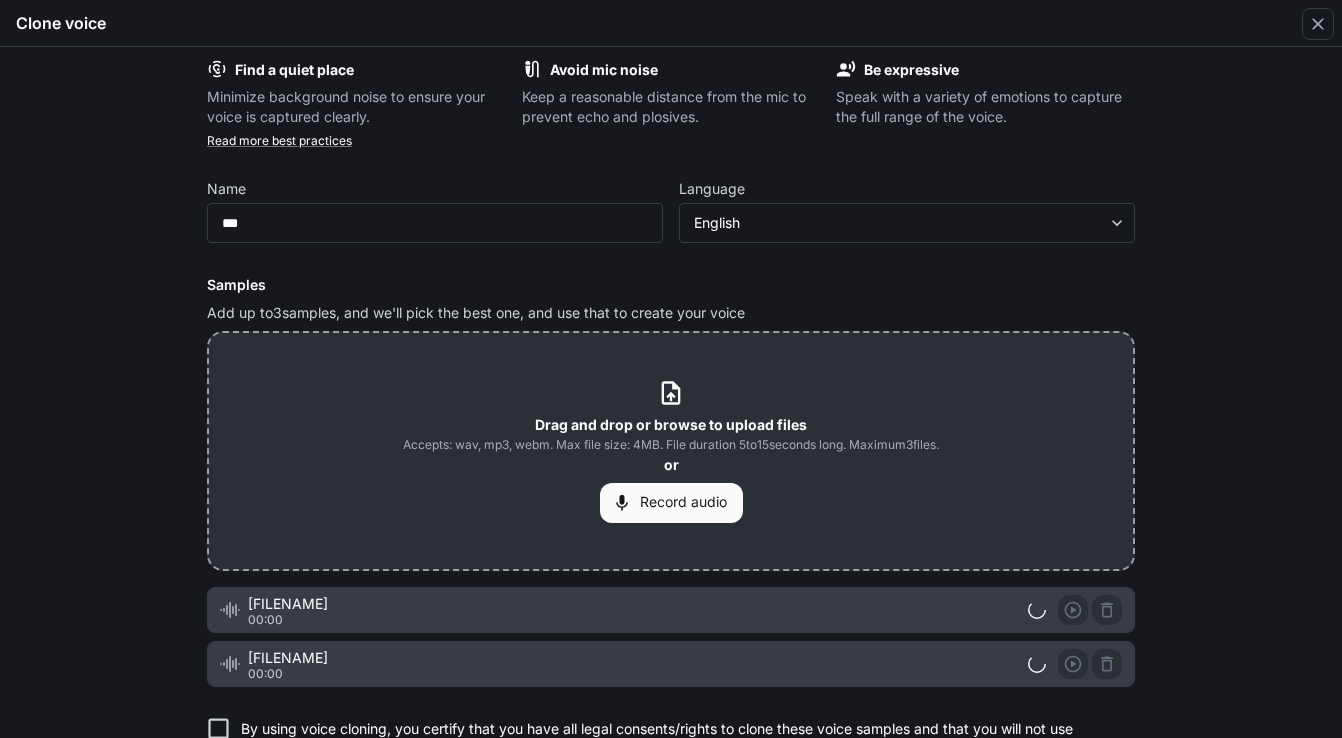 scroll, scrollTop: 59, scrollLeft: 0, axis: vertical 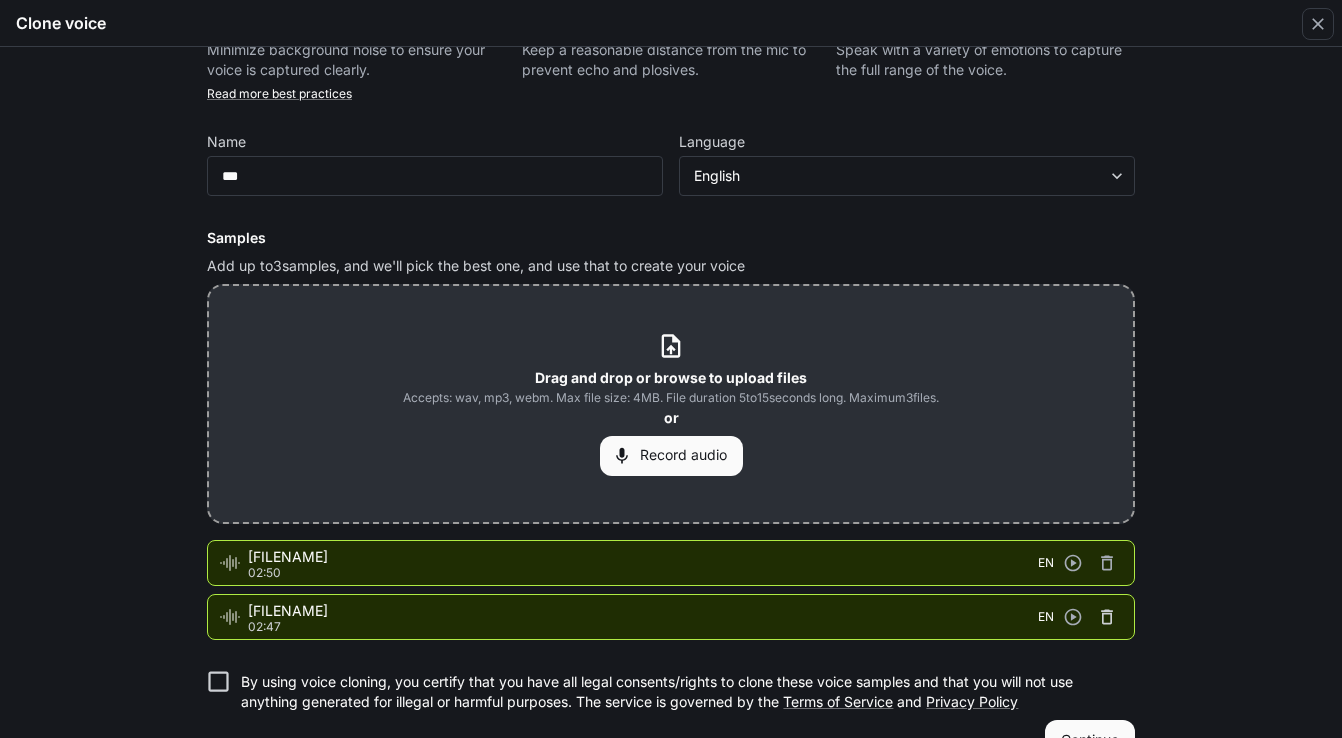click at bounding box center [1107, 563] 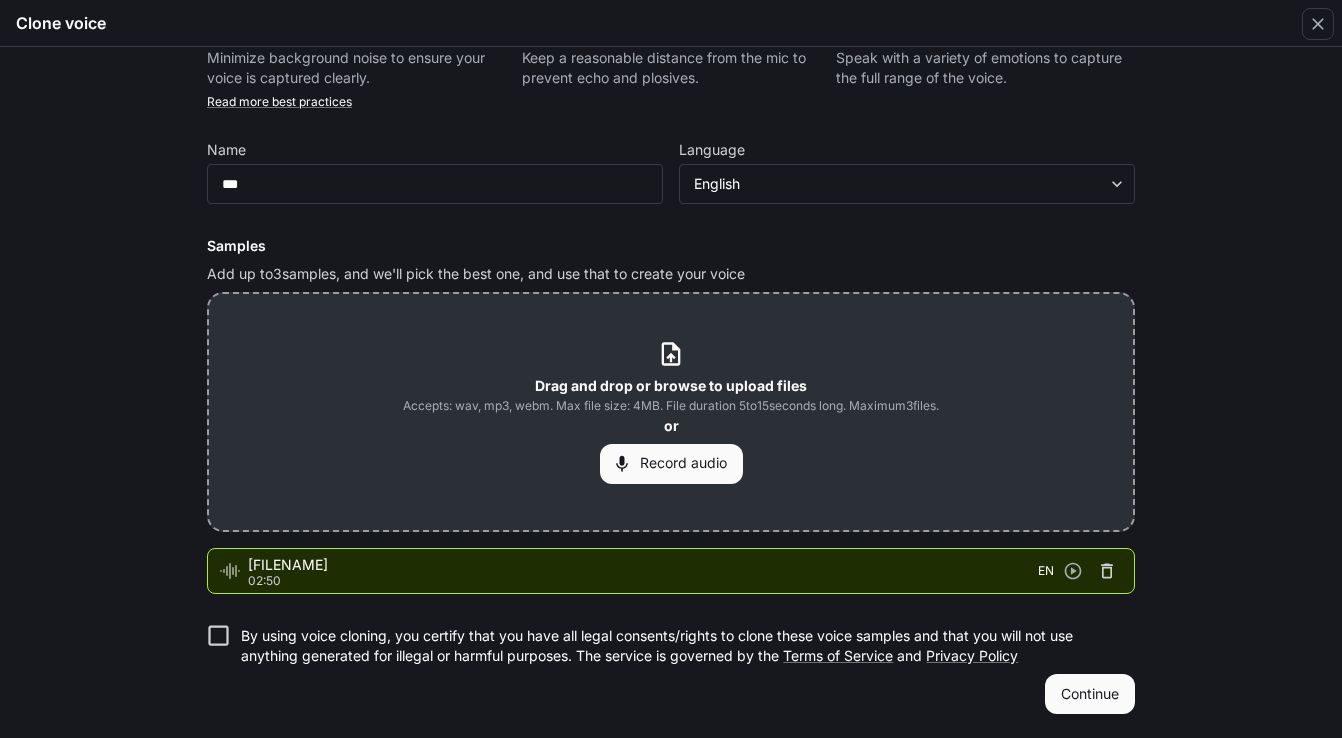 click at bounding box center (1107, 571) 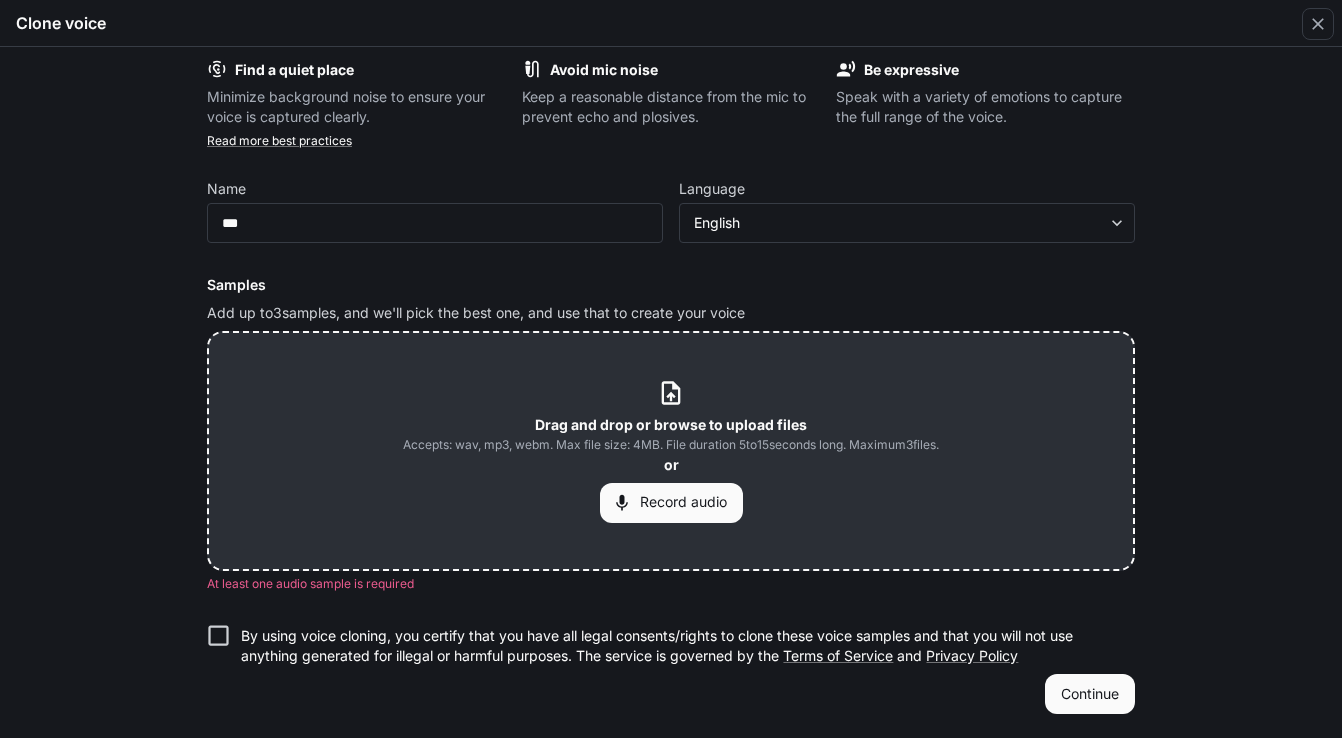 scroll, scrollTop: 51, scrollLeft: 0, axis: vertical 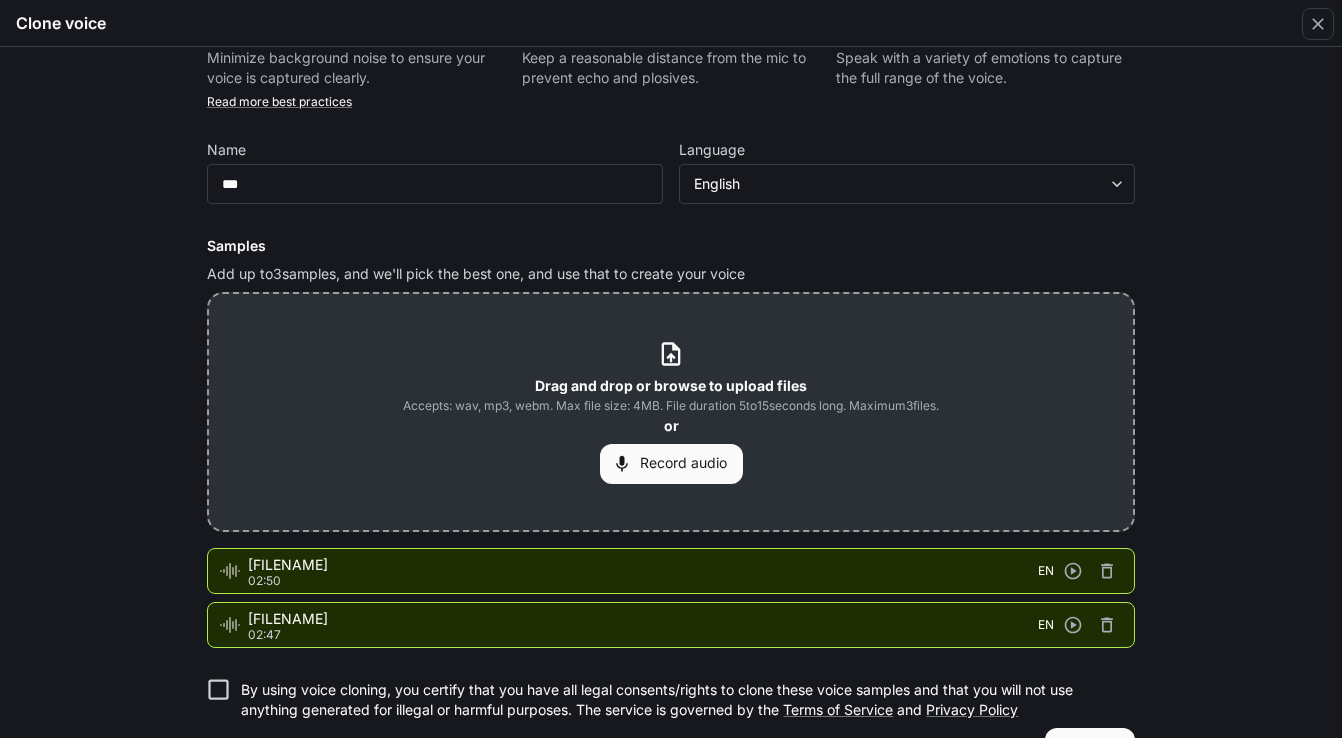 click at bounding box center [1107, 571] 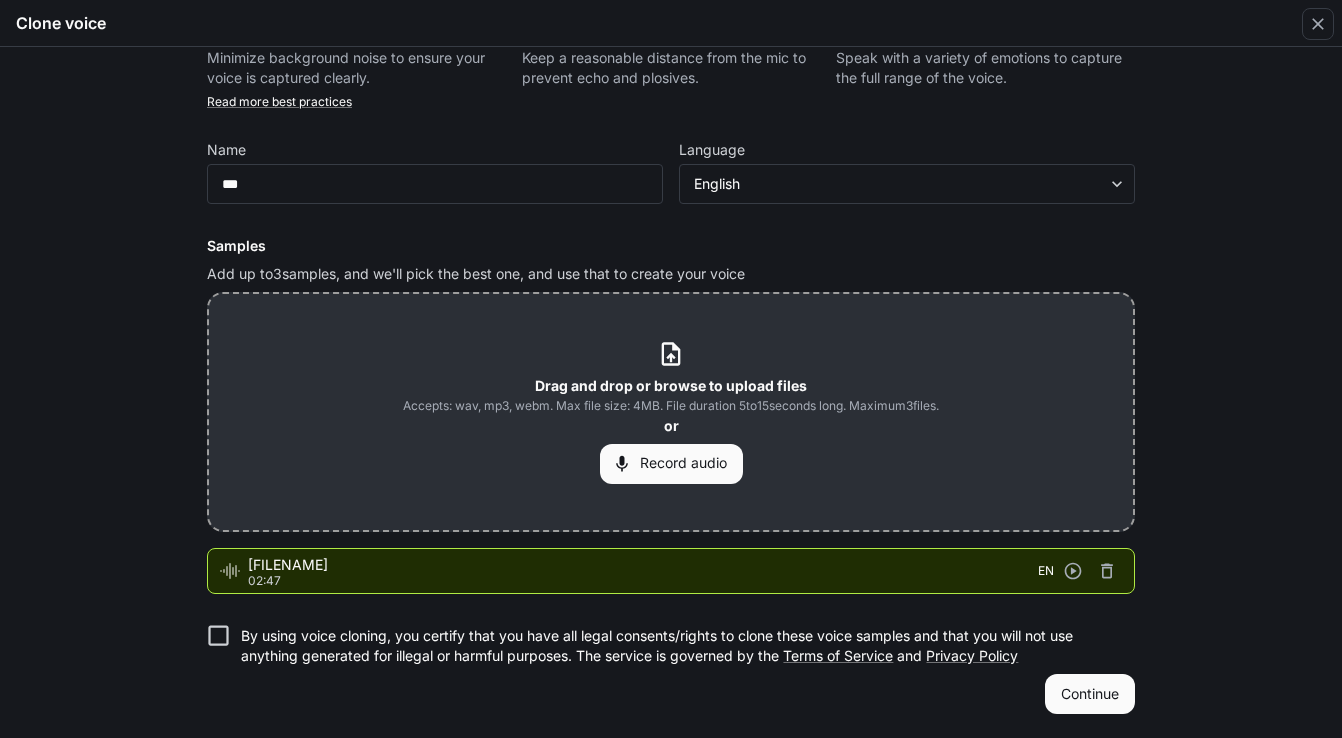 click at bounding box center [1107, 571] 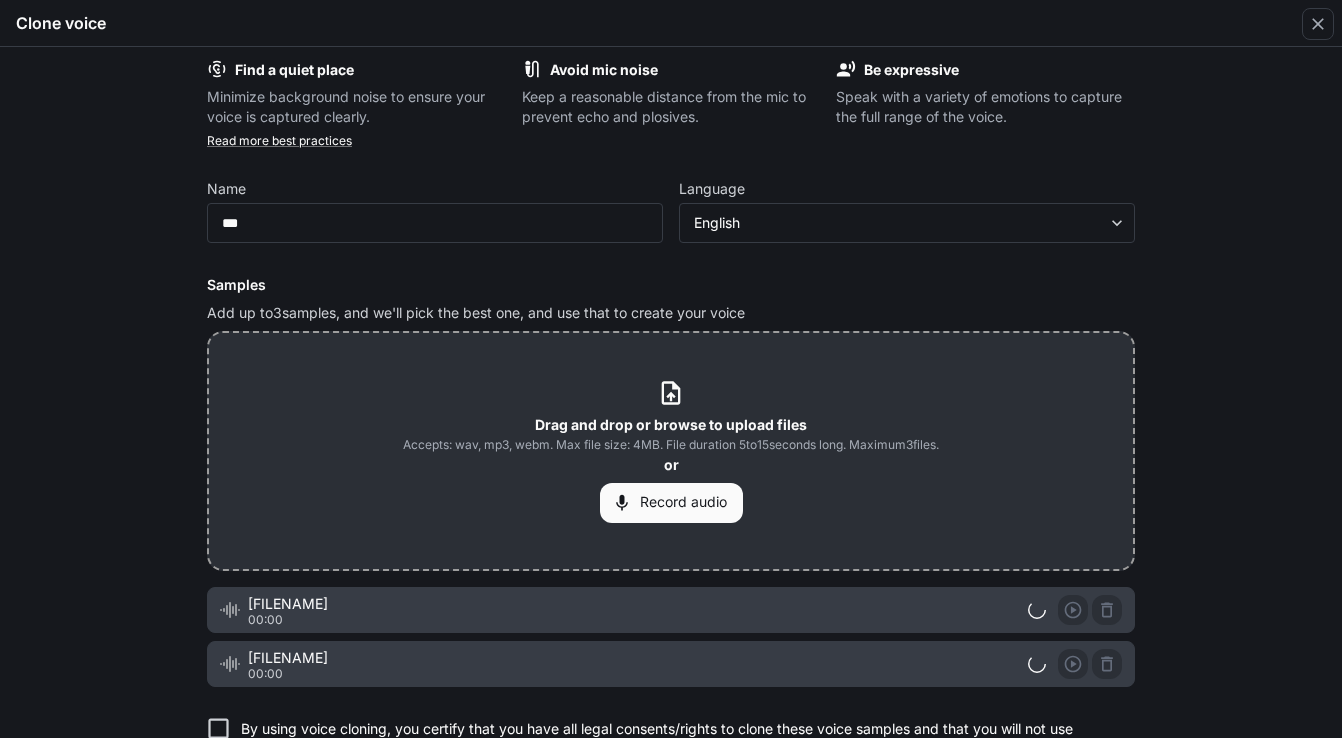 scroll, scrollTop: 51, scrollLeft: 0, axis: vertical 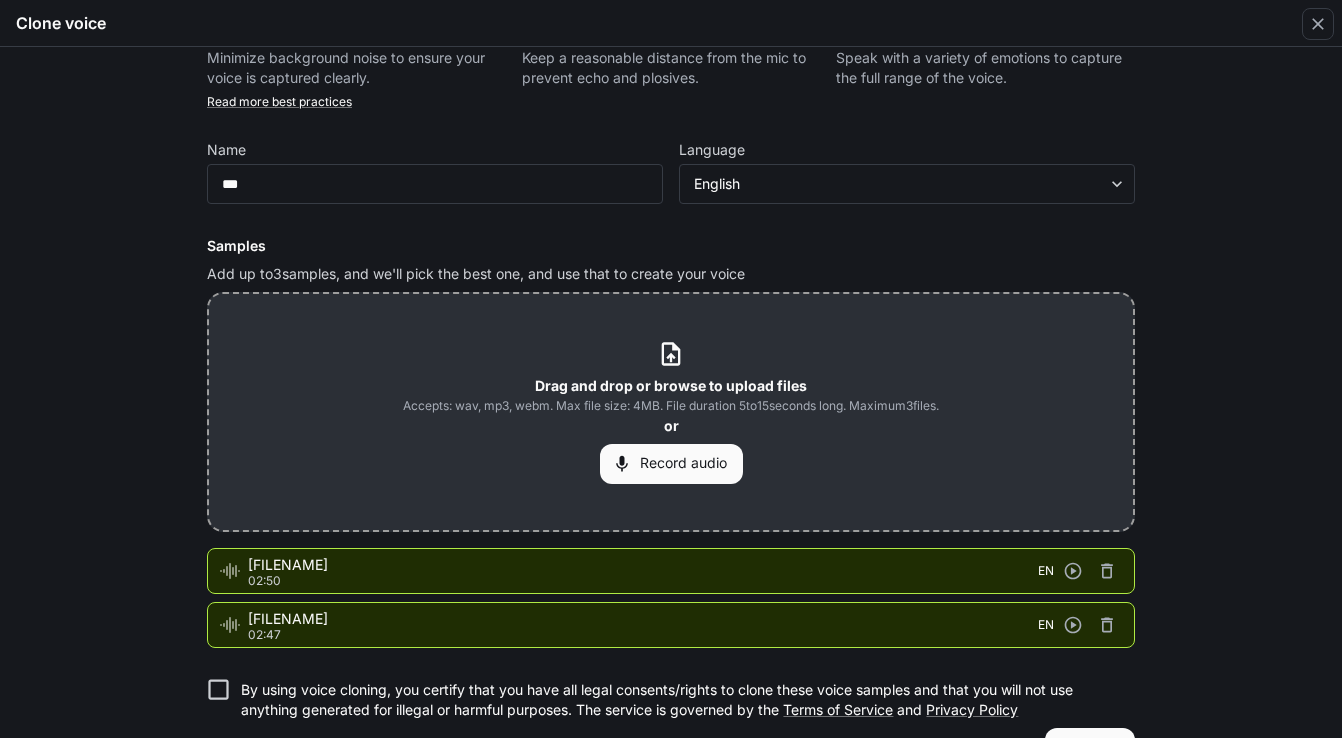 click at bounding box center (1107, 571) 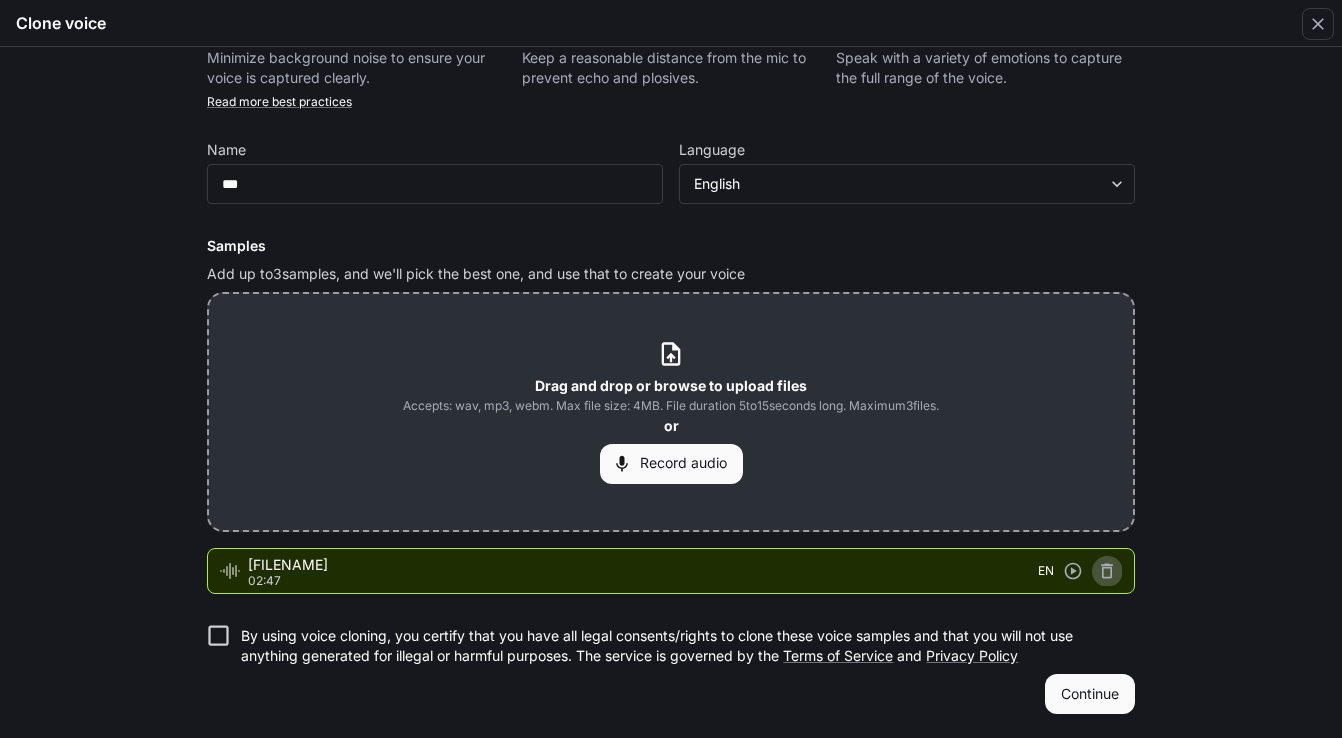 click at bounding box center [1107, 571] 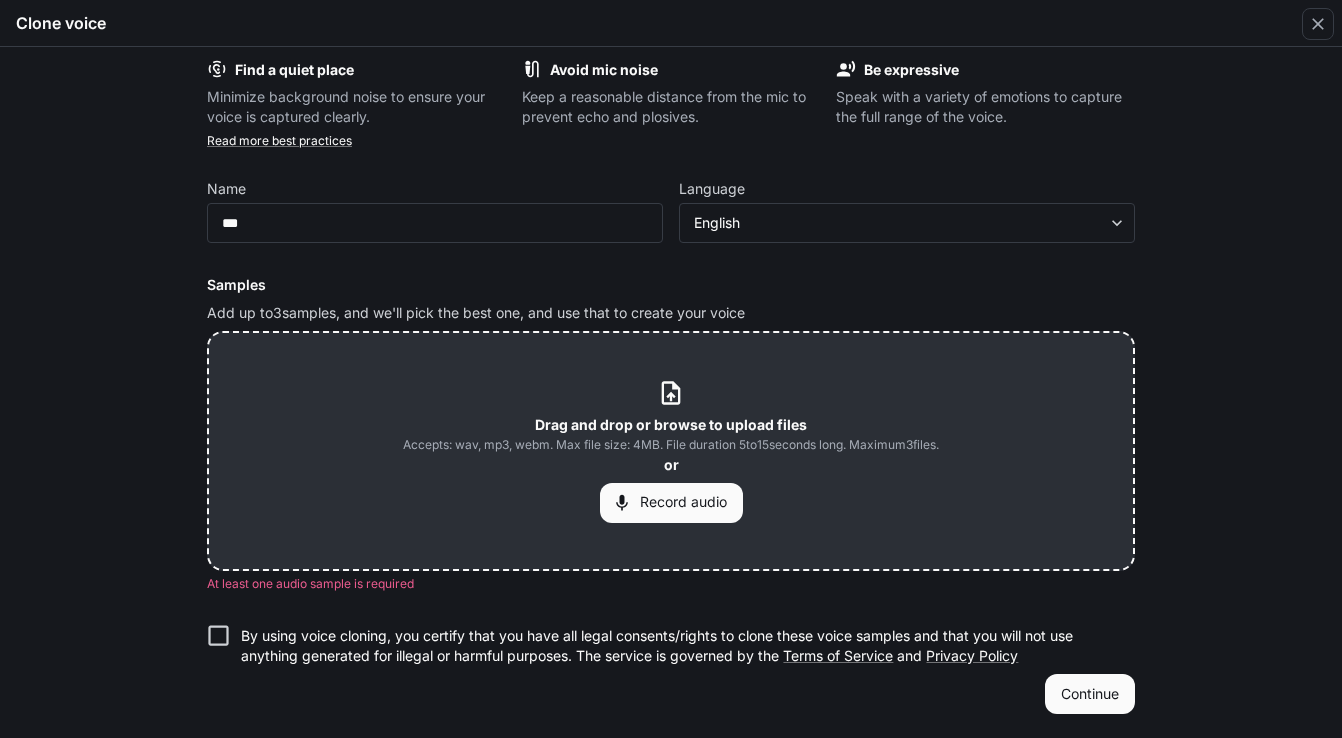 scroll, scrollTop: 51, scrollLeft: 0, axis: vertical 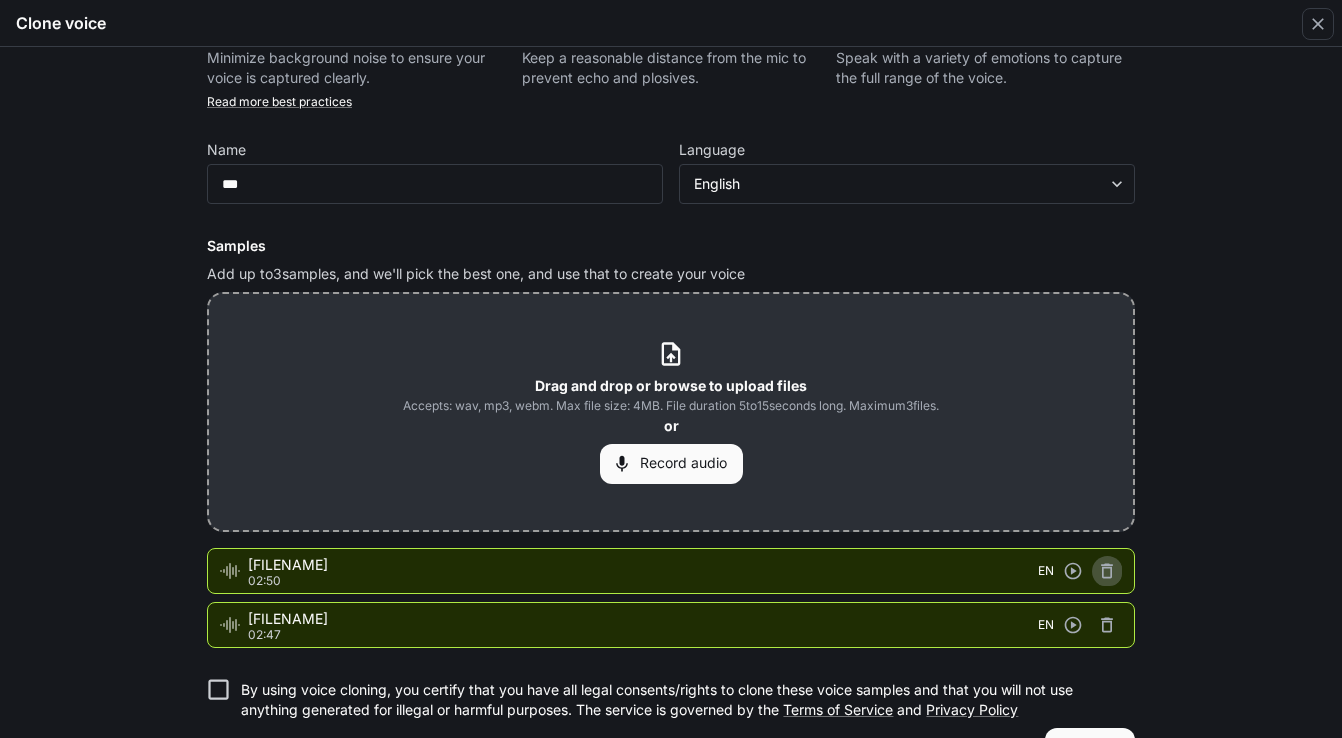 click at bounding box center (1107, 571) 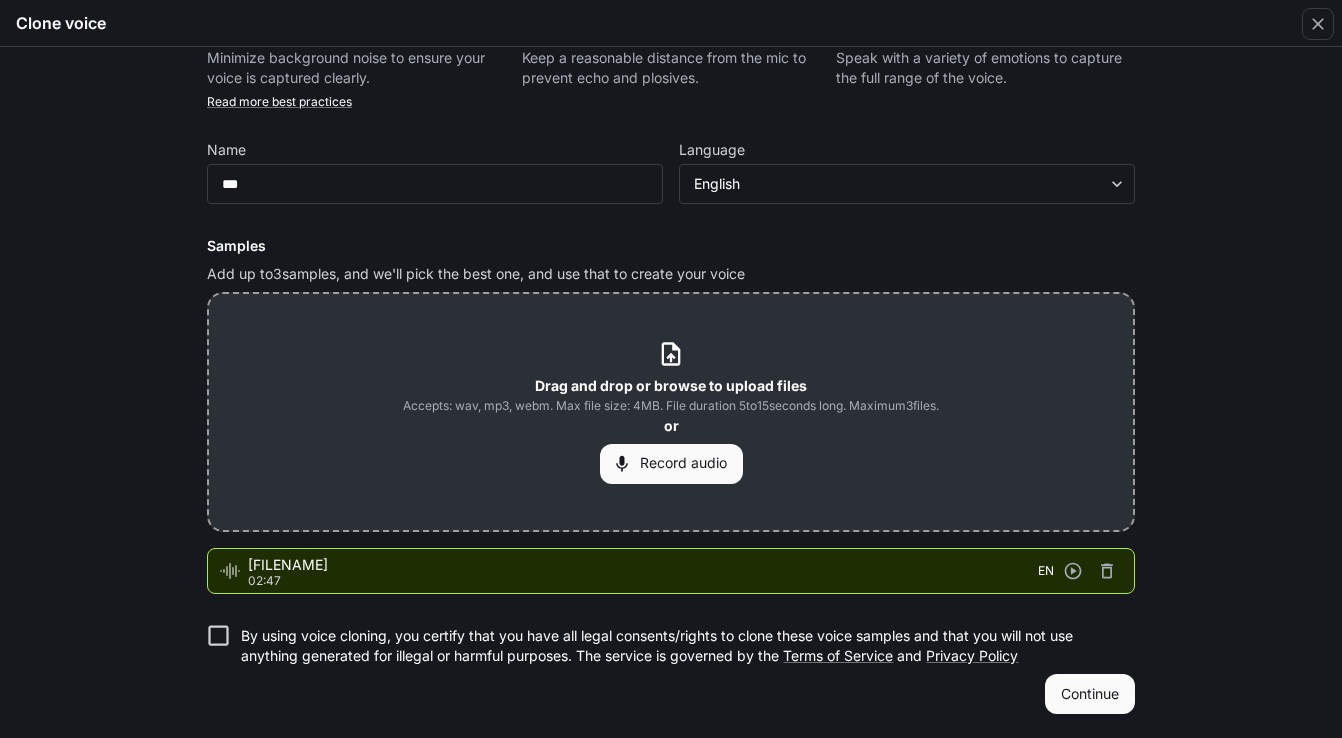 click at bounding box center (1107, 571) 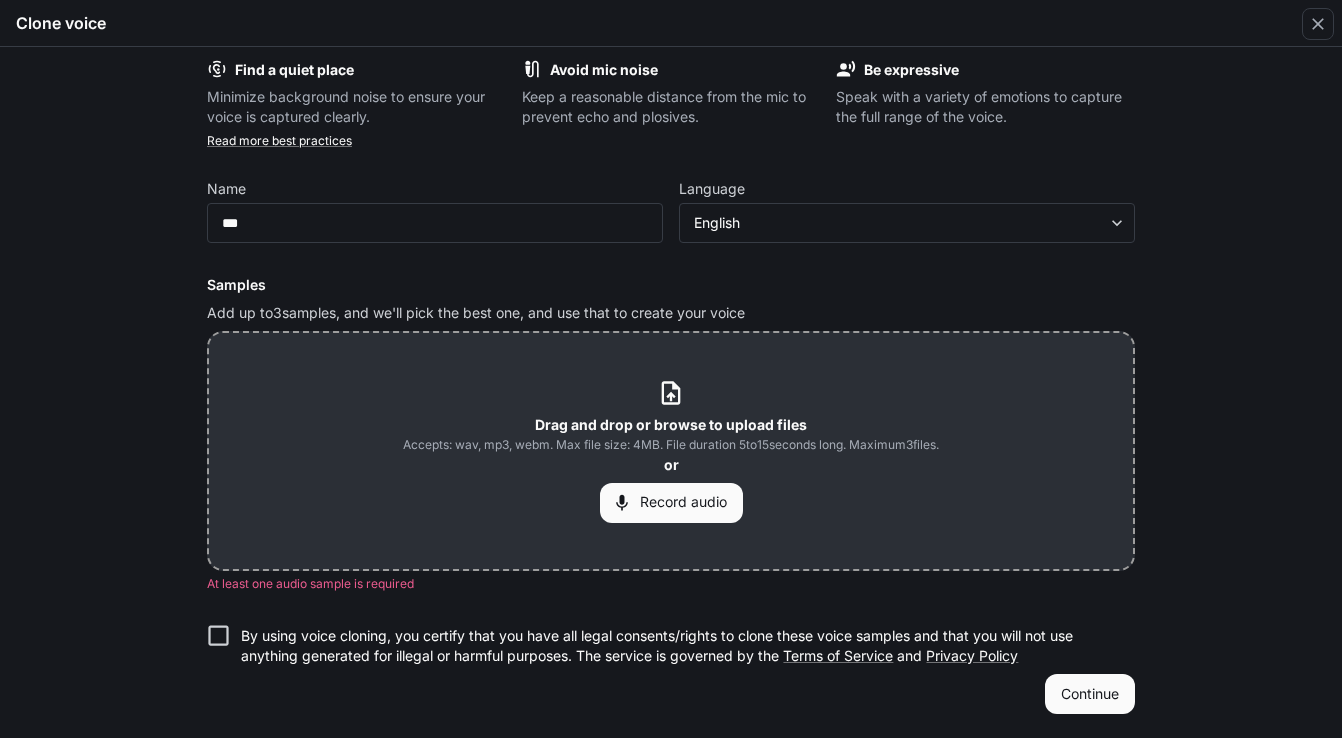 scroll, scrollTop: 12, scrollLeft: 0, axis: vertical 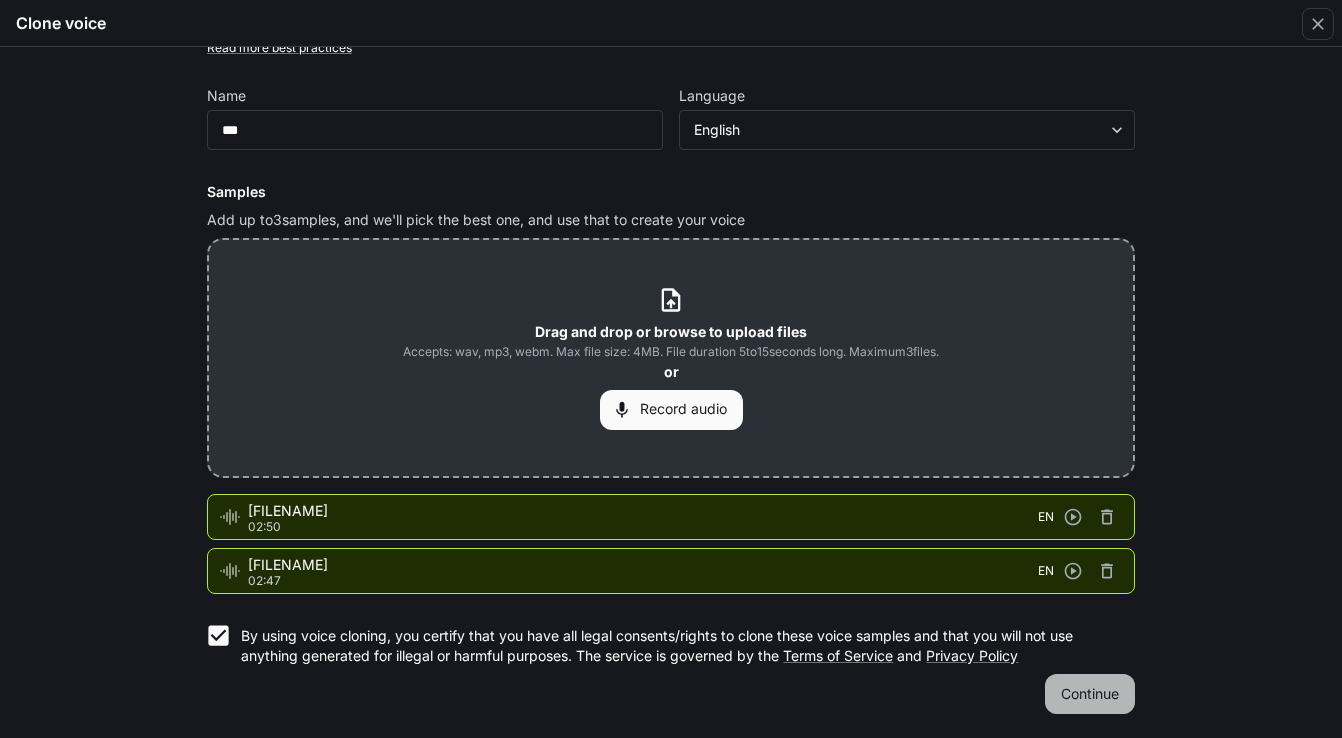 click on "Continue" at bounding box center [1090, 694] 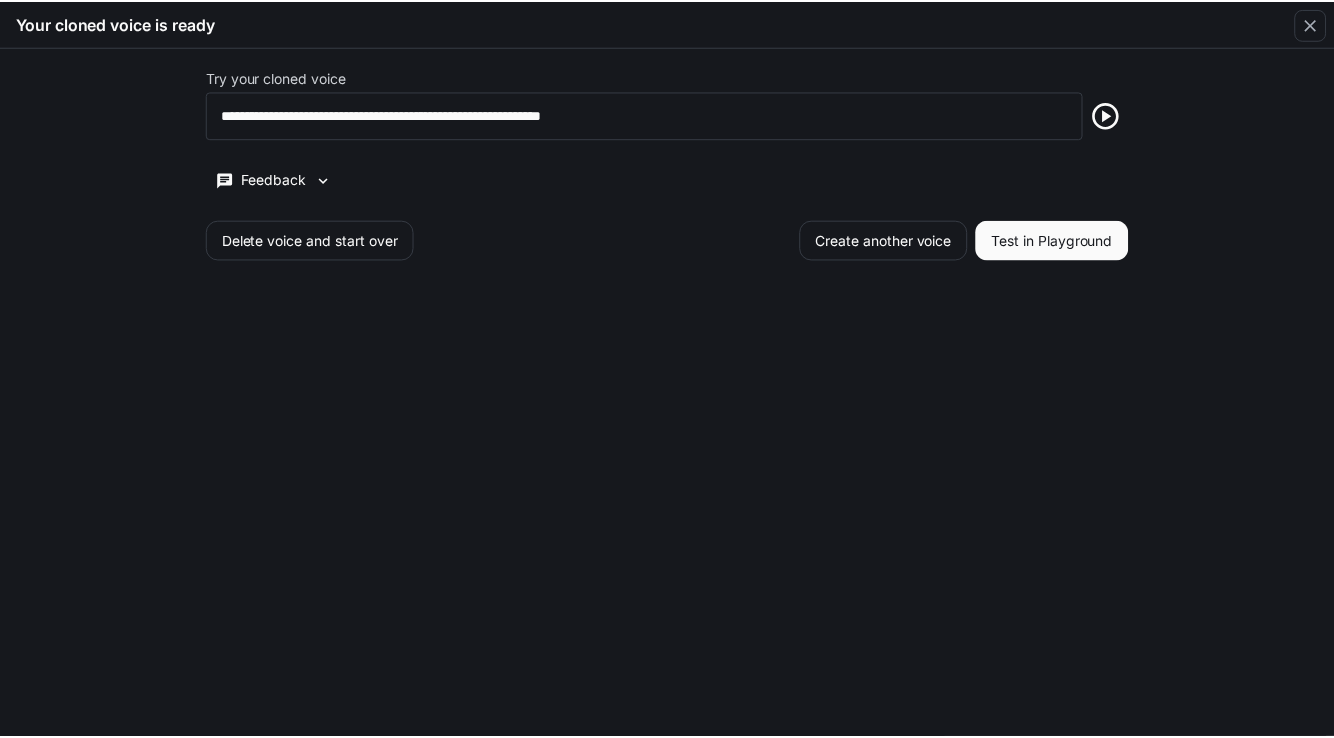 scroll, scrollTop: 0, scrollLeft: 0, axis: both 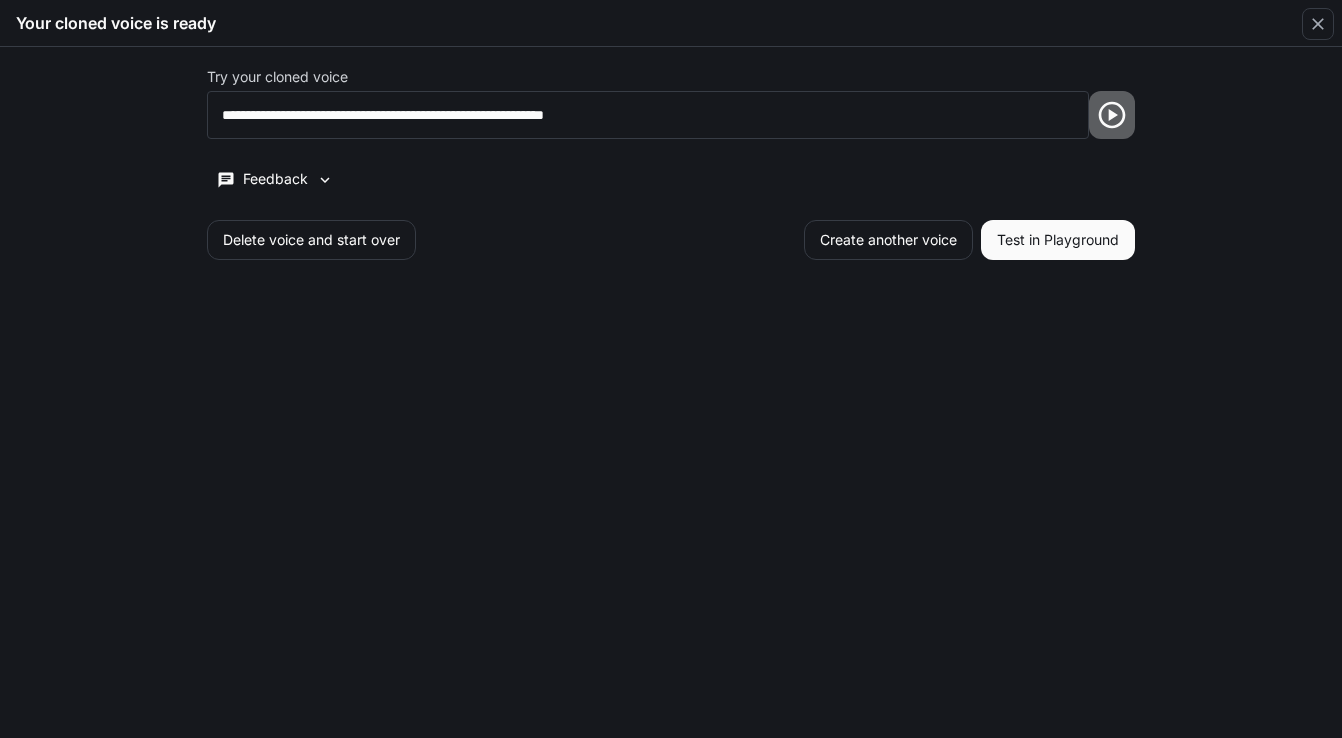 click at bounding box center (1111, 115) 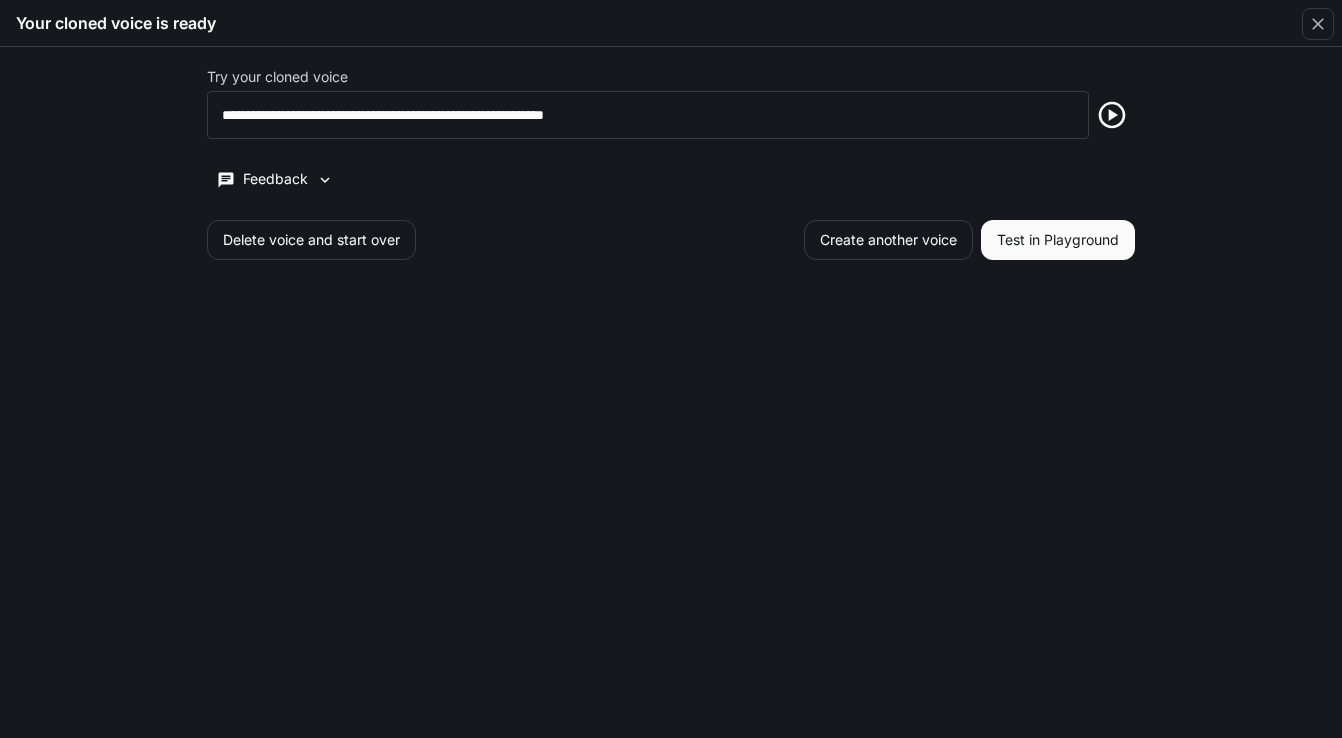 click on "Test in Playground" at bounding box center [1058, 240] 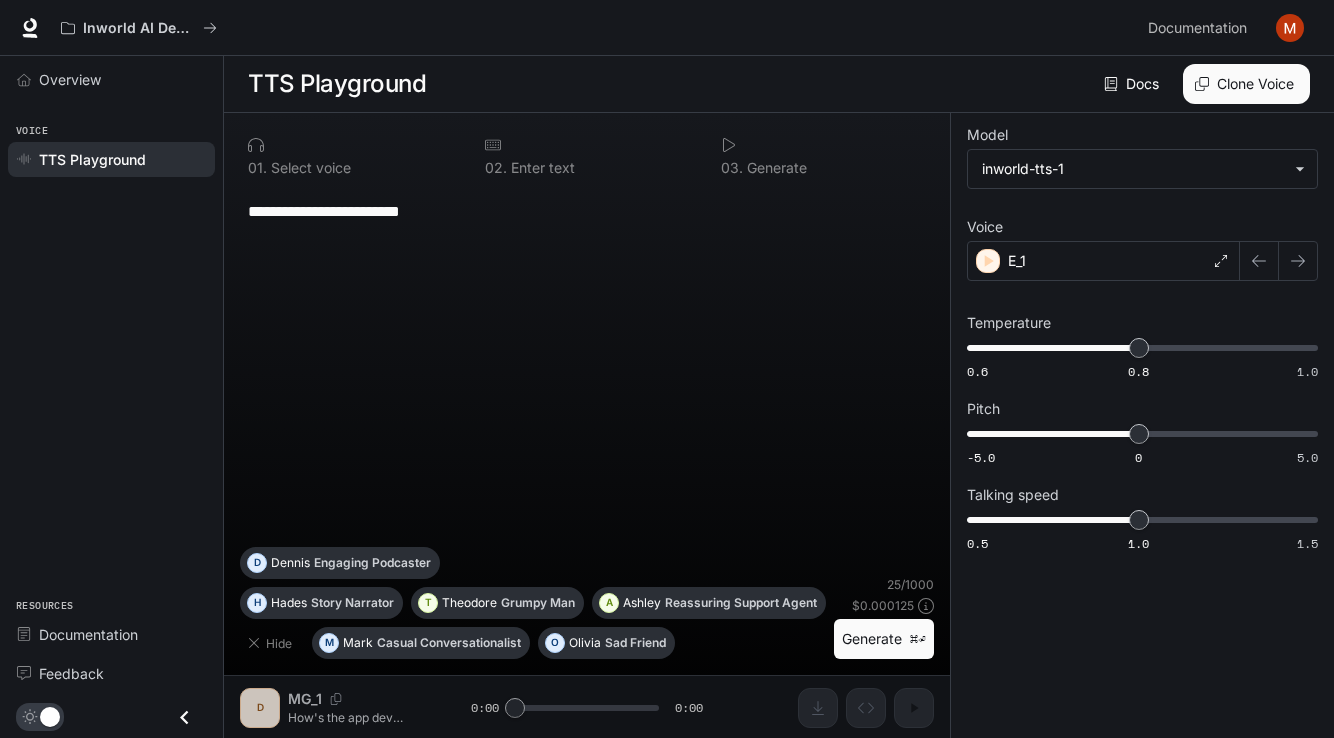 click on "Generate ⌘⏎" at bounding box center (884, 639) 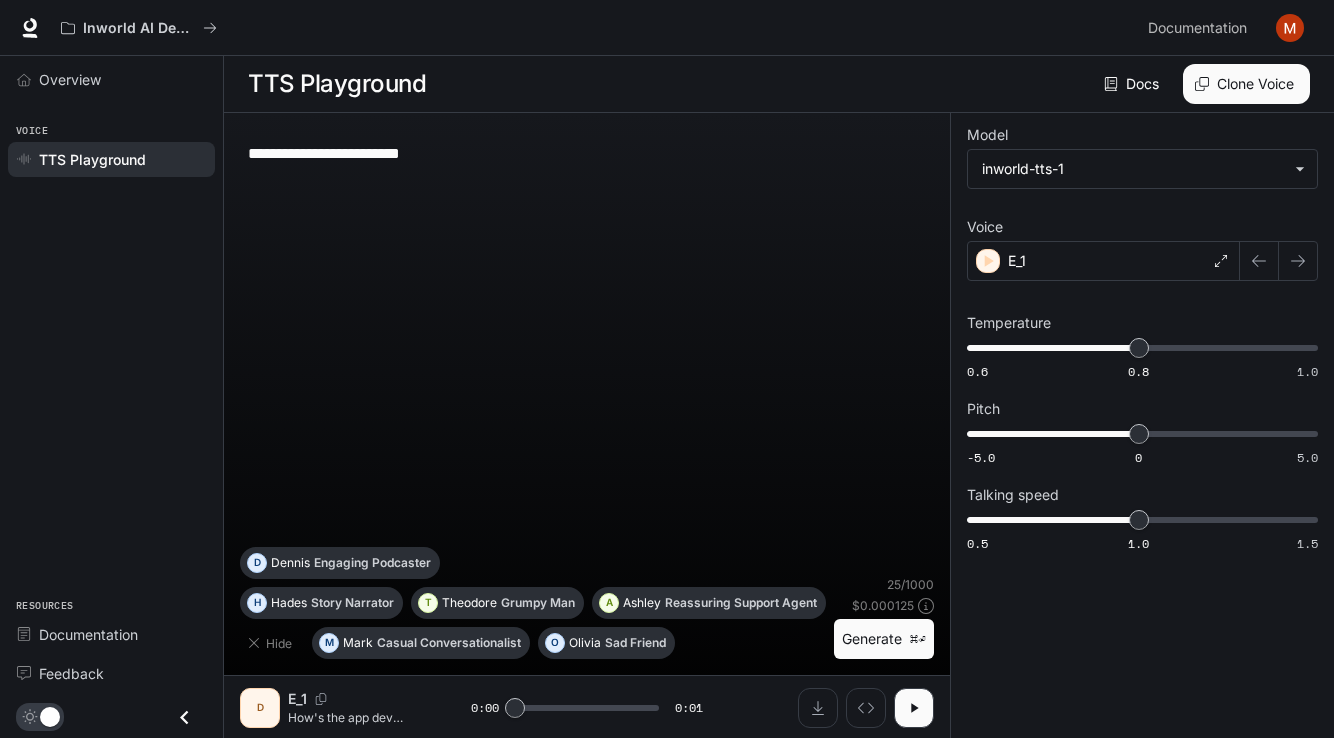 drag, startPoint x: 467, startPoint y: 158, endPoint x: 172, endPoint y: 158, distance: 295 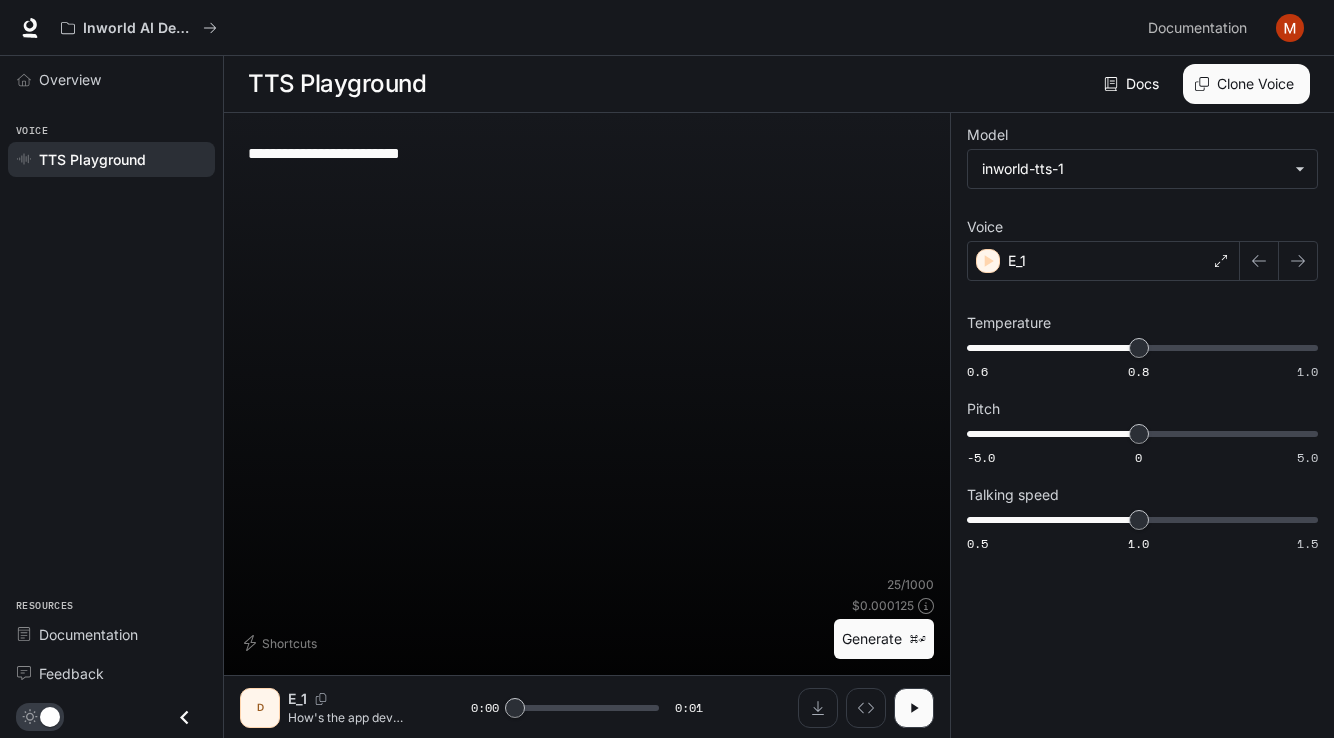 click on "Generate ⌘⏎" at bounding box center [884, 639] 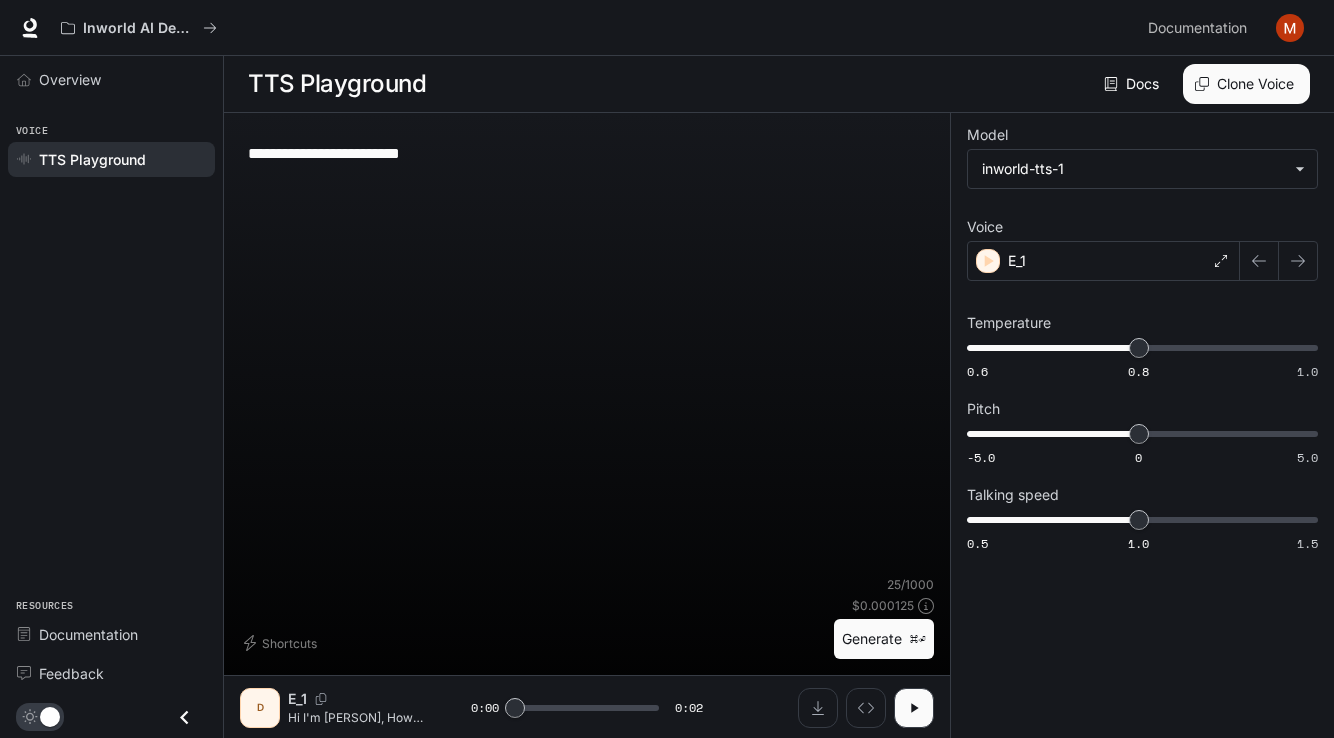 click on "Generate ⌘⏎" at bounding box center [884, 639] 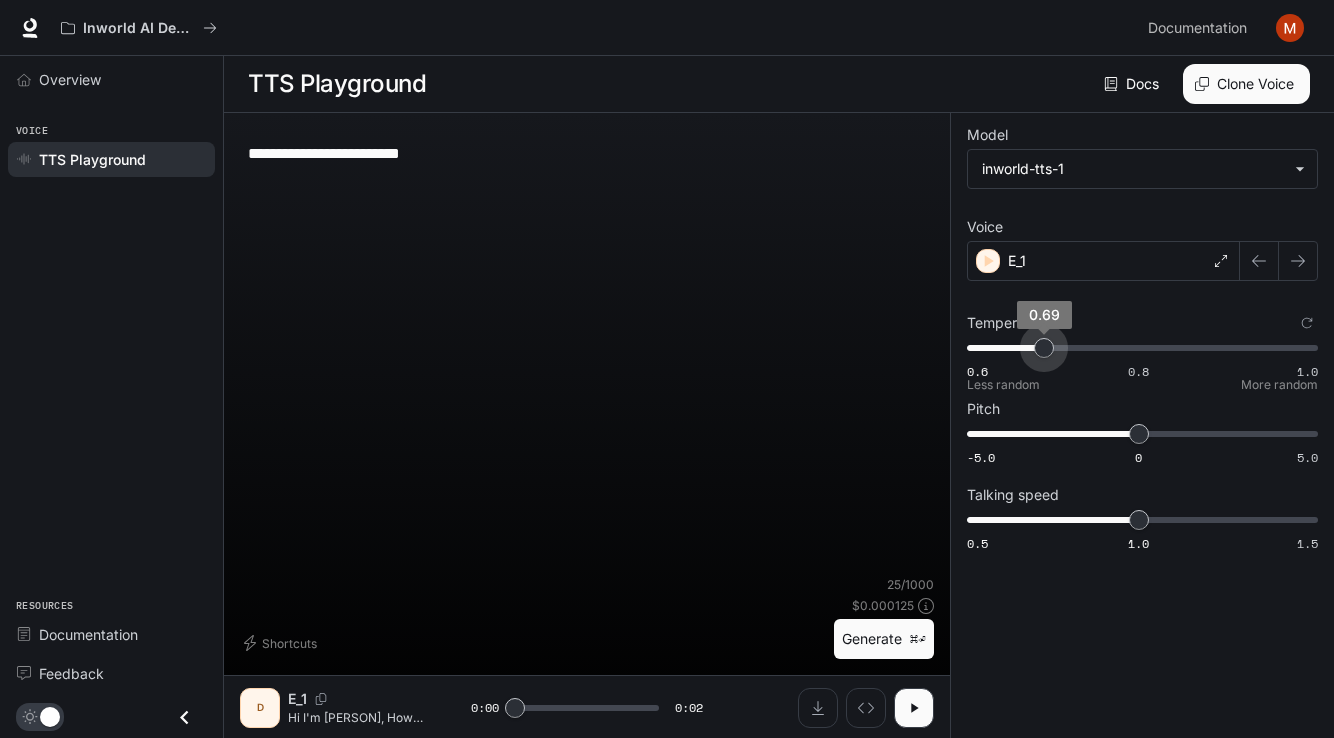 click on "0.6 0.8 1.0 0.69" at bounding box center (1138, 348) 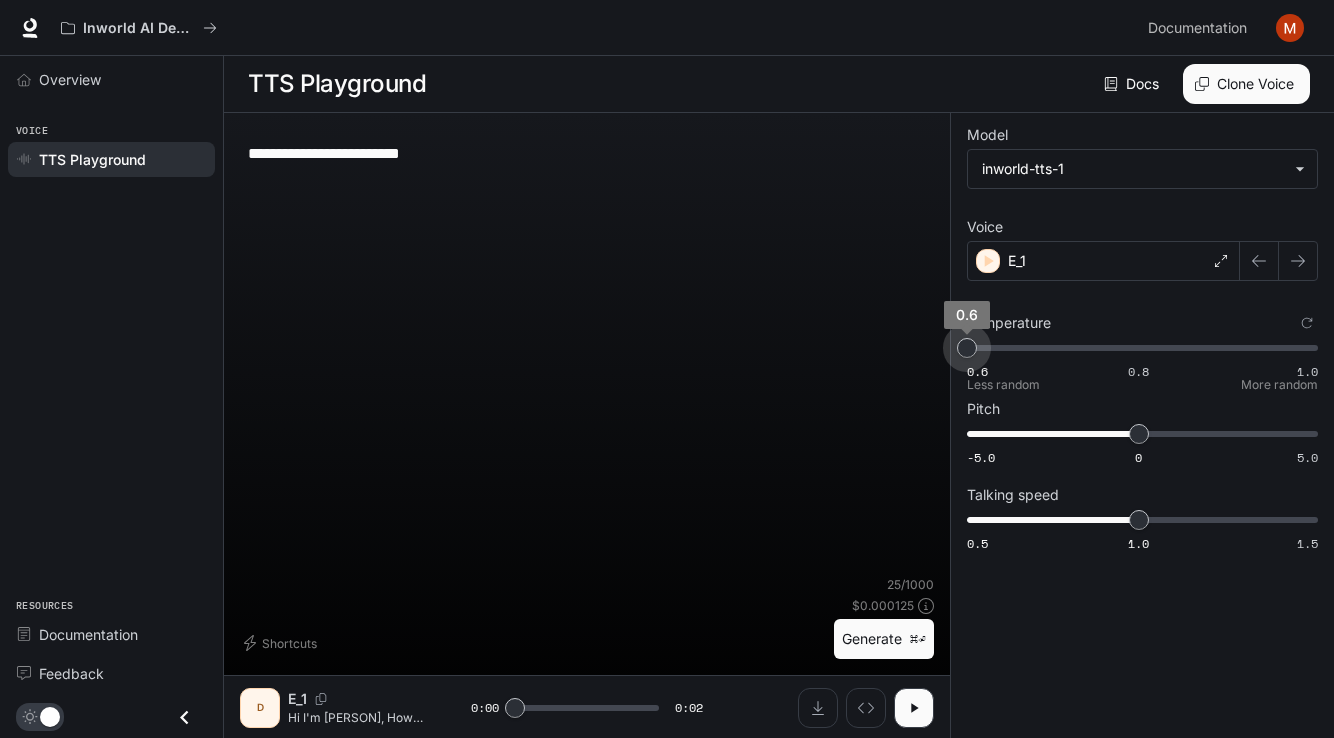 drag, startPoint x: 1047, startPoint y: 350, endPoint x: 966, endPoint y: 353, distance: 81.055534 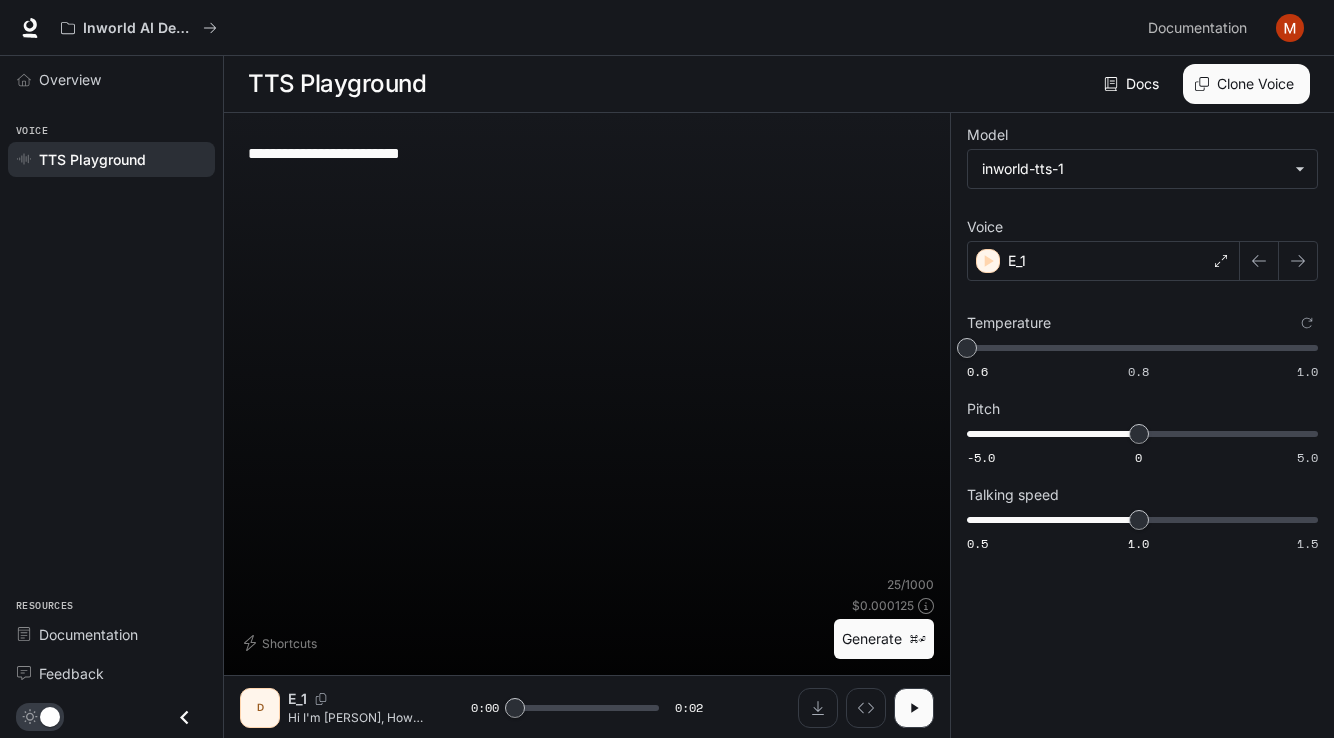 click on "Generate ⌘⏎" at bounding box center (884, 639) 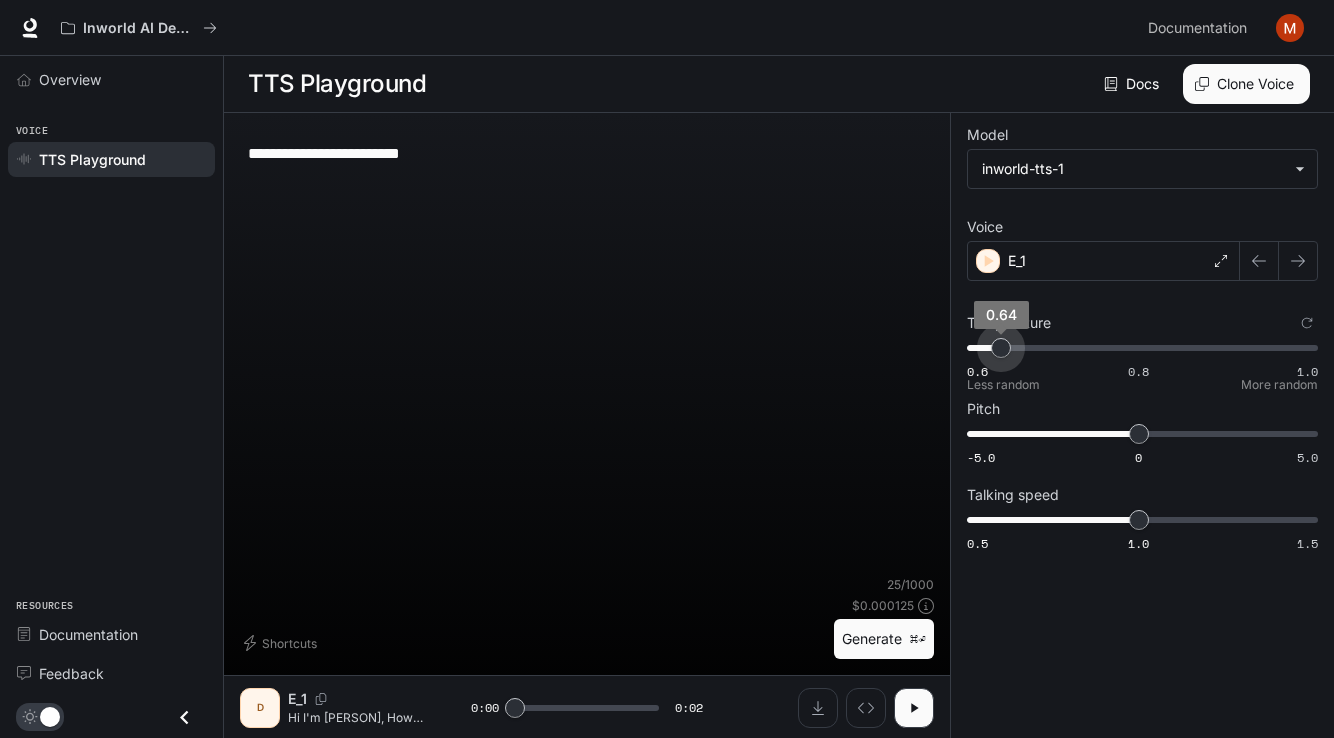 click on "0.6 0.8 1.0 0.64" at bounding box center (1138, 348) 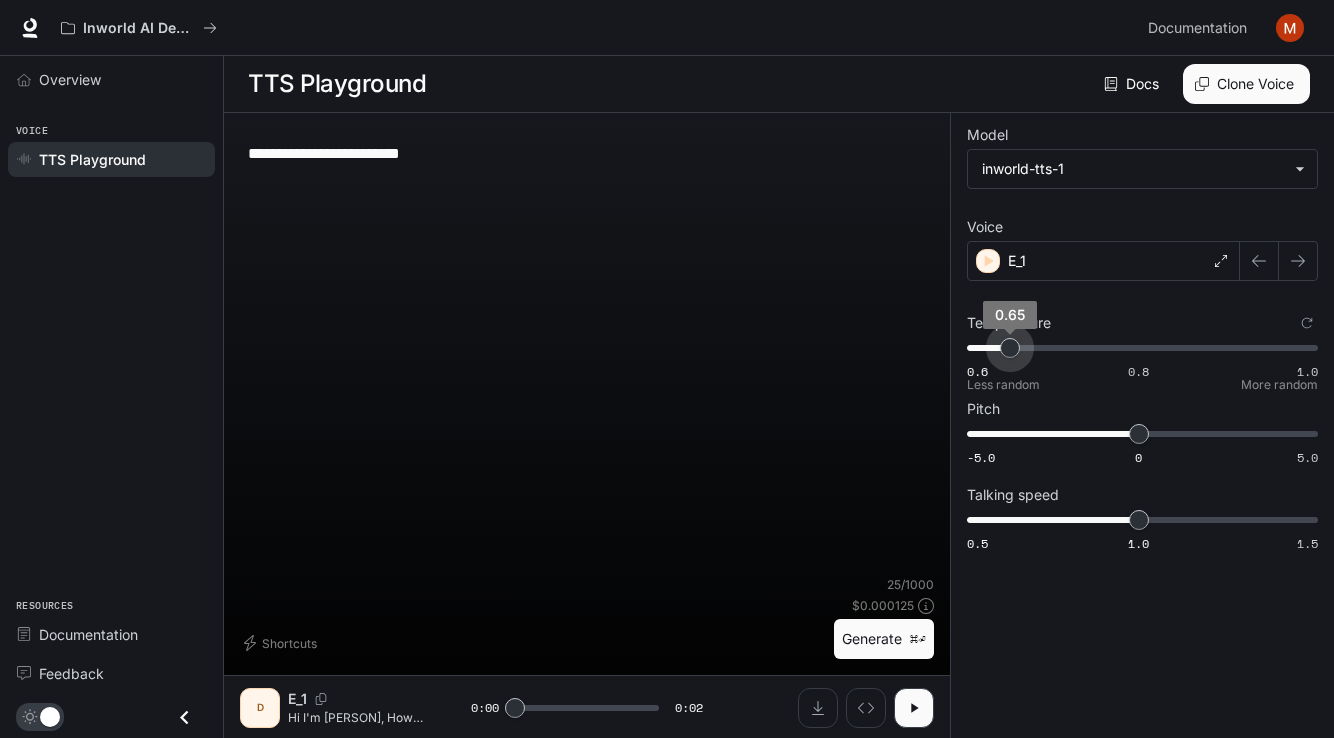 click on "0.65" at bounding box center (1010, 348) 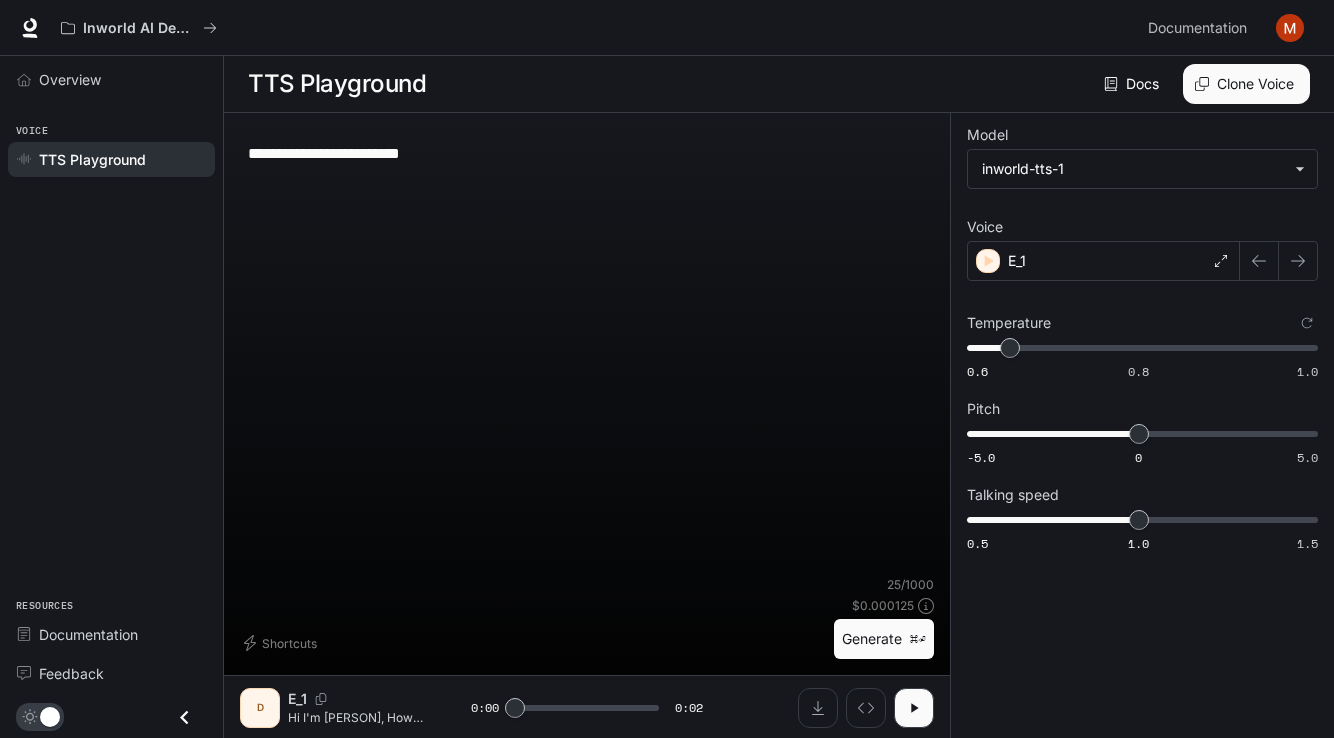 click on "Generate ⌘⏎" at bounding box center [884, 639] 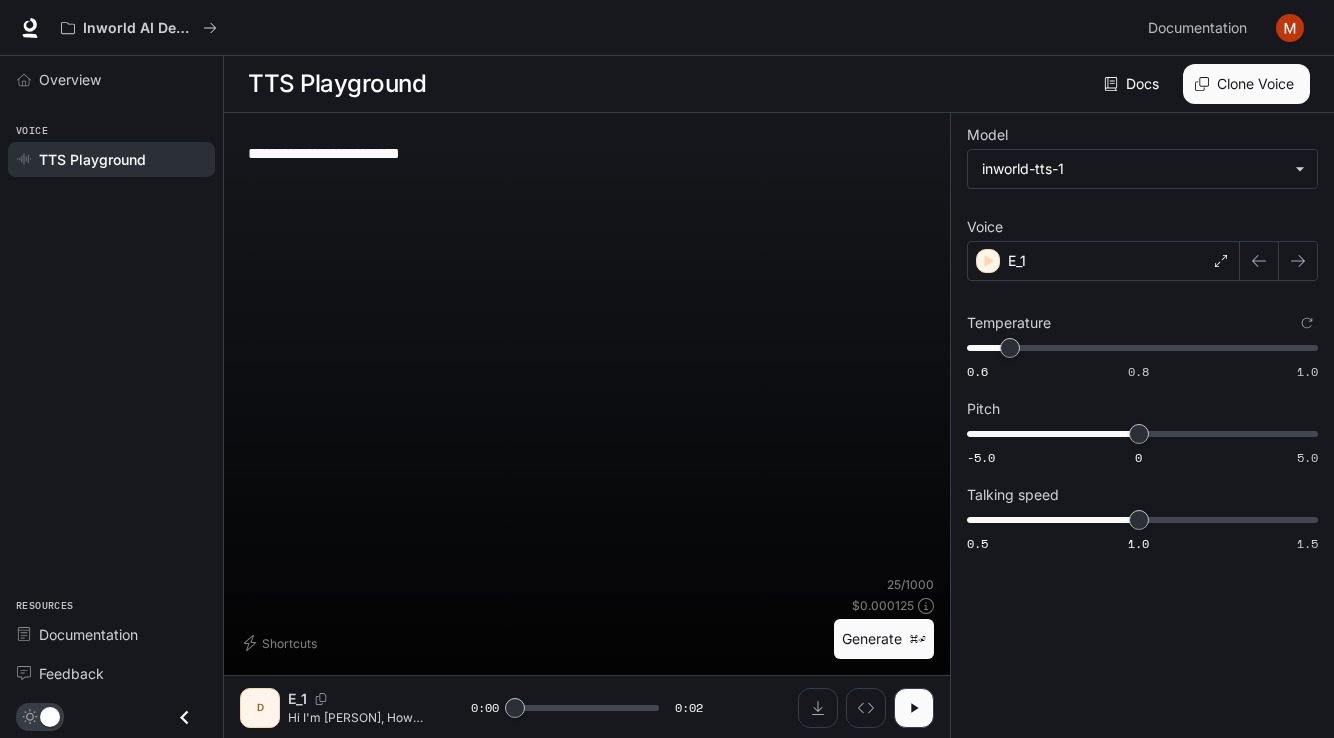 click on "Generate ⌘⏎" at bounding box center [884, 639] 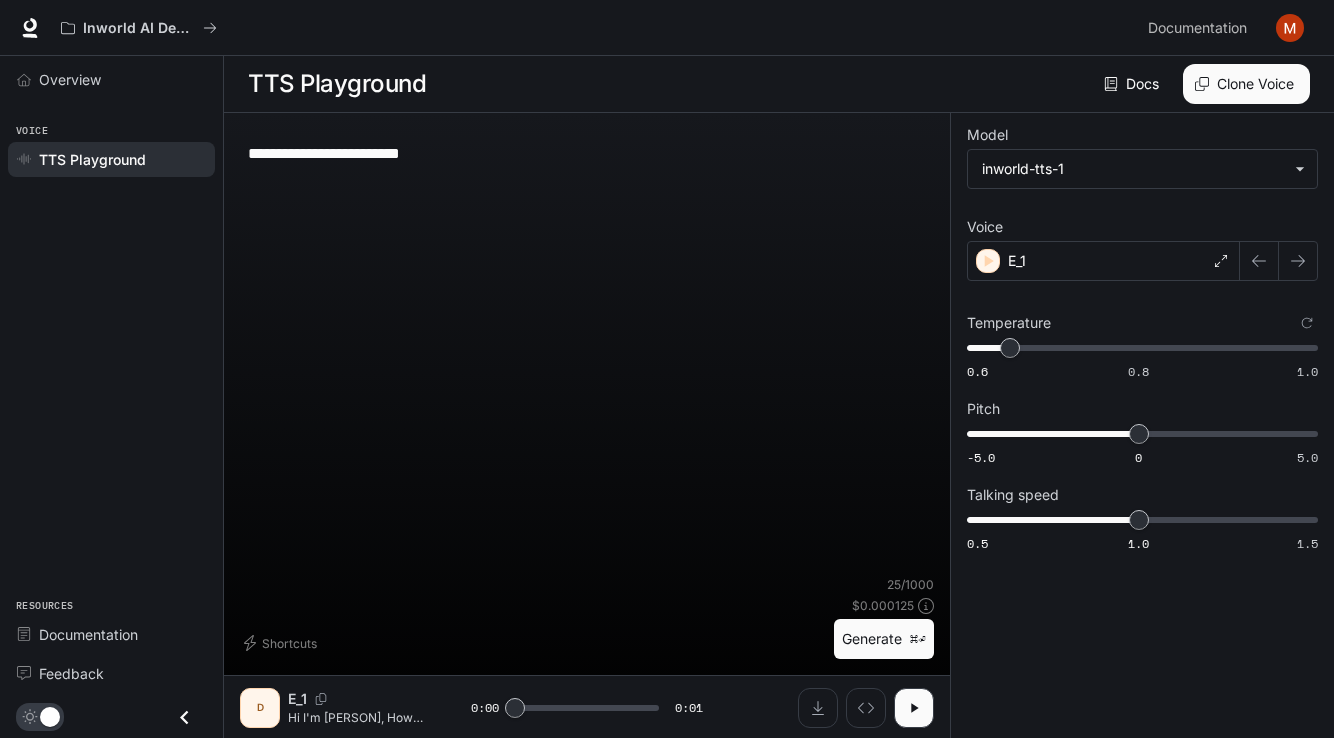 click on "Generate ⌘⏎" at bounding box center [884, 639] 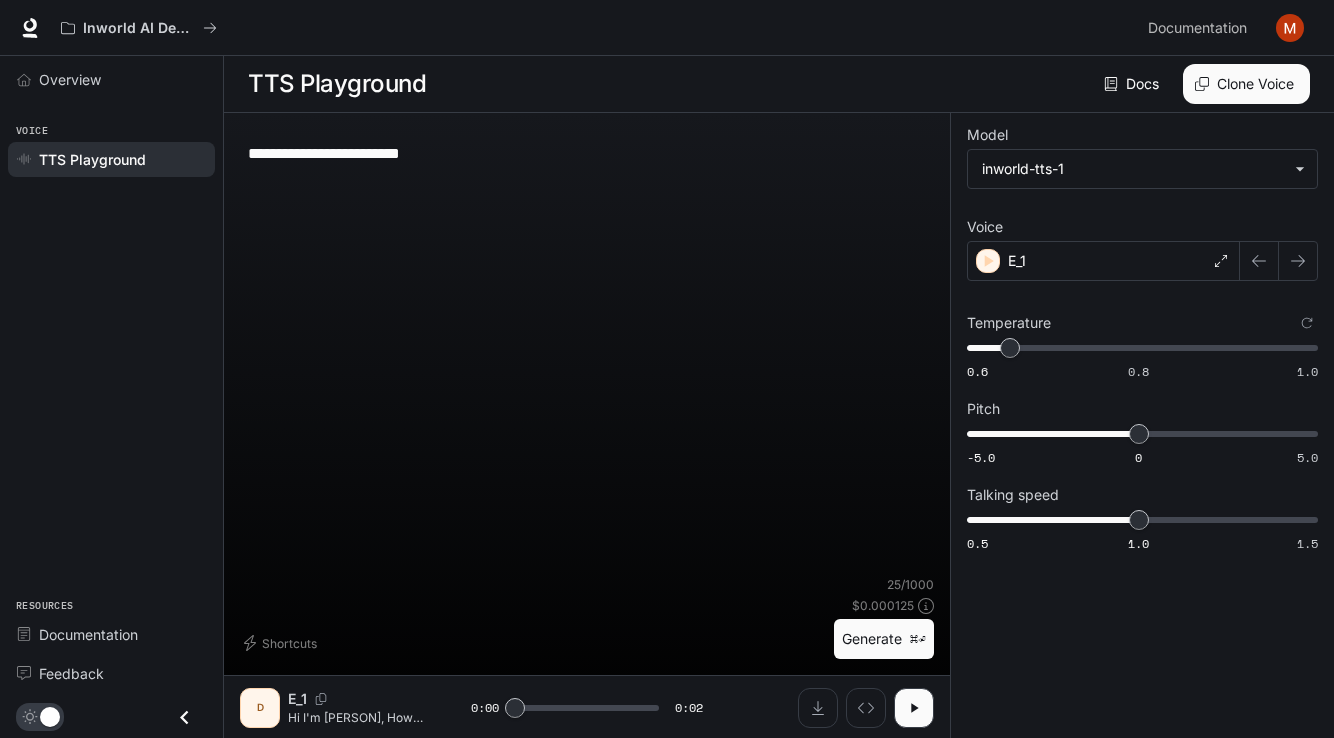 click on "Generate ⌘⏎" at bounding box center [884, 639] 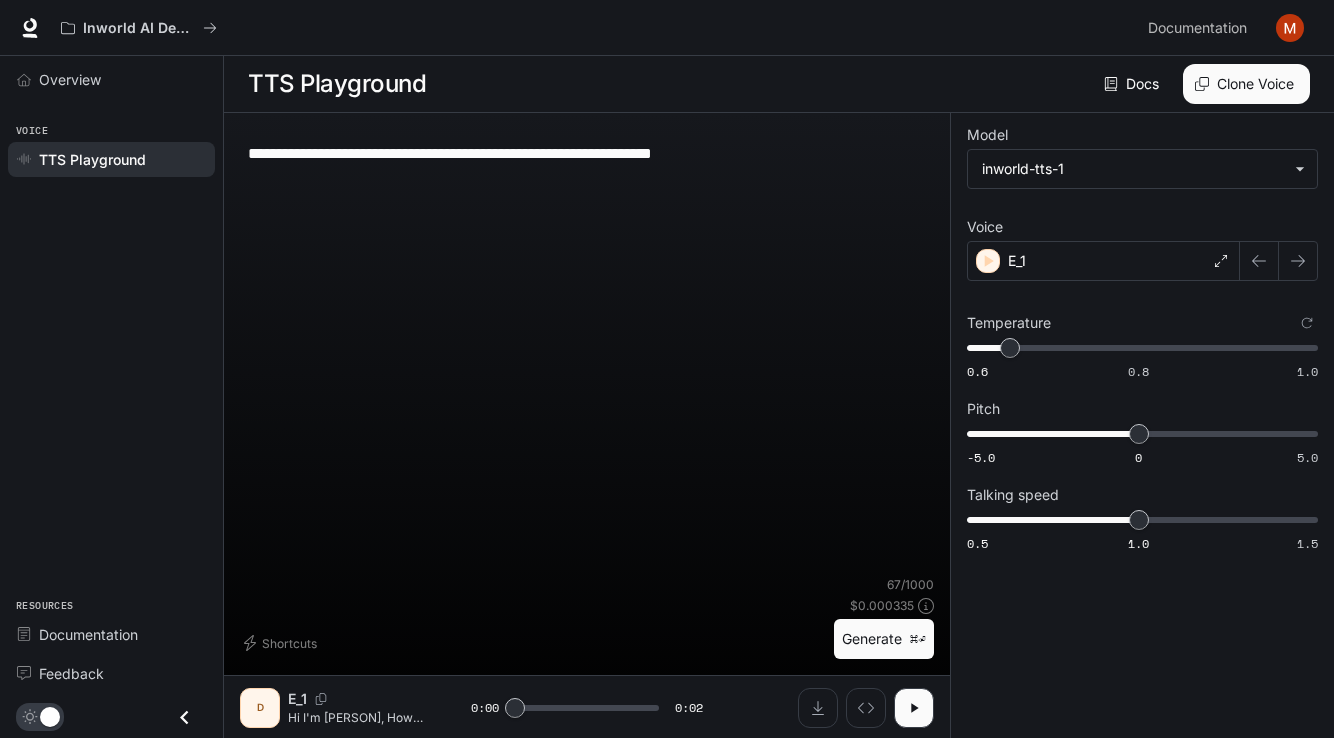 type on "**********" 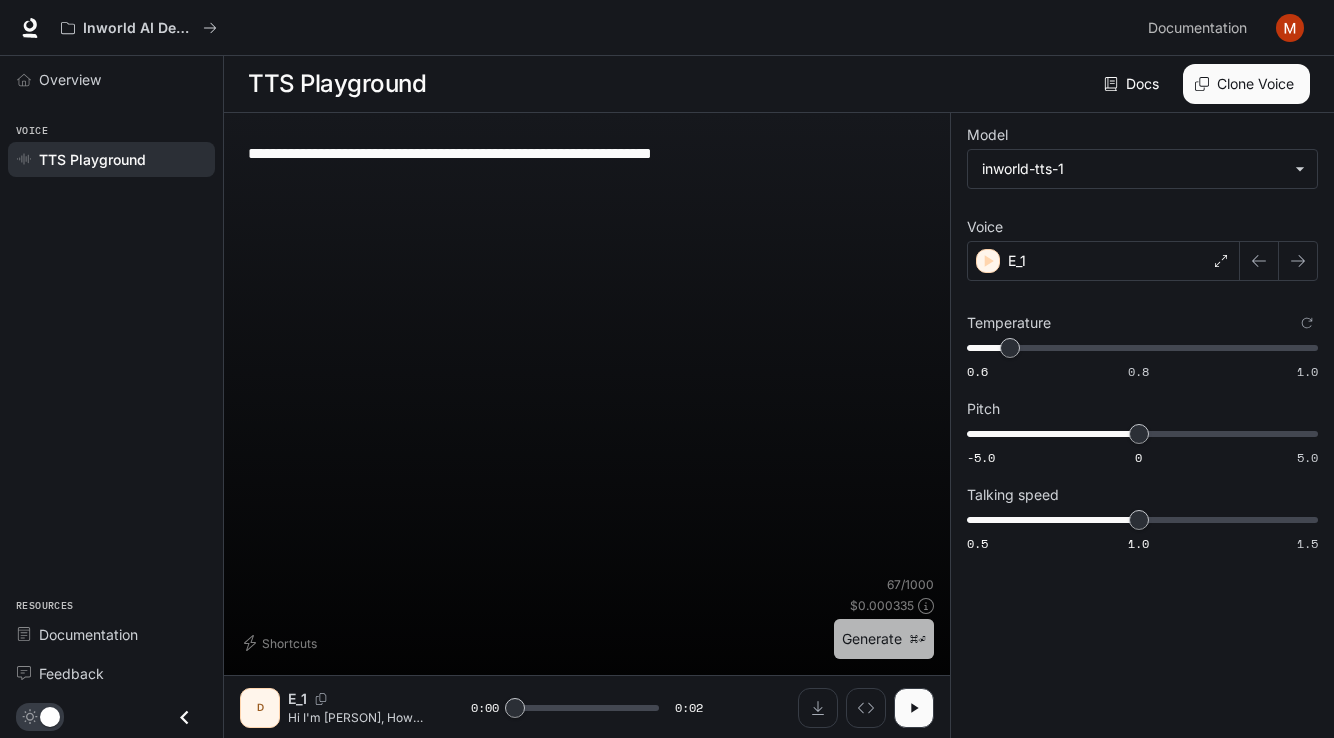 click on "Generate ⌘⏎" at bounding box center [884, 639] 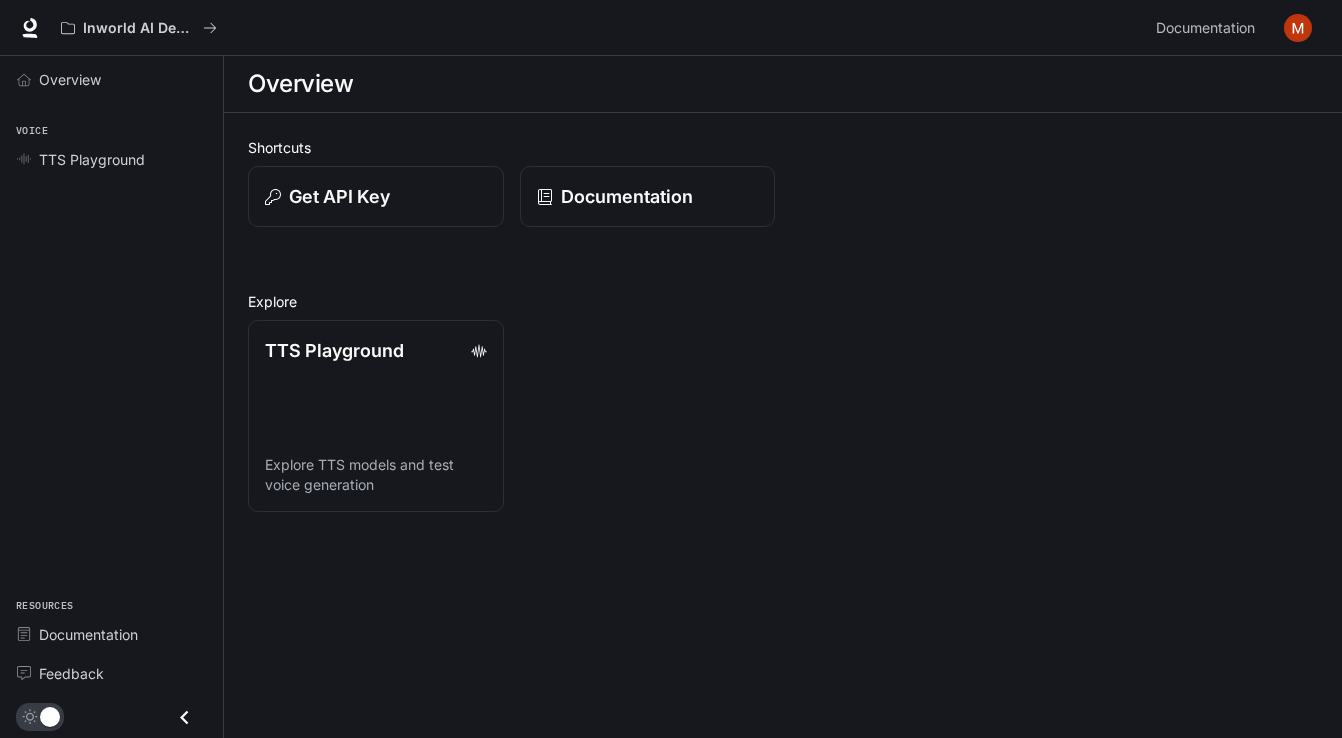 scroll, scrollTop: 0, scrollLeft: 0, axis: both 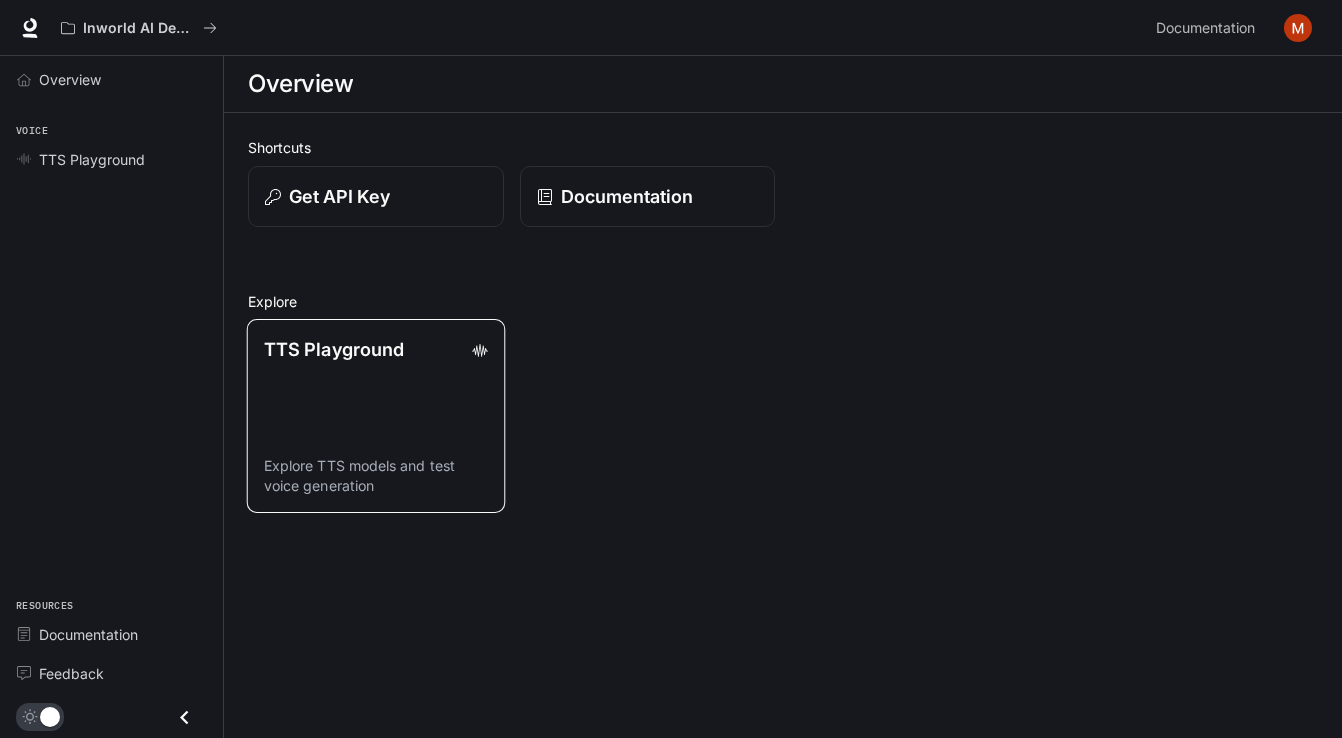 click on "TTS Playground Explore TTS models and test voice generation" at bounding box center (376, 416) 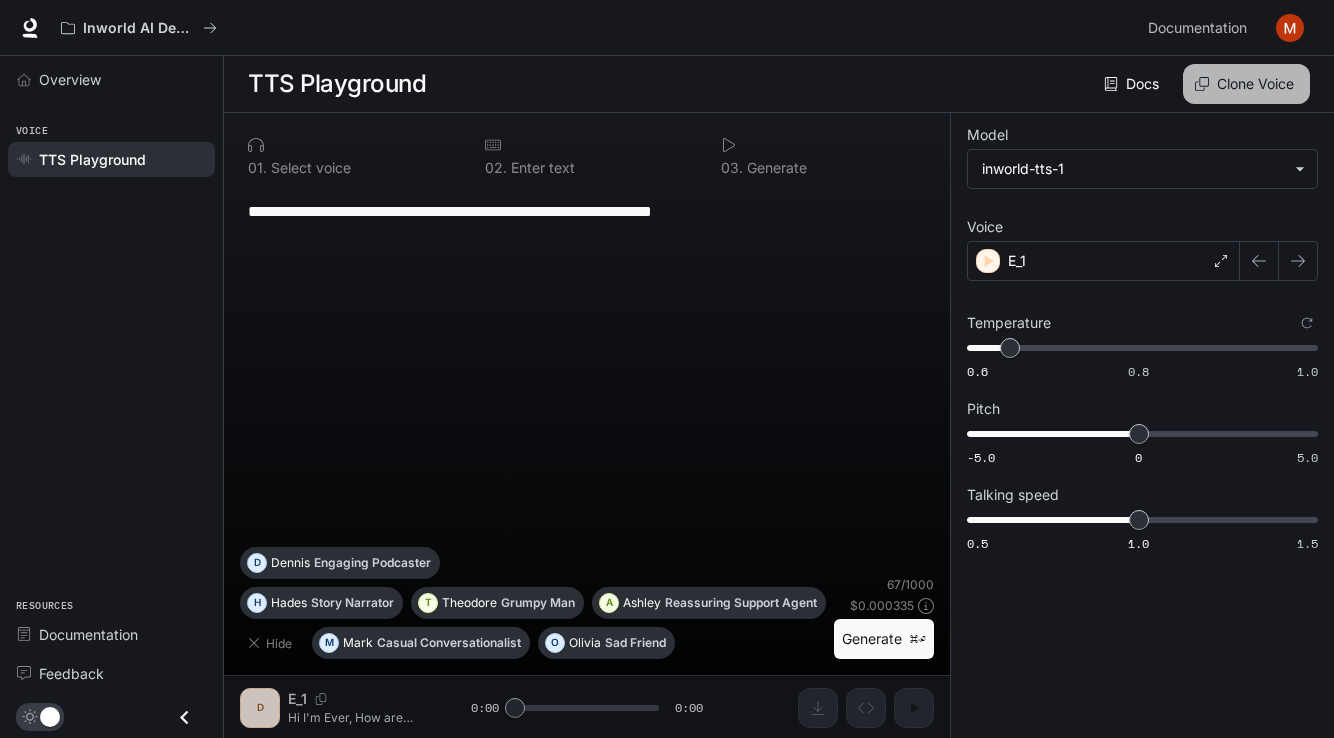 click on "Clone Voice" at bounding box center (1246, 84) 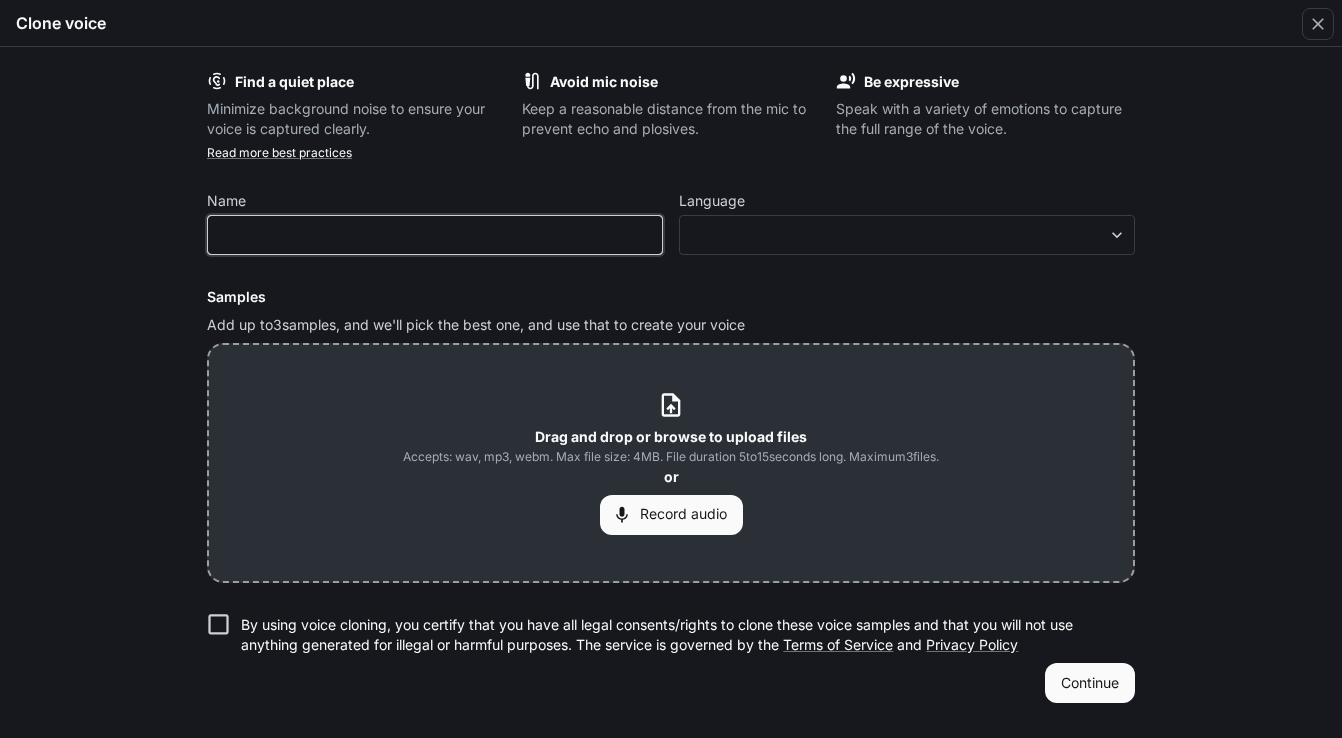 click at bounding box center [435, 235] 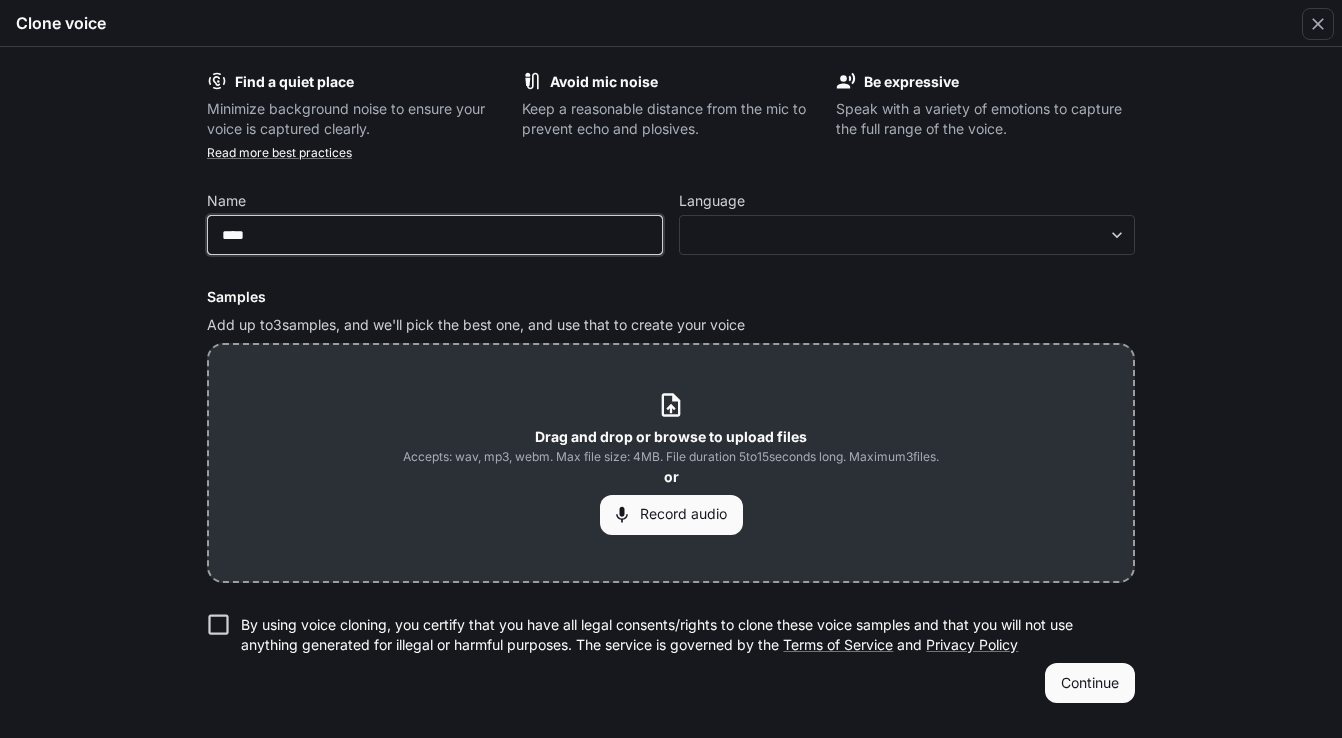 type on "****" 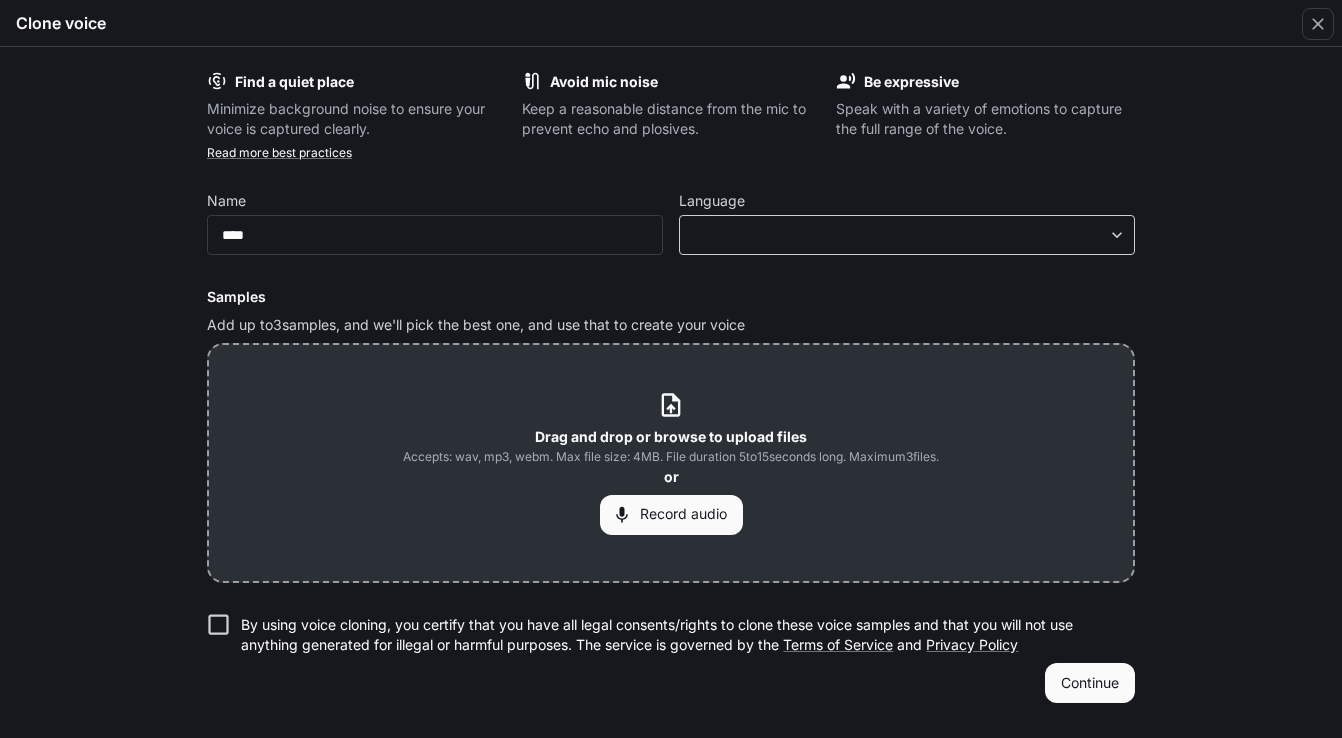 click on "​ ​" at bounding box center (435, 235) 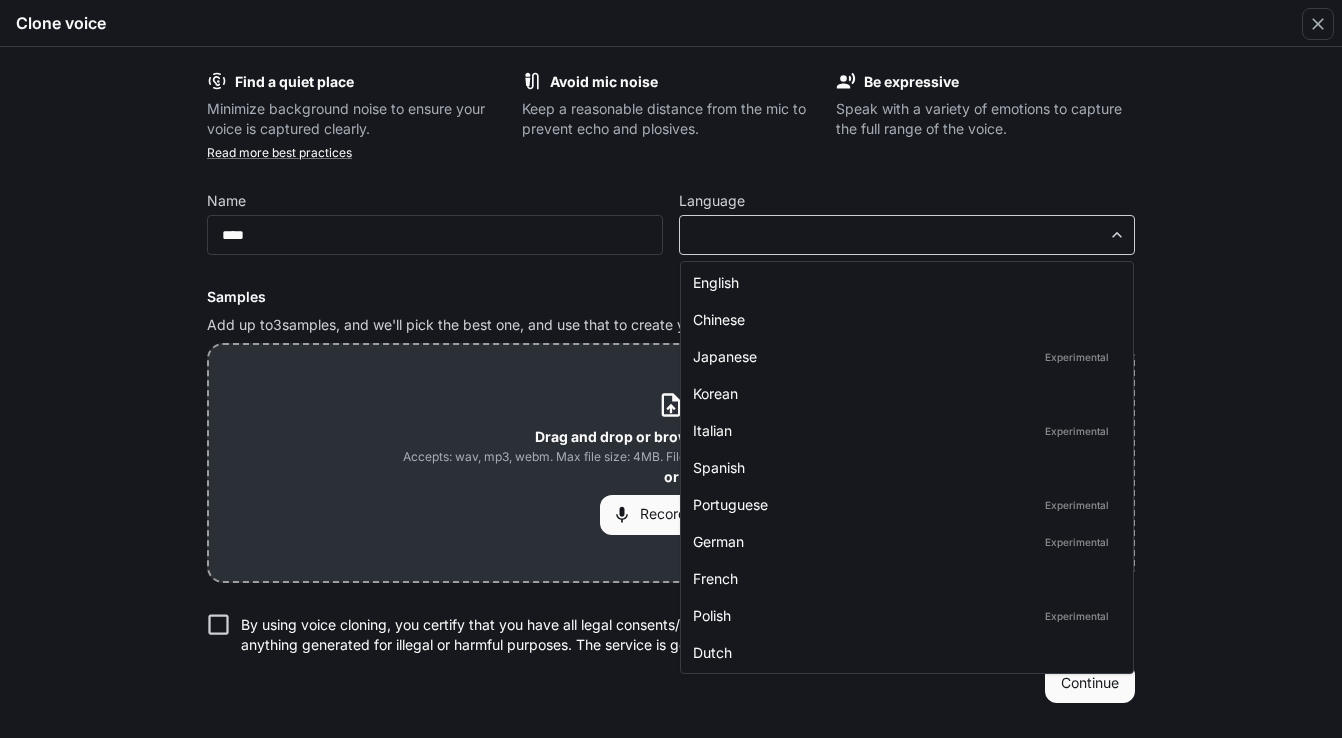 click on "**********" at bounding box center (671, 369) 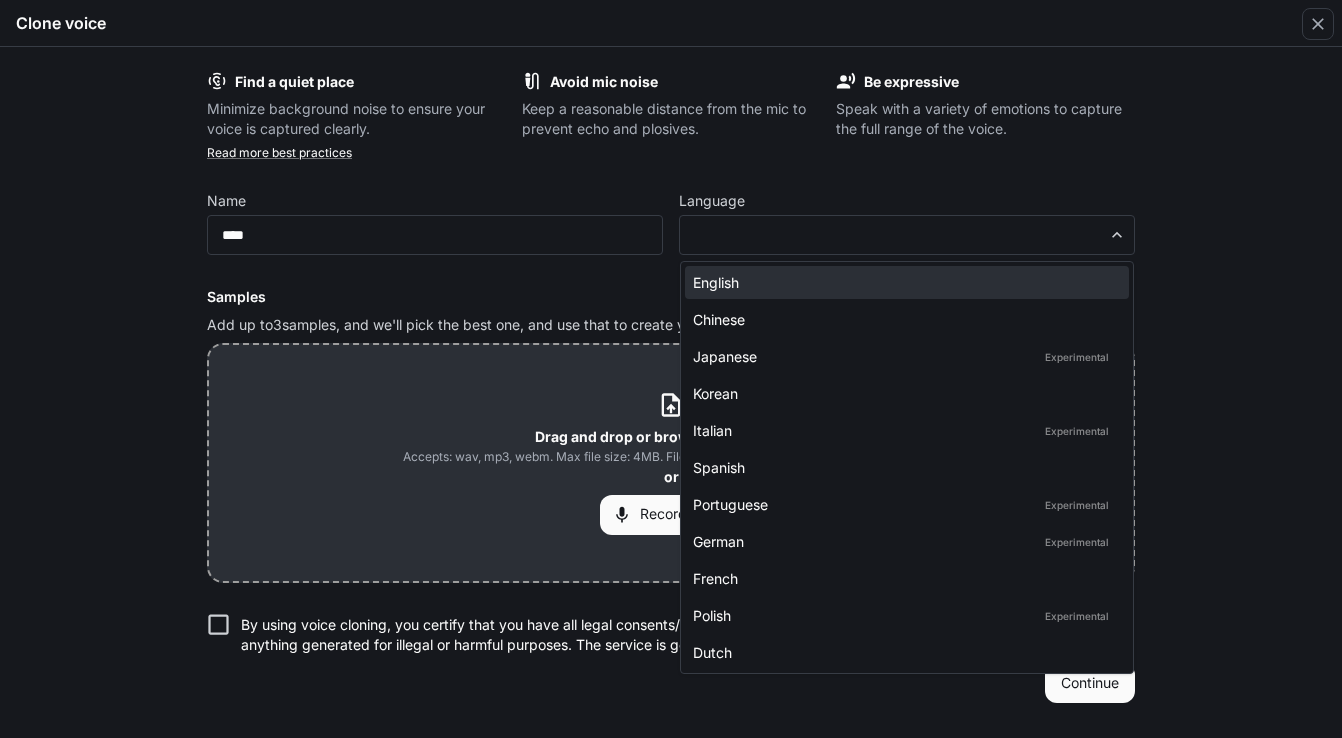click on "English" at bounding box center (903, 282) 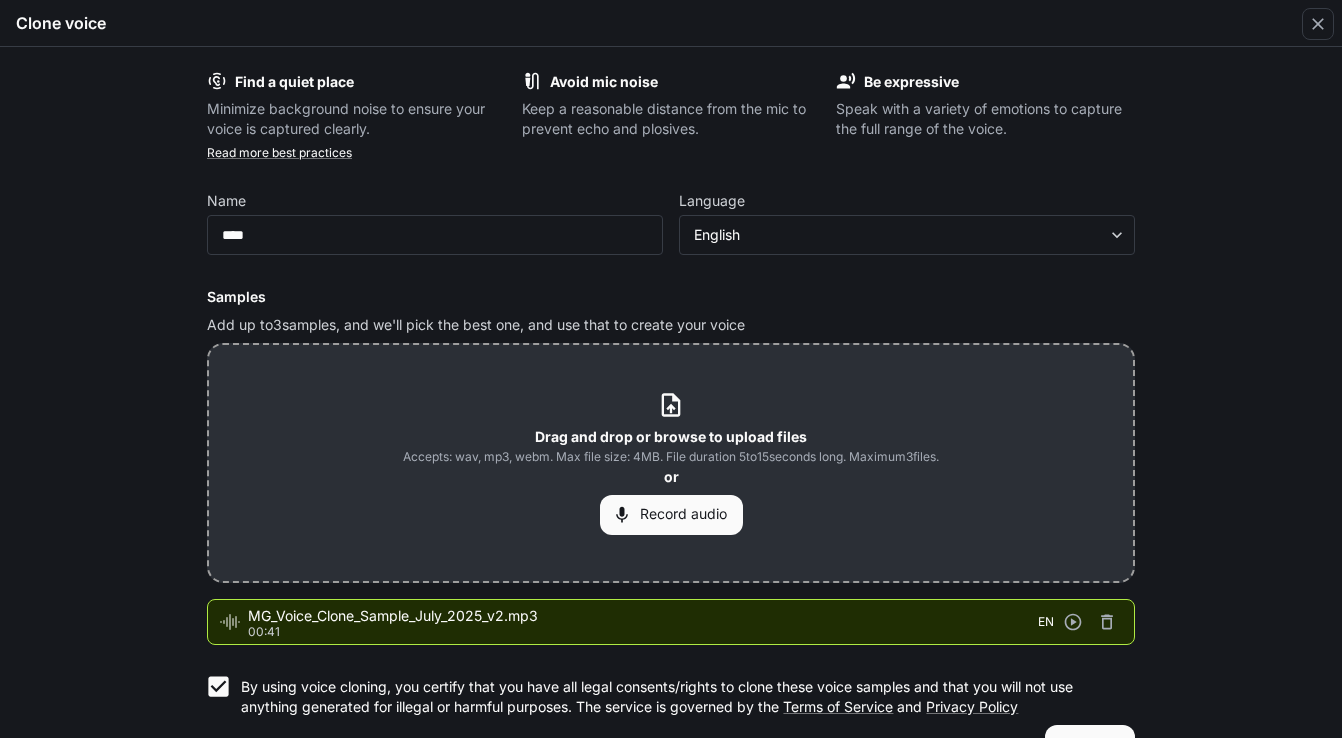 scroll, scrollTop: 47, scrollLeft: 0, axis: vertical 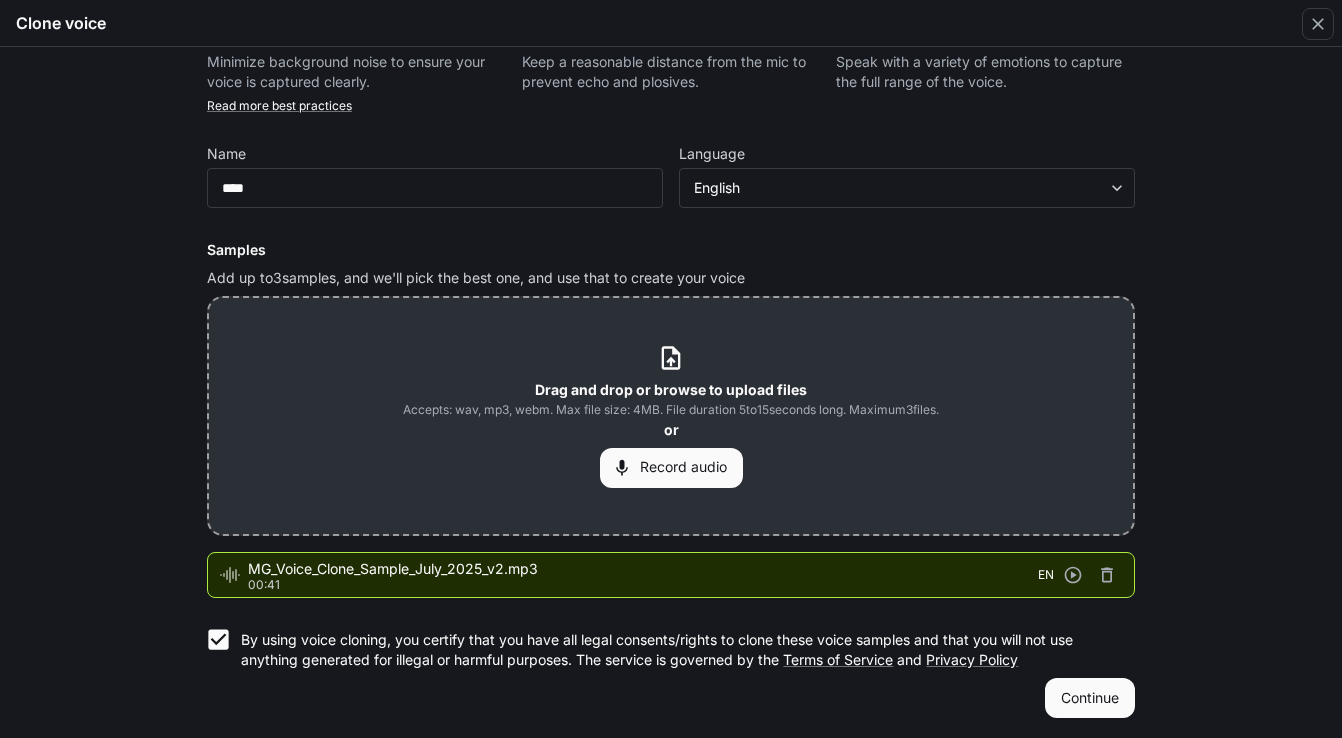 click on "Continue" at bounding box center (1090, 698) 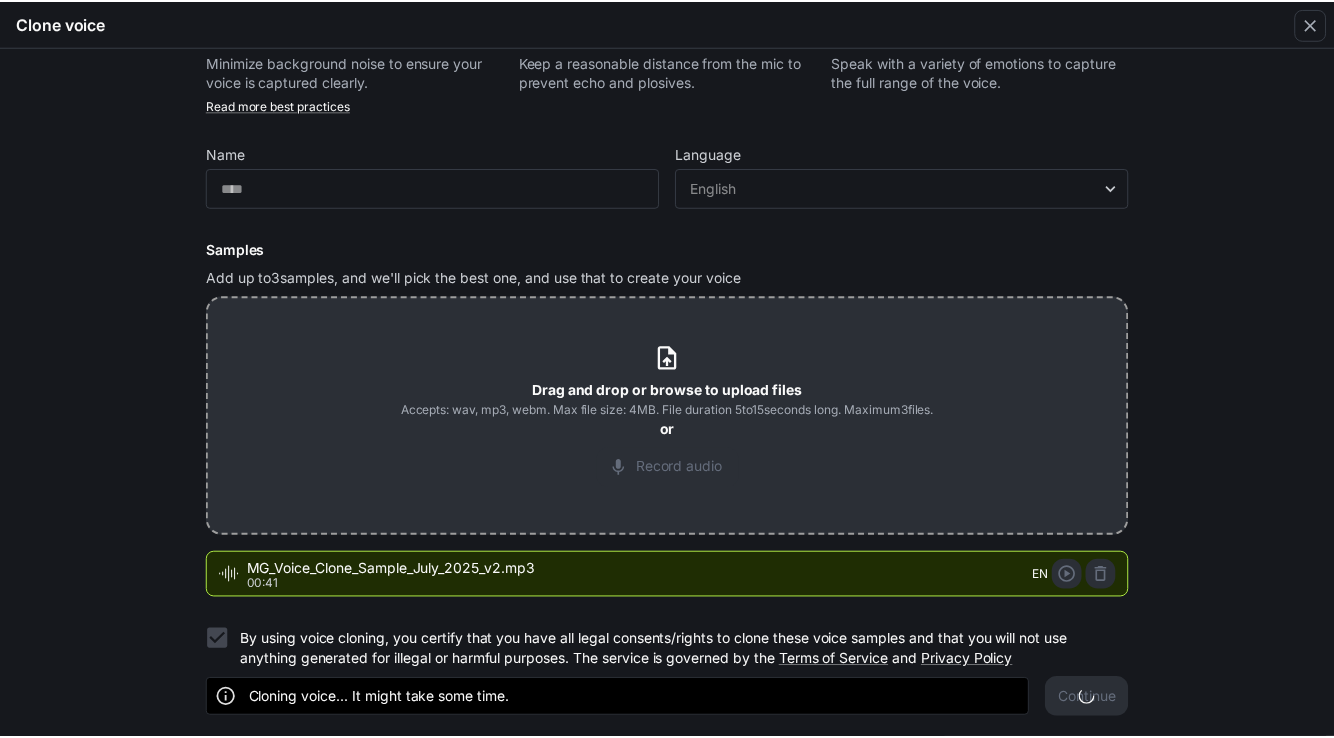 scroll, scrollTop: 0, scrollLeft: 0, axis: both 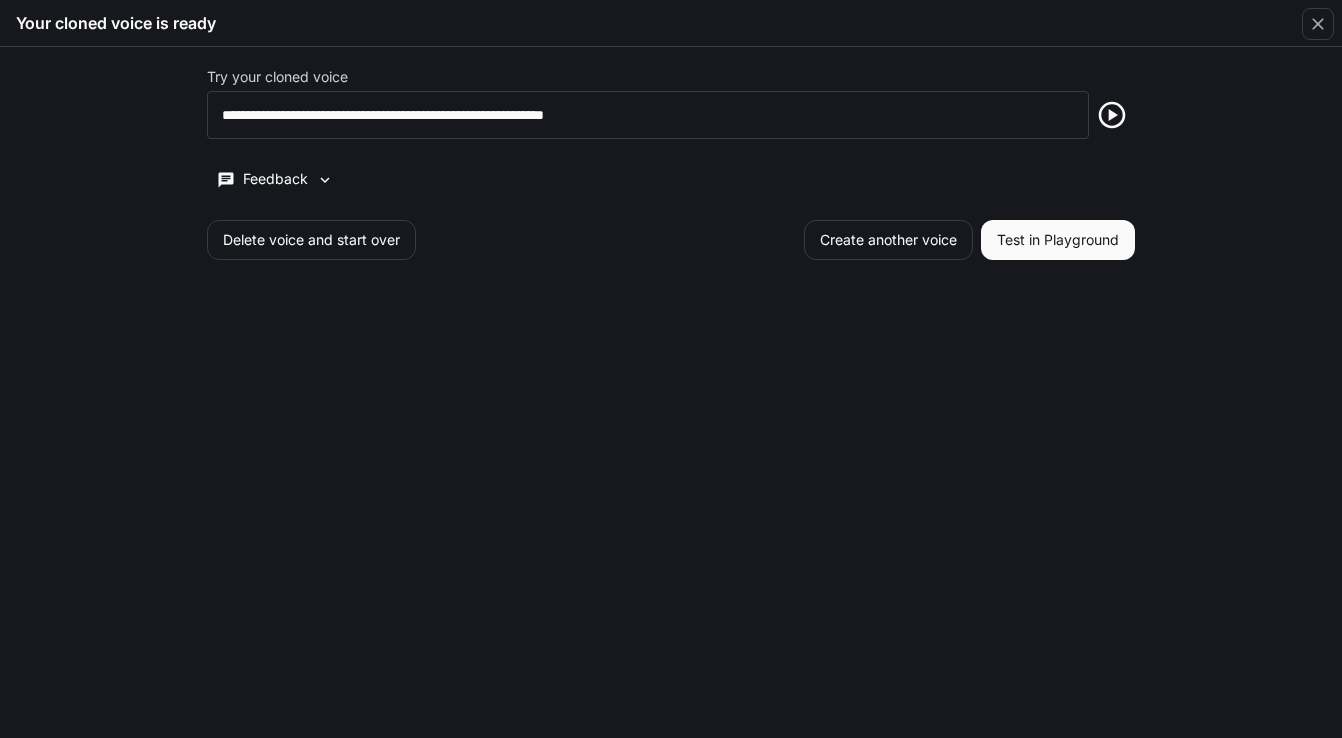 click at bounding box center [1112, 115] 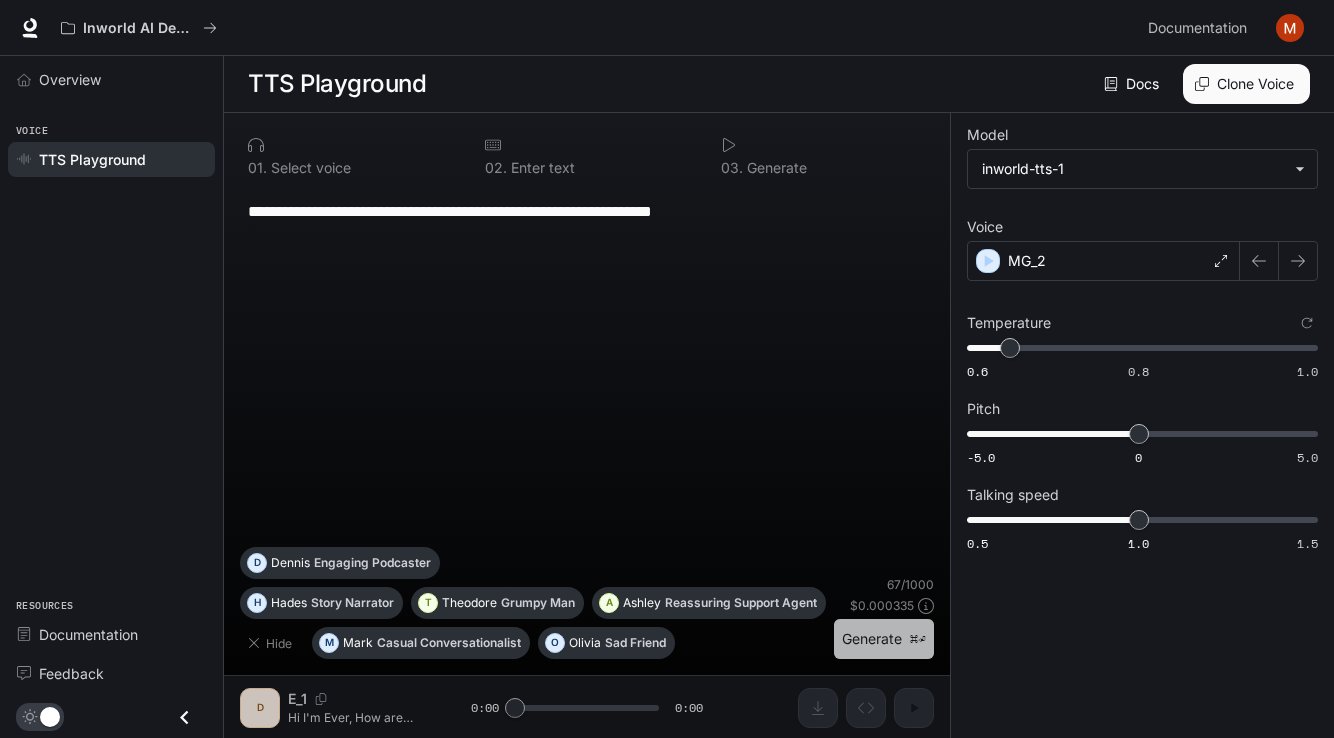 click on "Generate ⌘⏎" at bounding box center (884, 639) 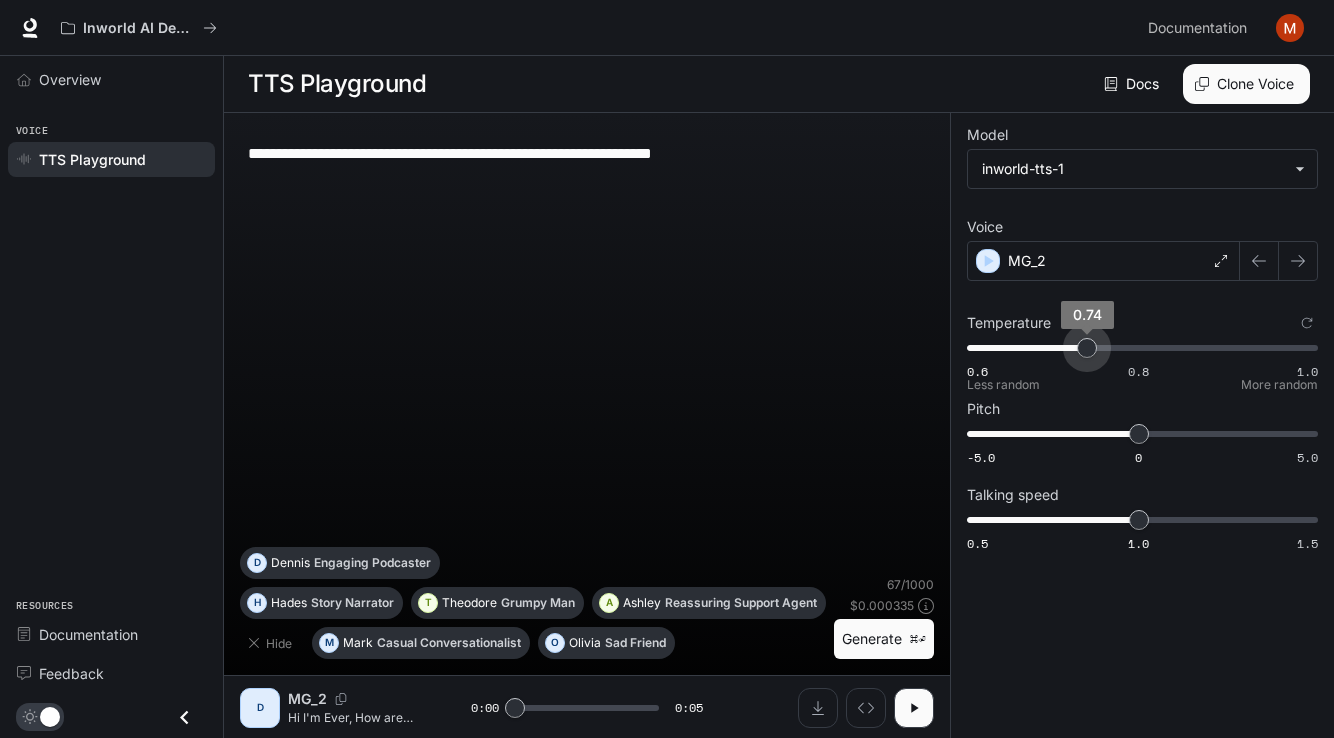 click on "0.6 0.8 1.0 0.74" at bounding box center [1138, 348] 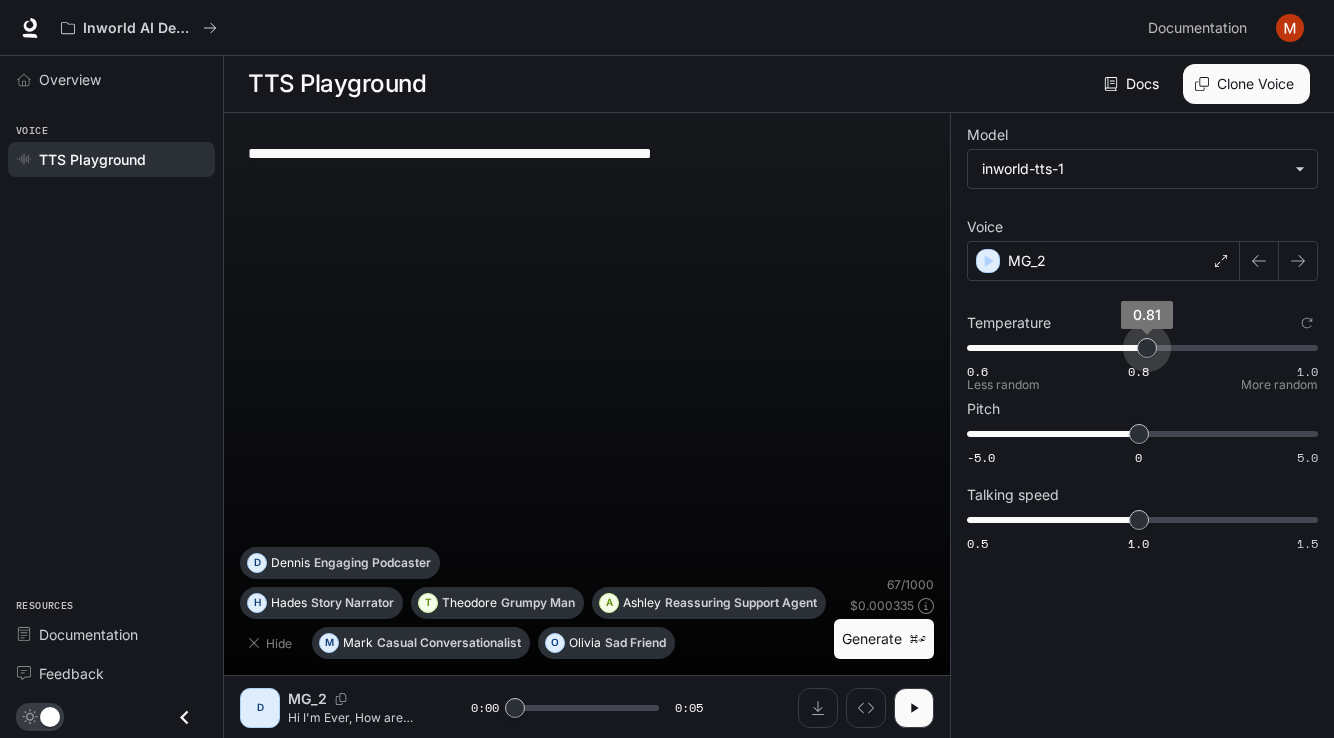 click on "0.6 0.8 1.0 0.81" at bounding box center (1138, 348) 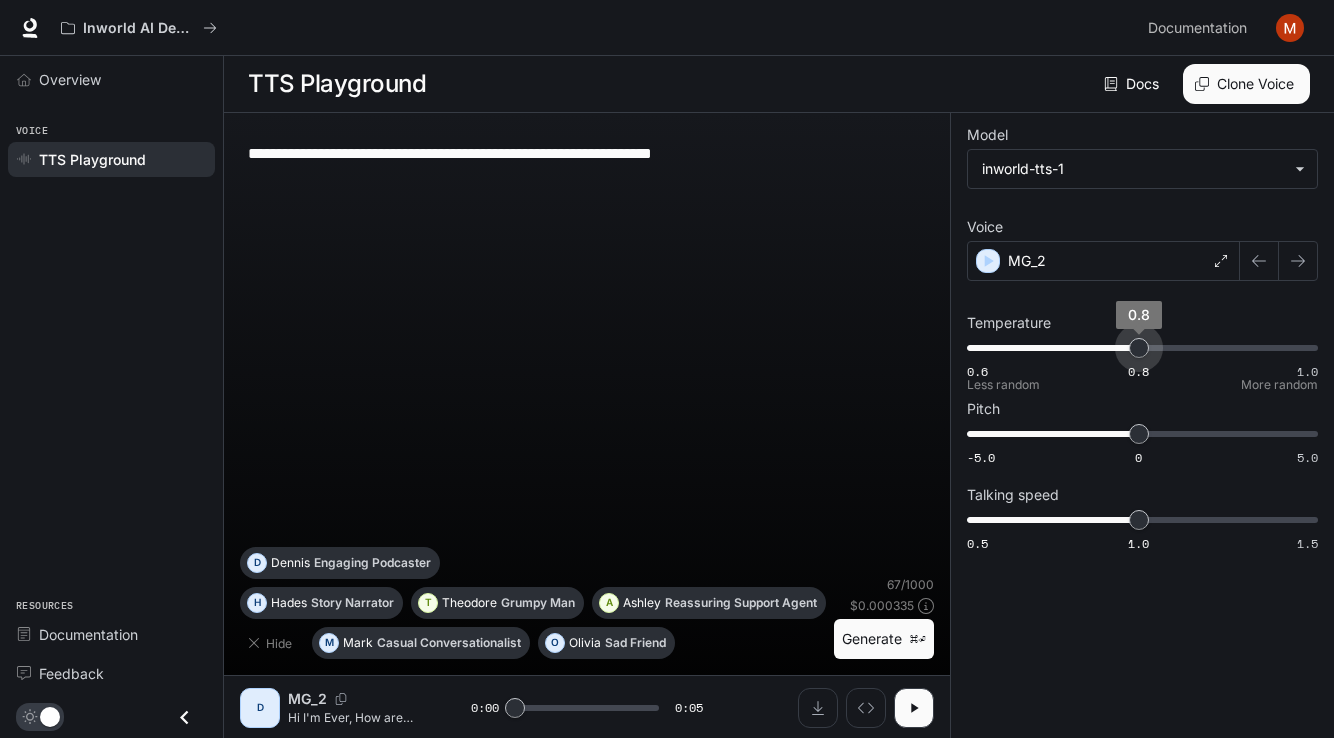 drag, startPoint x: 1151, startPoint y: 350, endPoint x: 1140, endPoint y: 347, distance: 11.401754 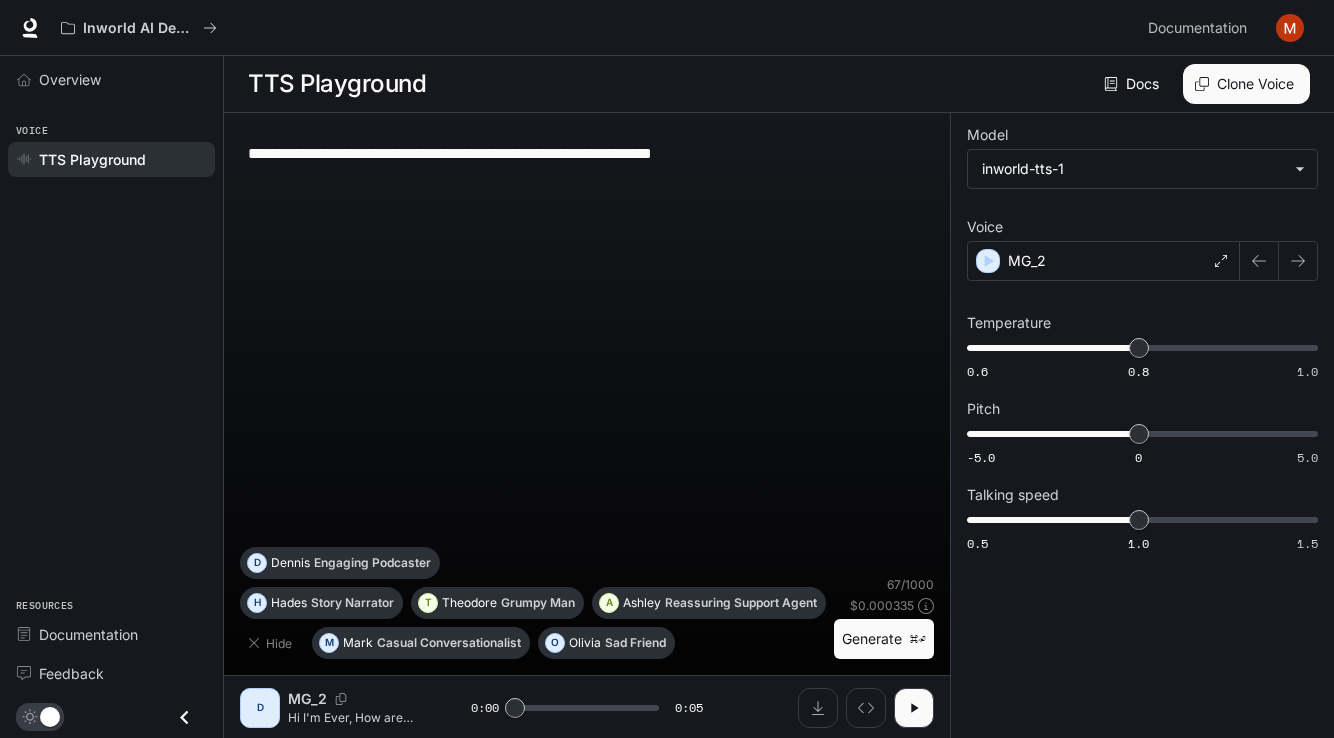 click on "**********" at bounding box center (587, 153) 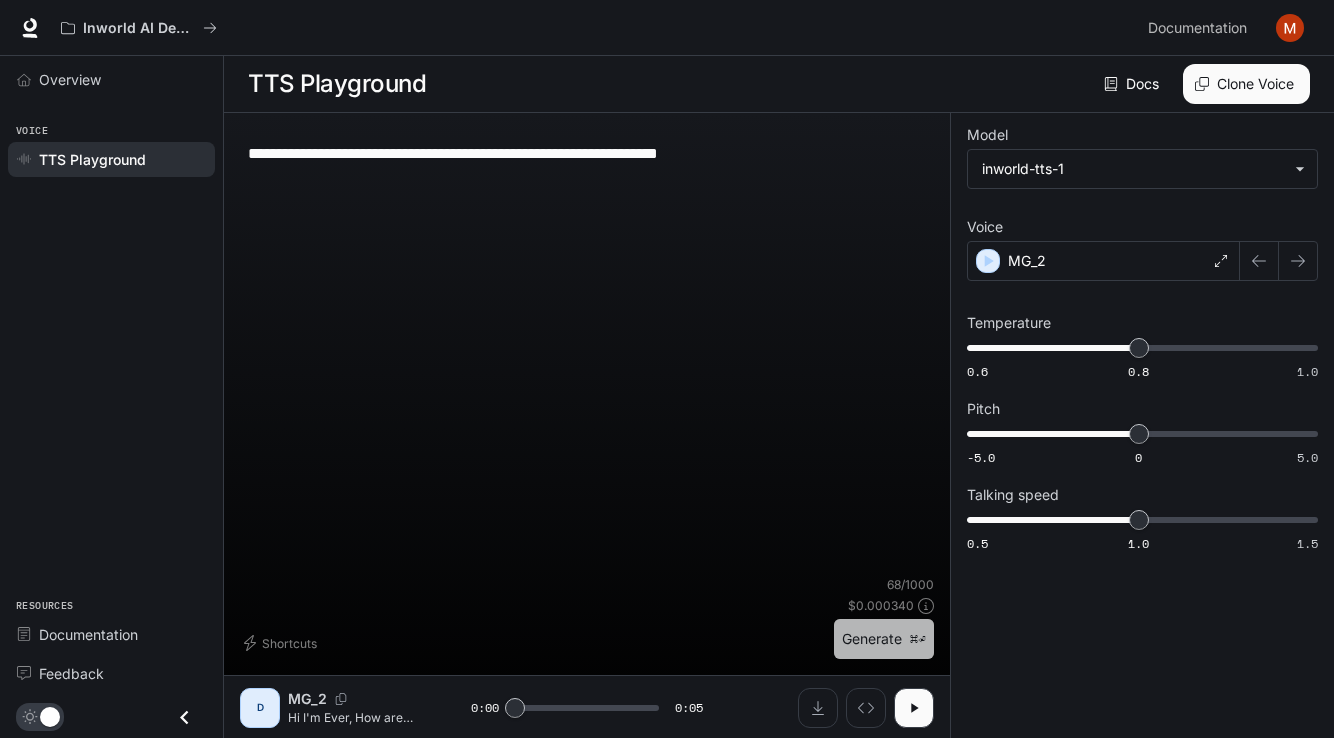 click on "Generate ⌘⏎" at bounding box center (884, 639) 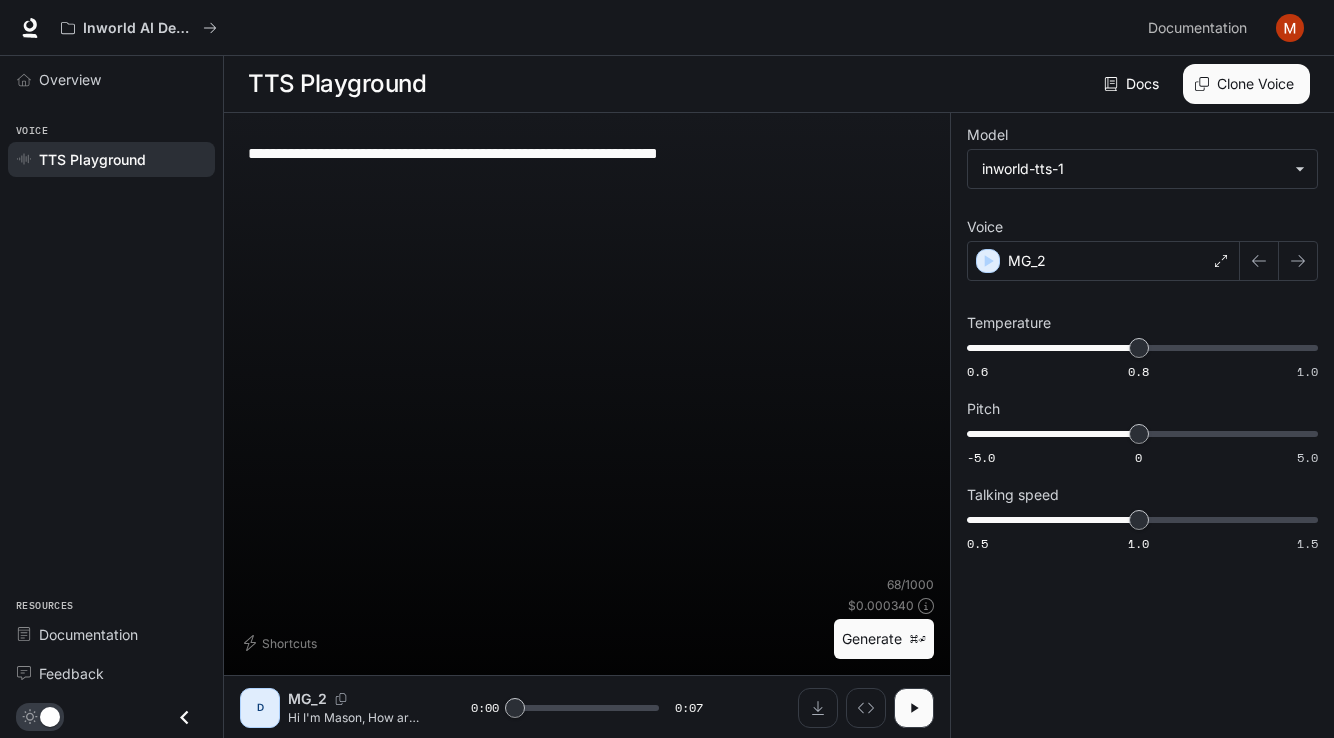 drag, startPoint x: 797, startPoint y: 161, endPoint x: 467, endPoint y: 161, distance: 330 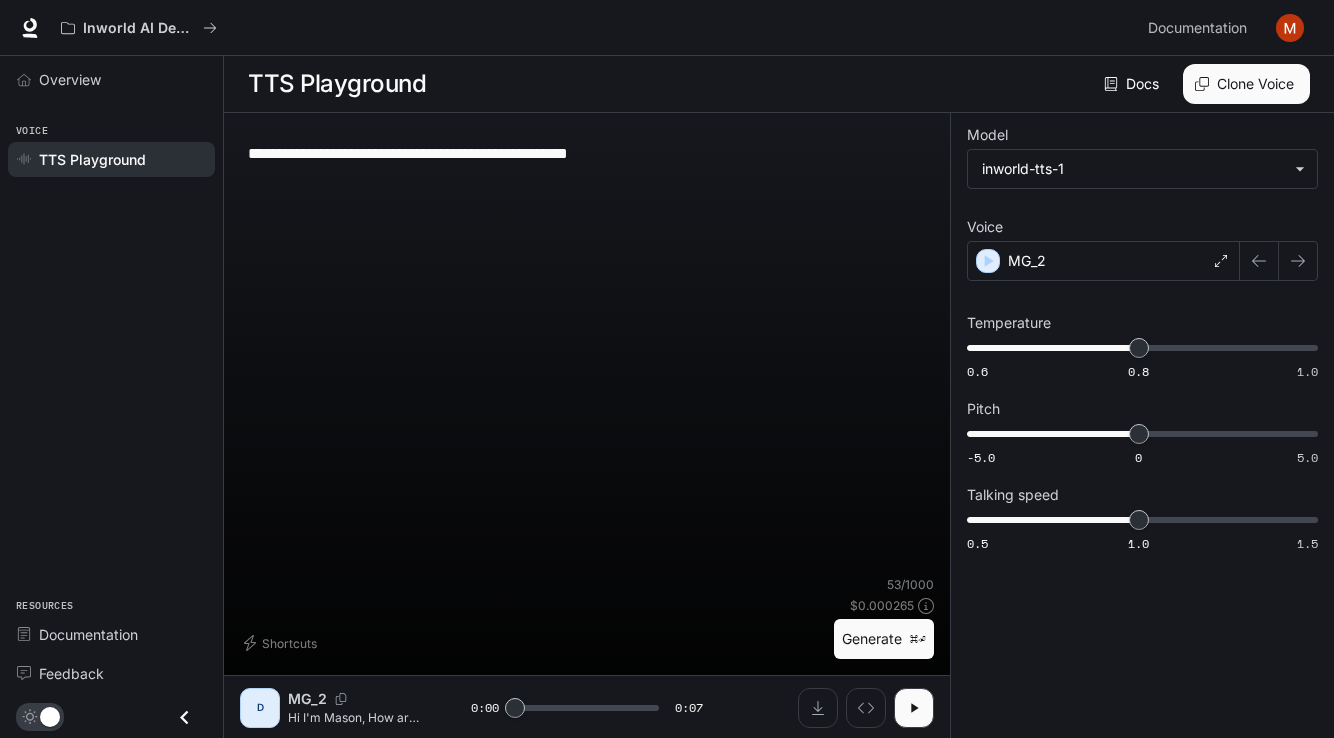 type on "**********" 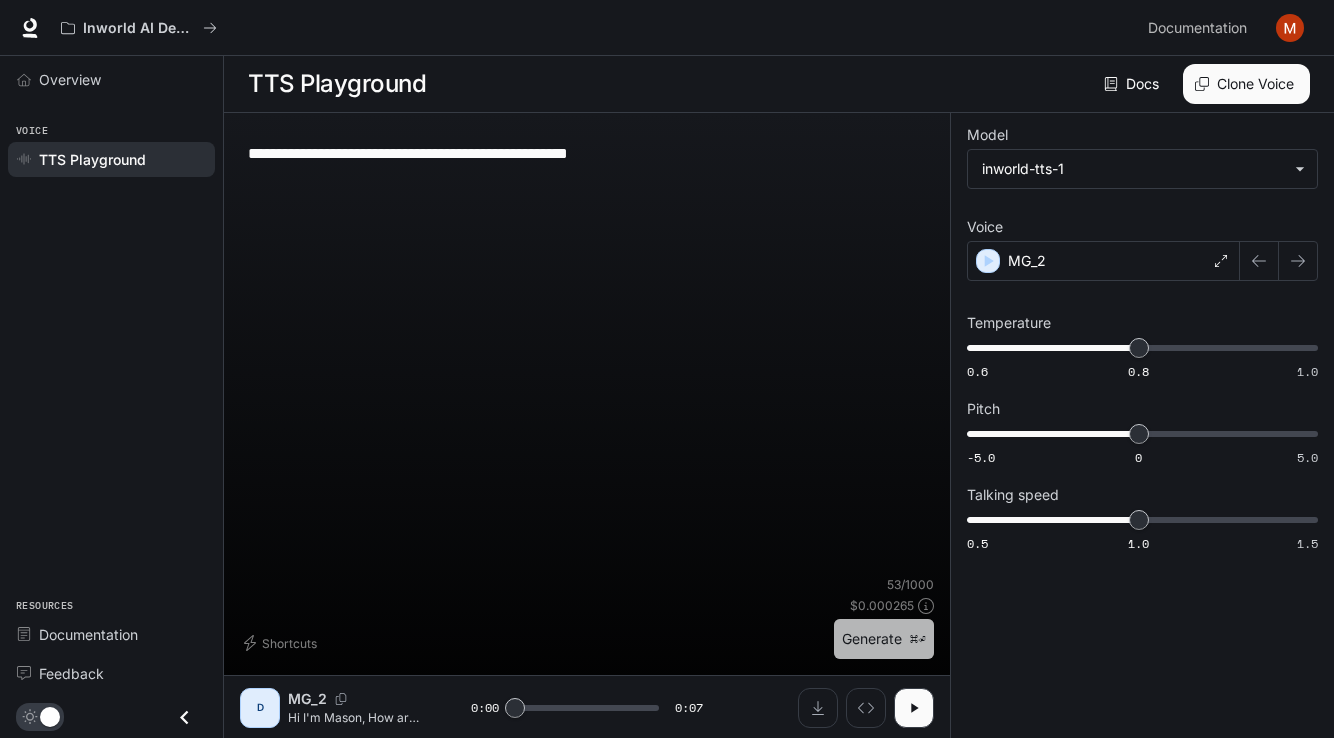 click on "Generate ⌘⏎" at bounding box center [884, 639] 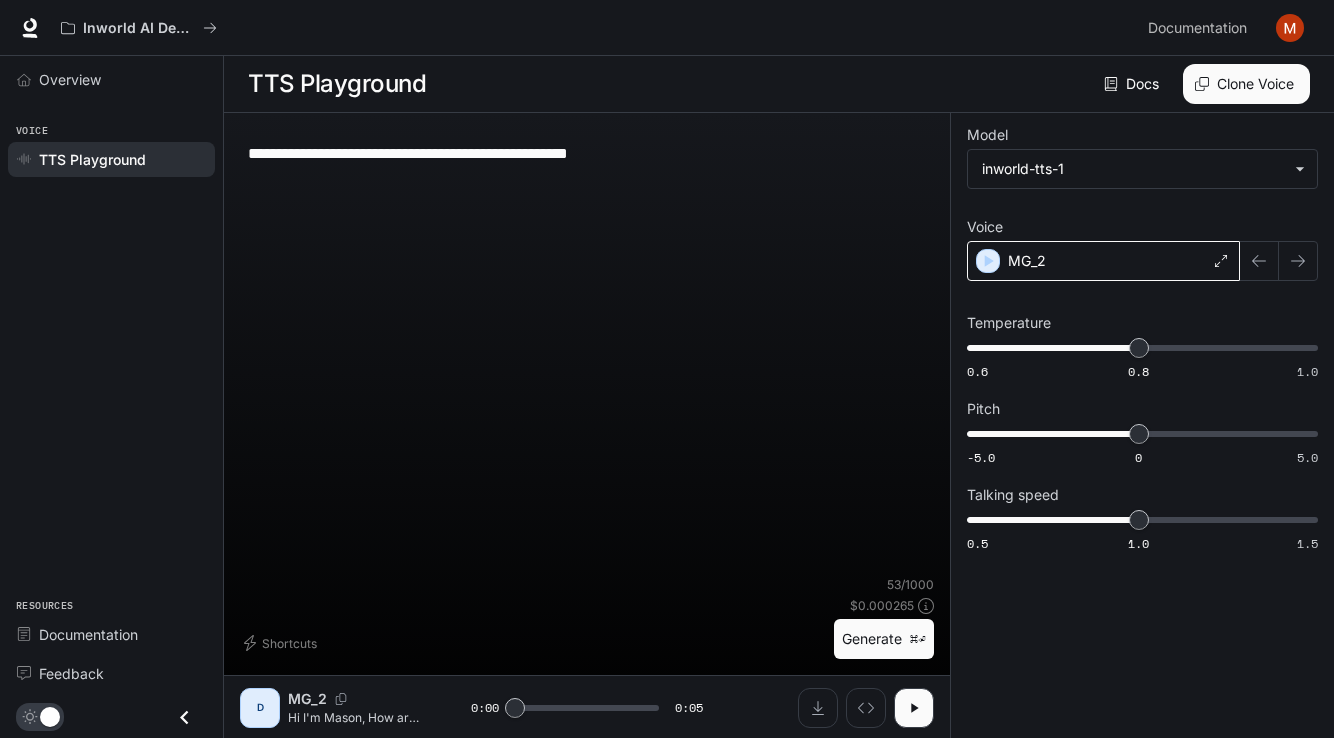 click on "MG_2" at bounding box center (1103, 261) 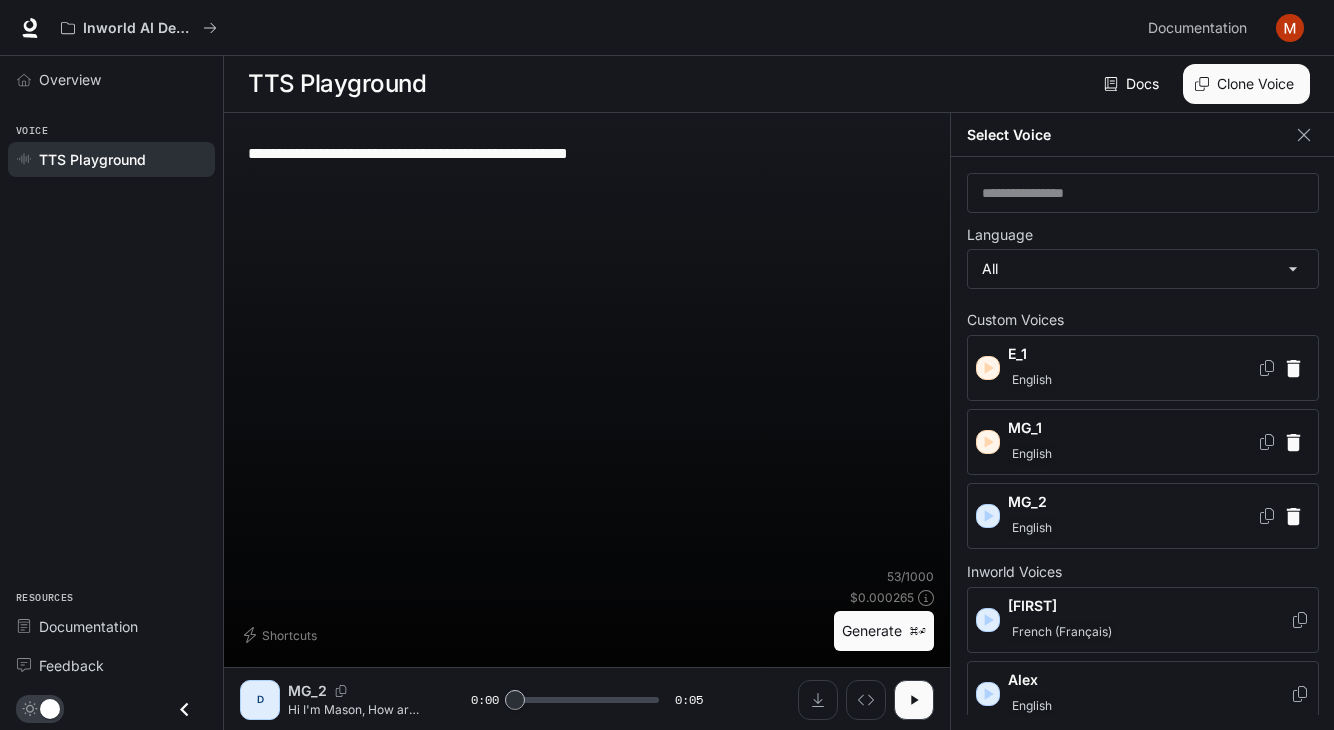 click on "MG_1" at bounding box center (1132, 354) 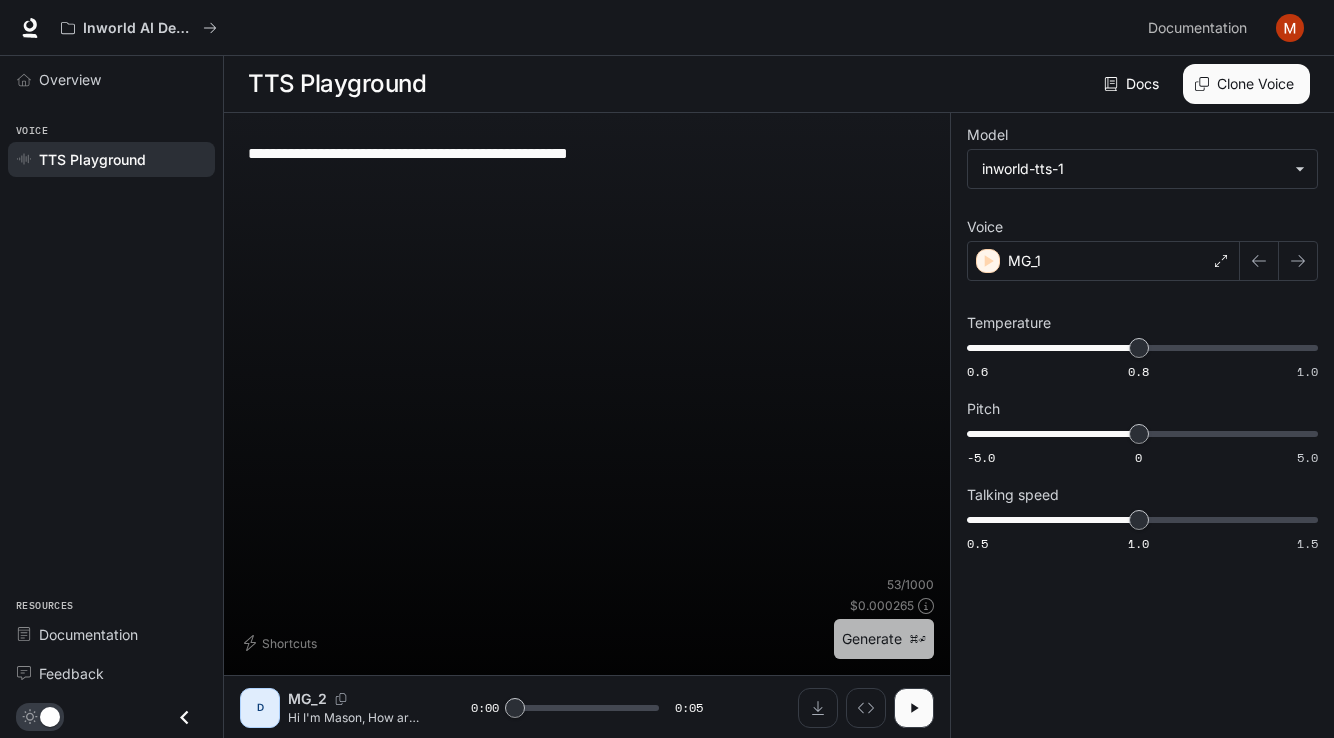 click on "Generate ⌘⏎" at bounding box center (884, 639) 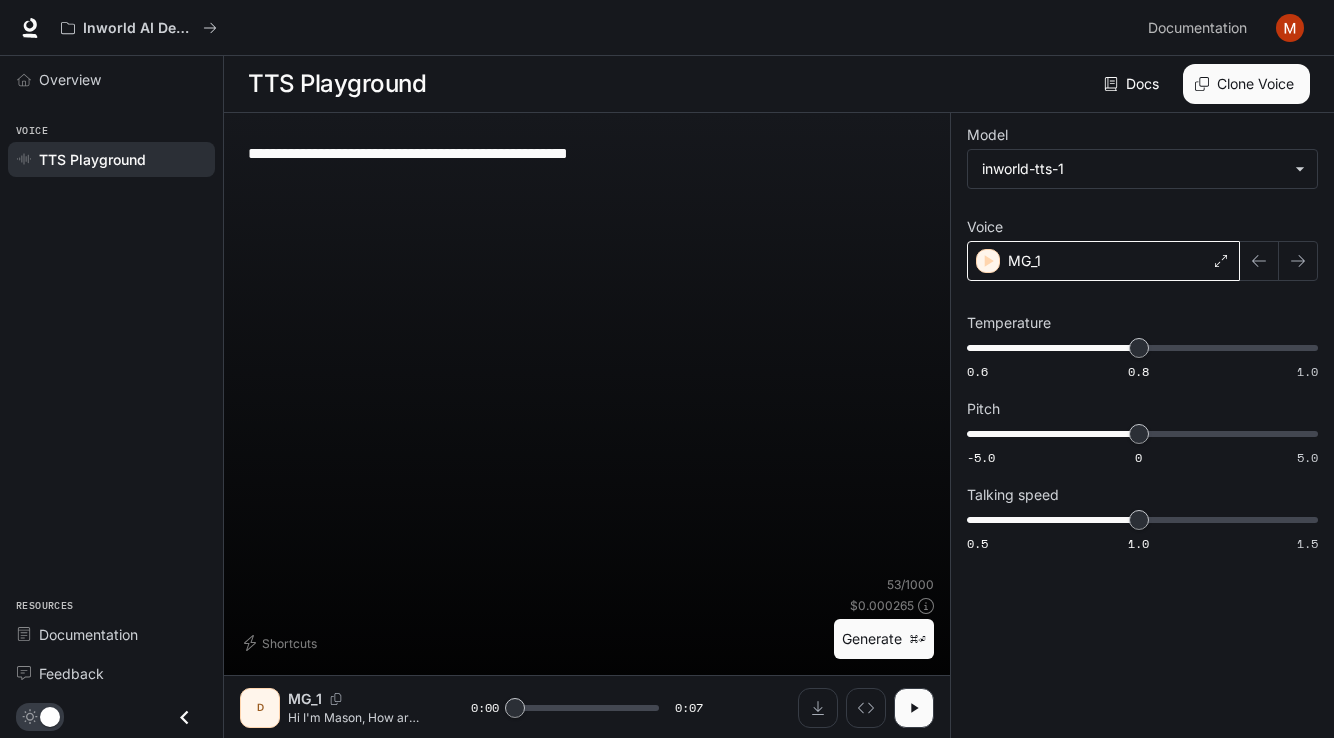 click on "MG_1" at bounding box center [1103, 261] 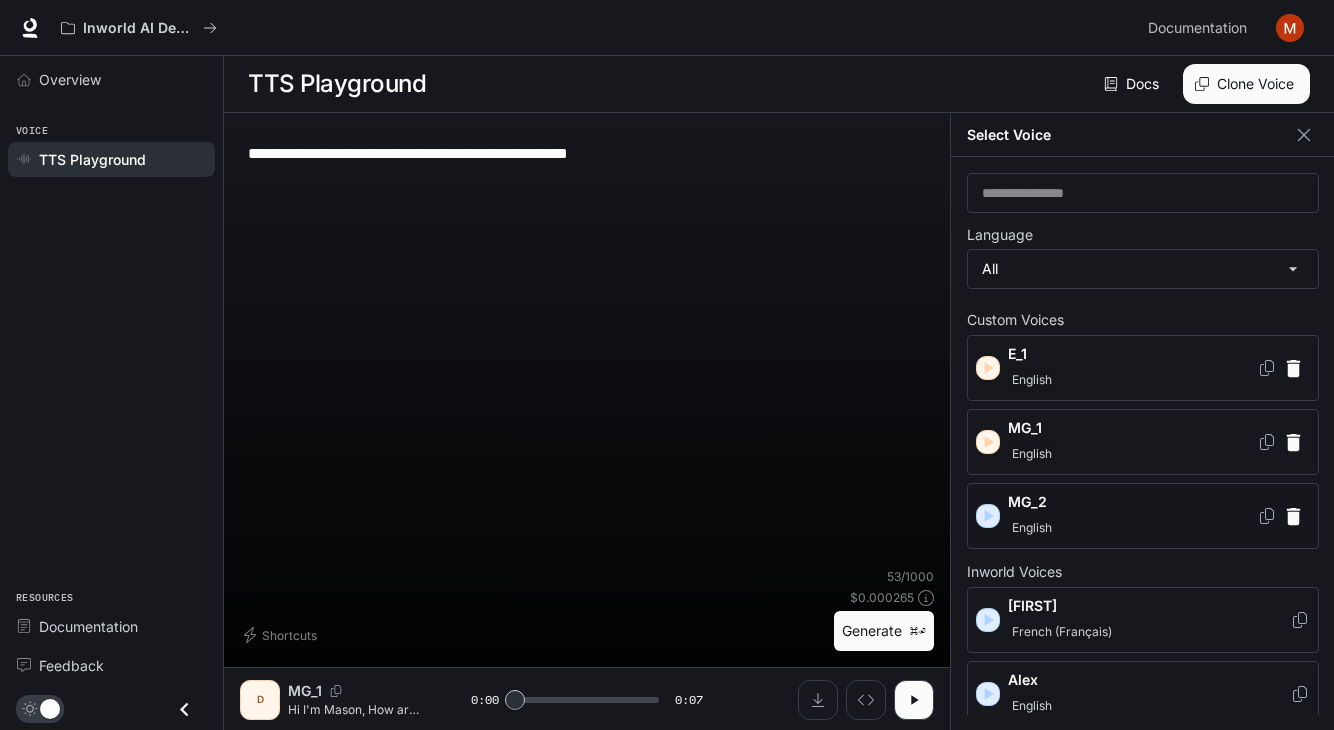 click on "English" at bounding box center (1032, 380) 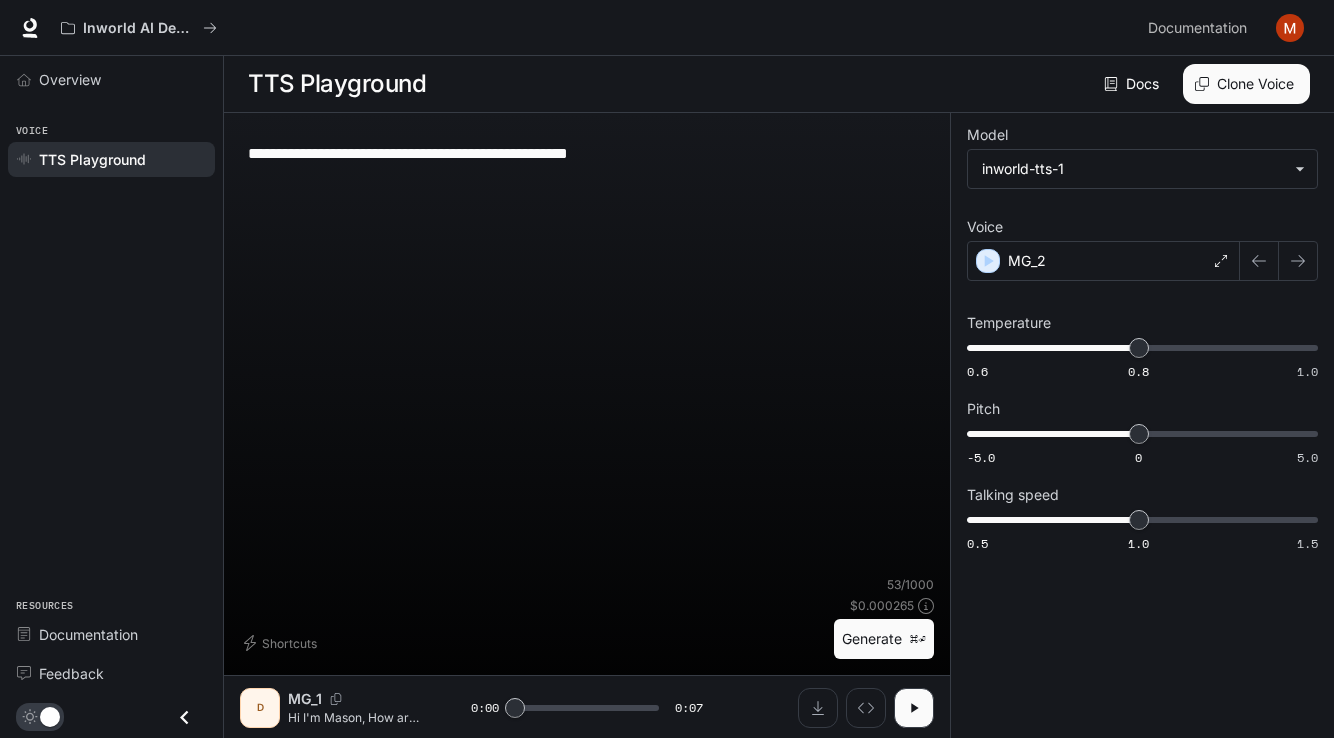 click on "Generate ⌘⏎" at bounding box center (884, 639) 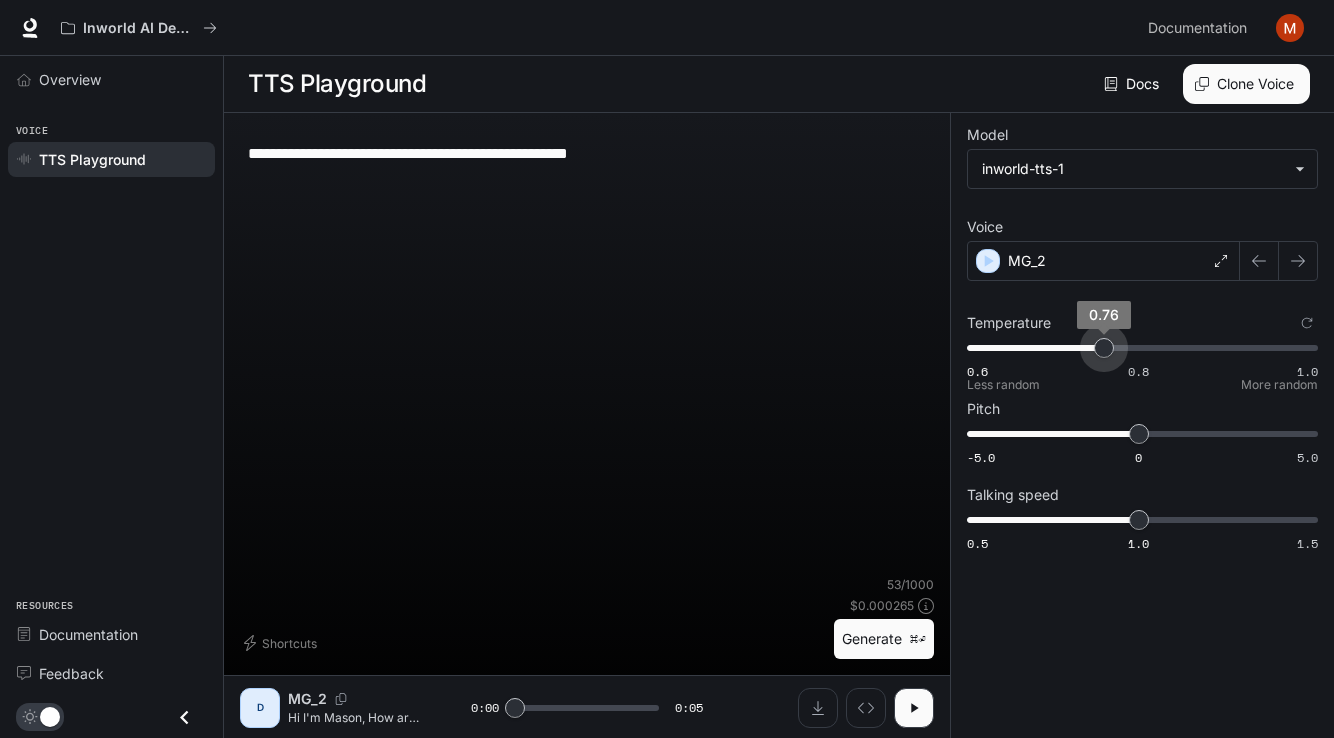click on "0.6 0.8 1.0 0.76" at bounding box center [1138, 348] 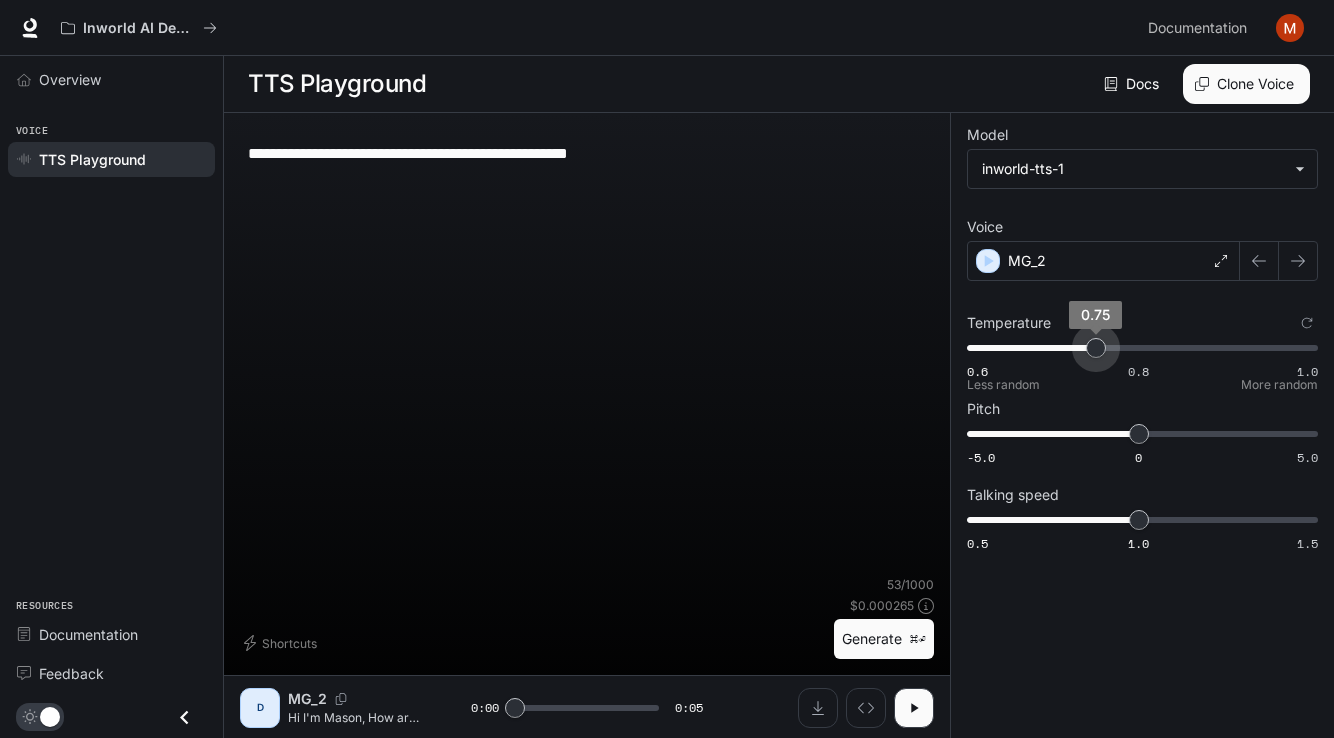 click on "0.75" at bounding box center (1096, 348) 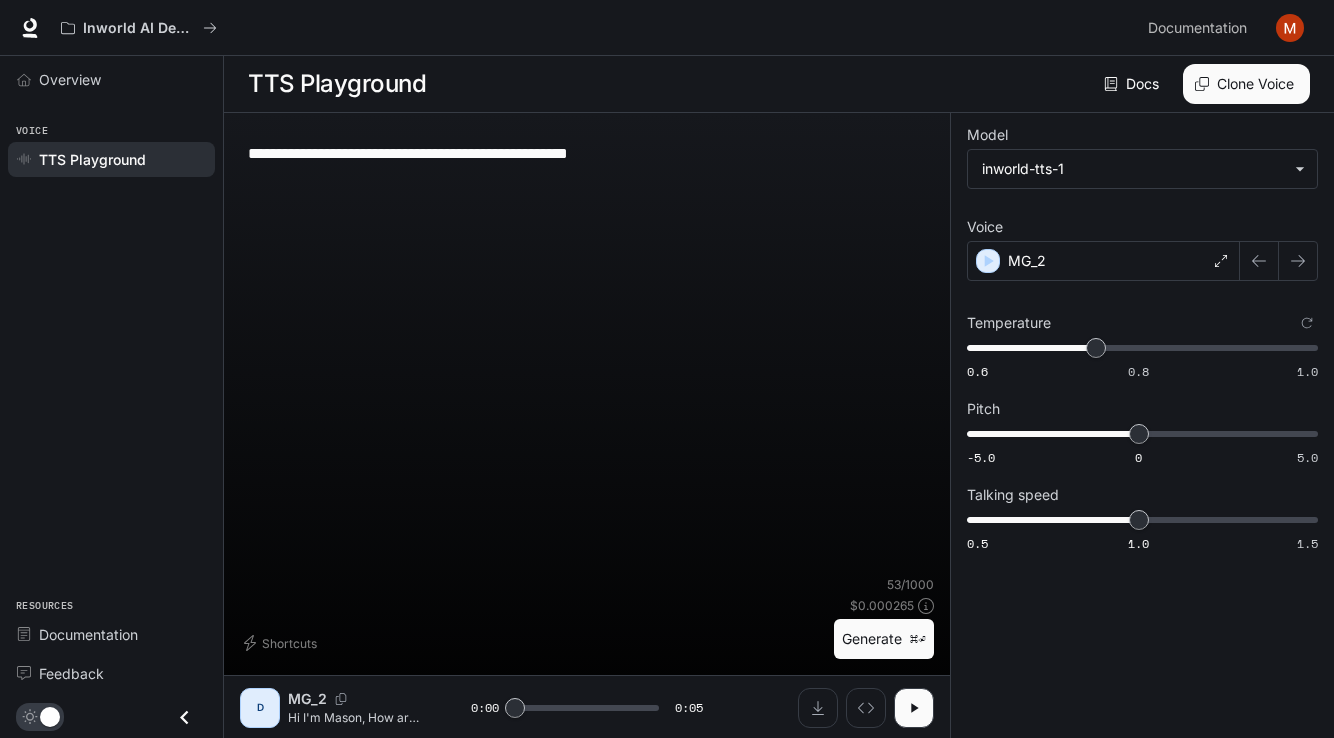 click on "Generate ⌘⏎" at bounding box center (884, 639) 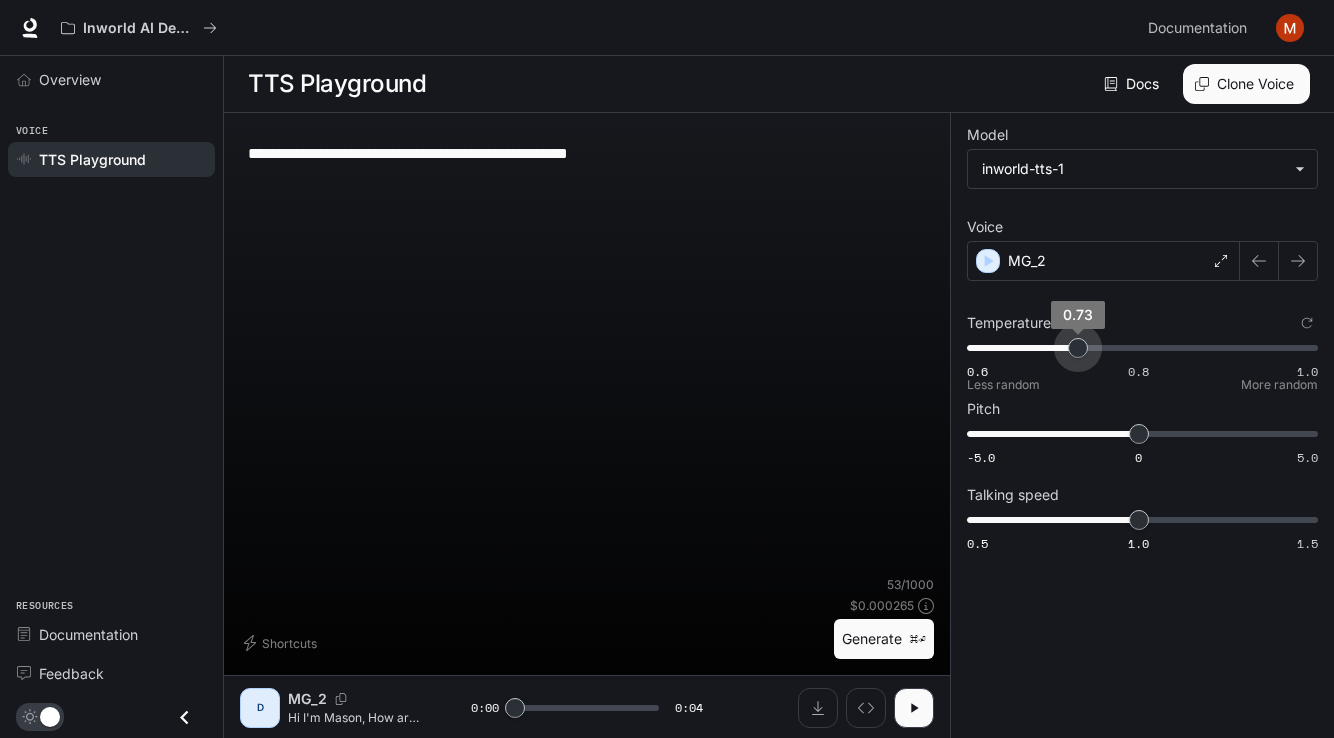 drag, startPoint x: 1094, startPoint y: 351, endPoint x: 1078, endPoint y: 350, distance: 16.03122 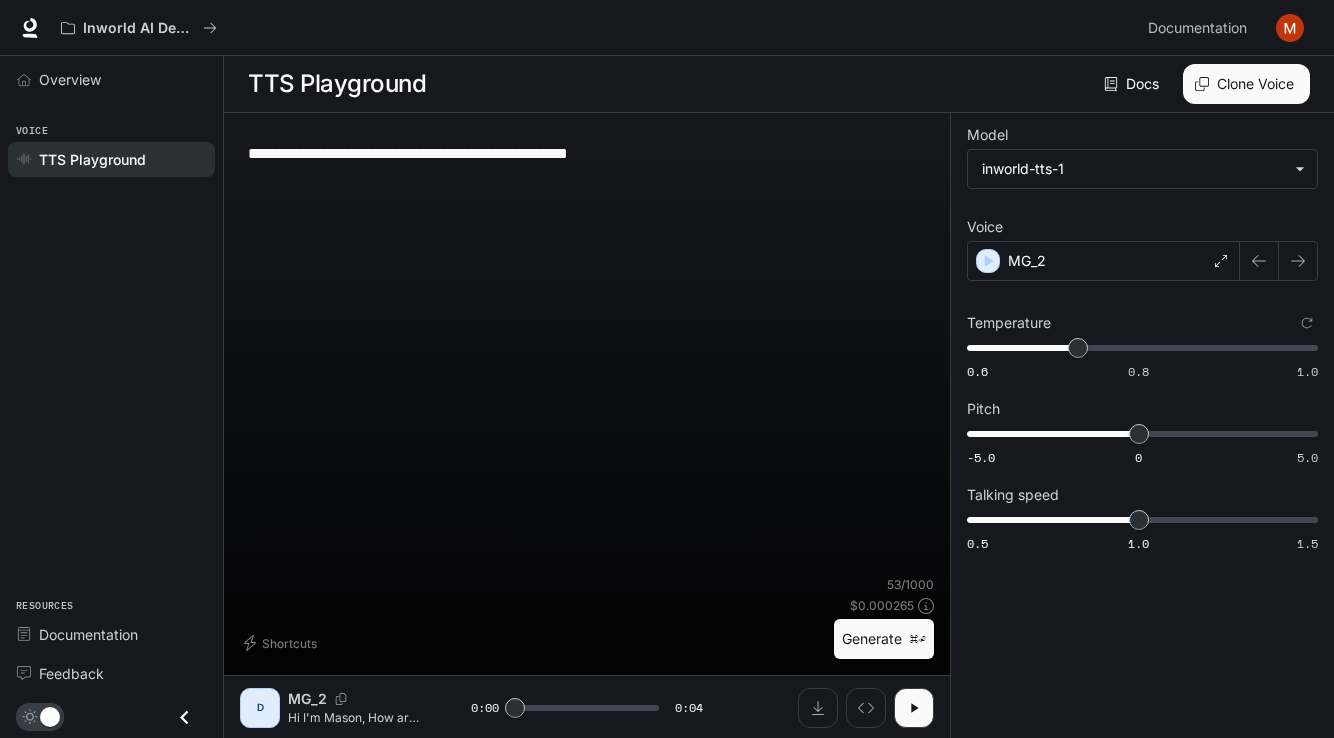 click on "Generate ⌘⏎" at bounding box center [884, 639] 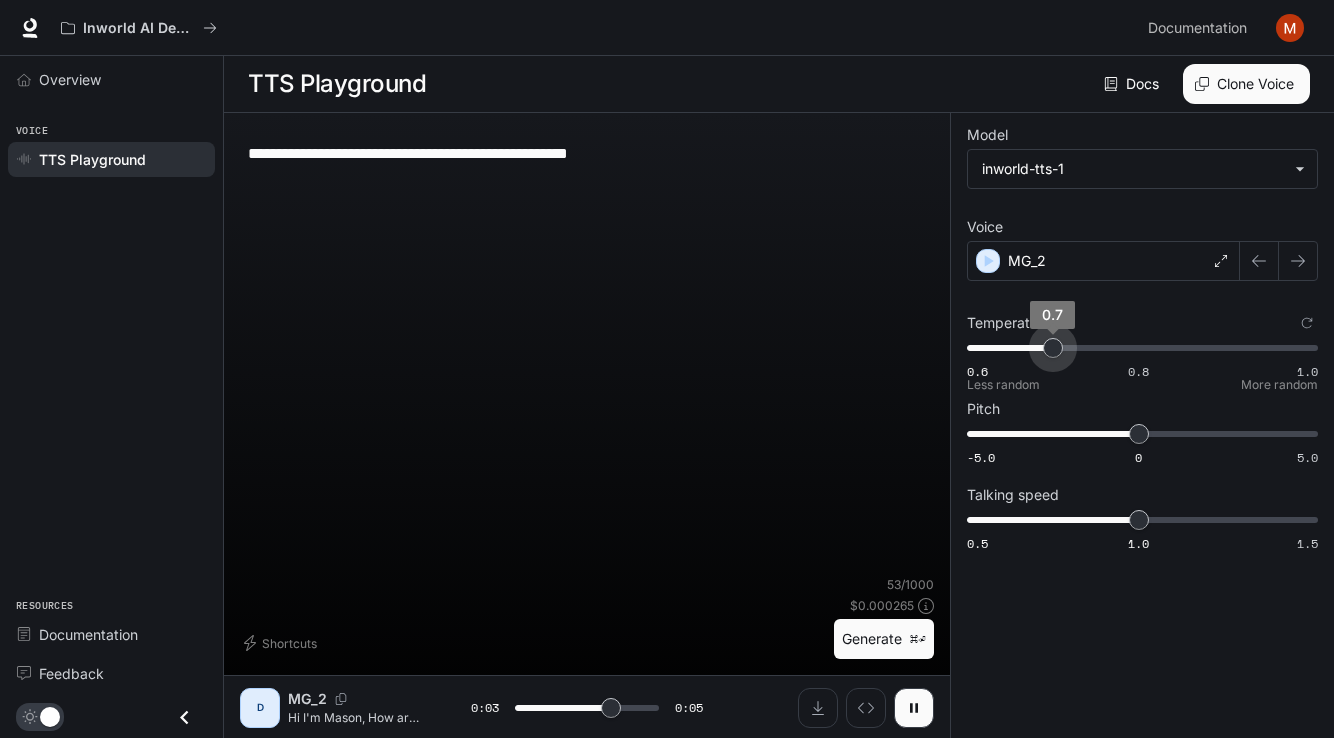 drag, startPoint x: 1071, startPoint y: 351, endPoint x: 1056, endPoint y: 351, distance: 15 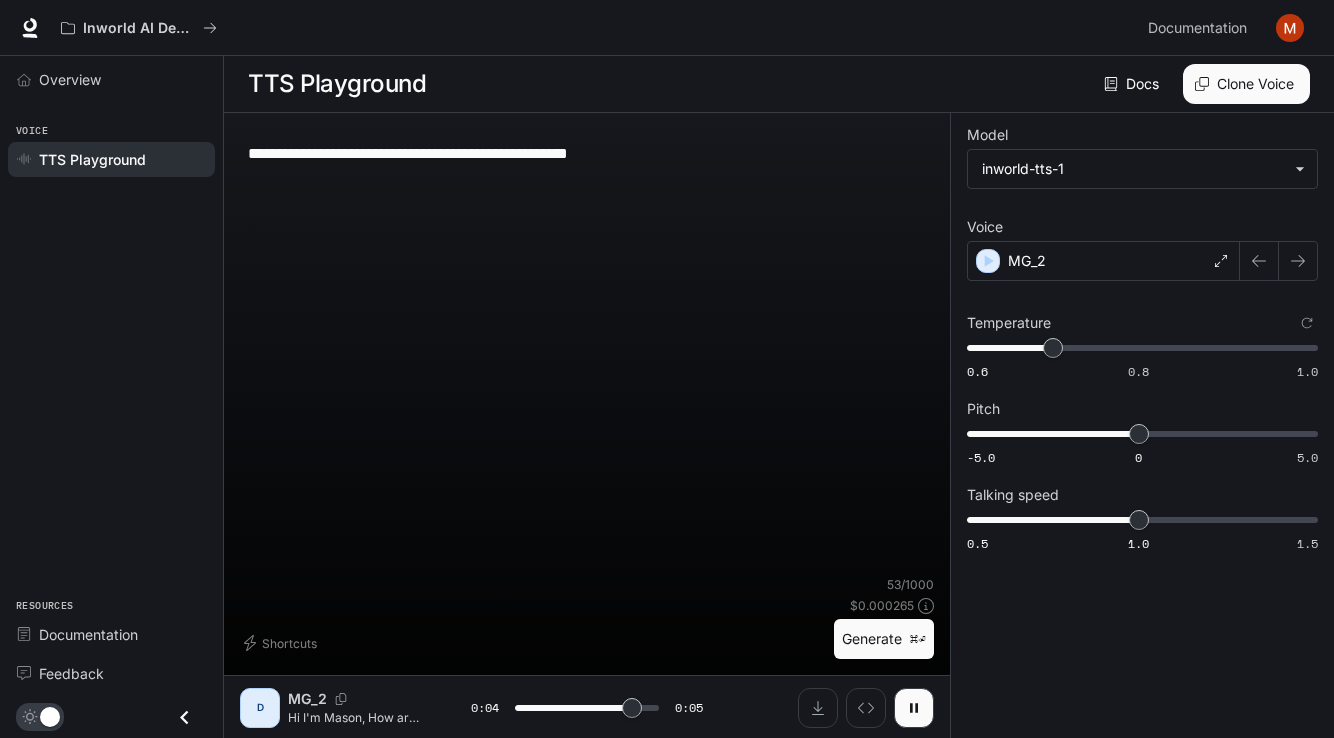 click on "Generate ⌘⏎" at bounding box center [884, 639] 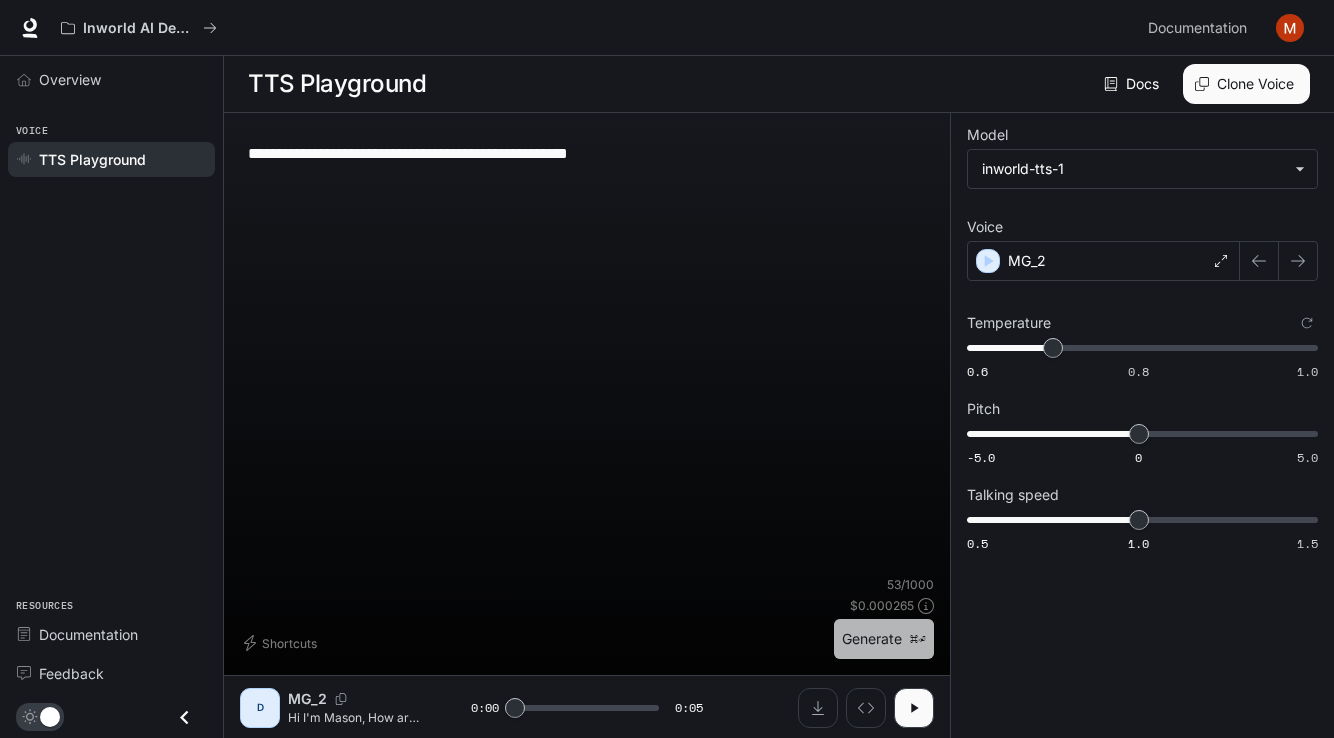 click on "Generate ⌘⏎" at bounding box center [884, 639] 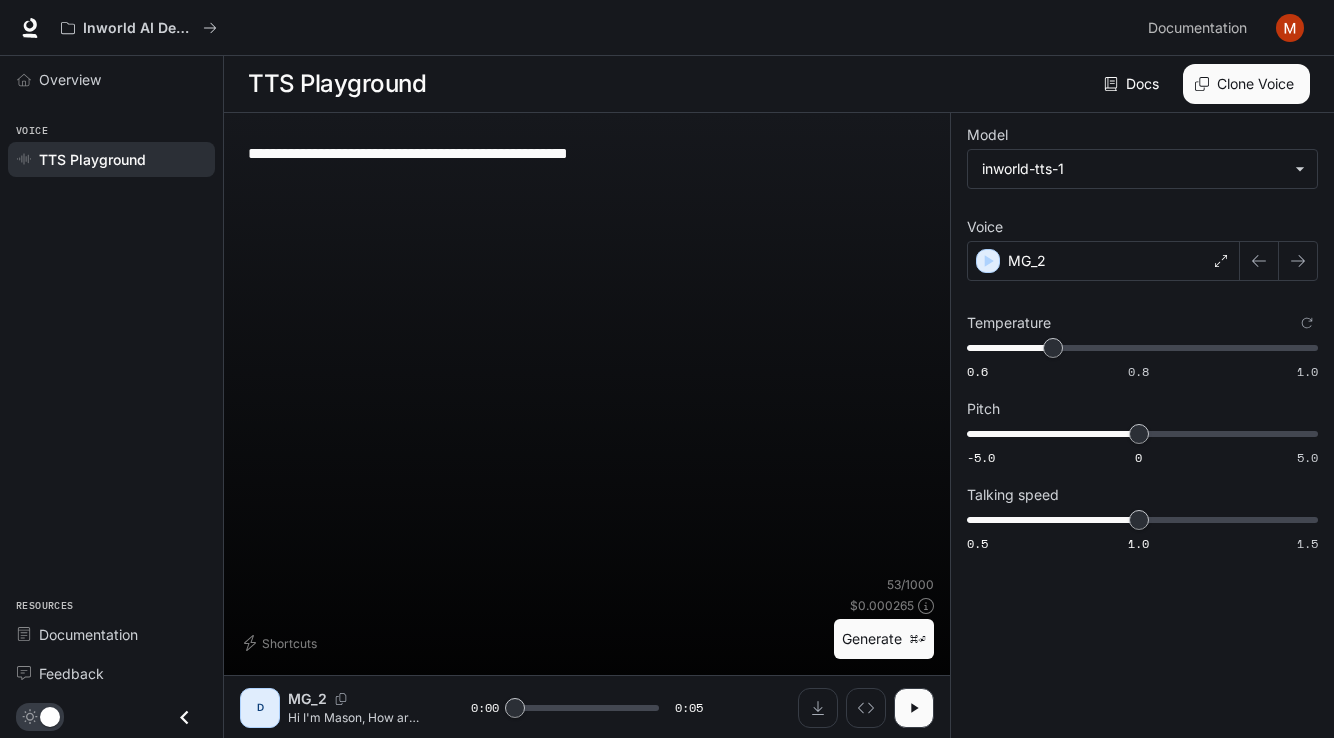 click on "Generate ⌘⏎" at bounding box center (884, 639) 